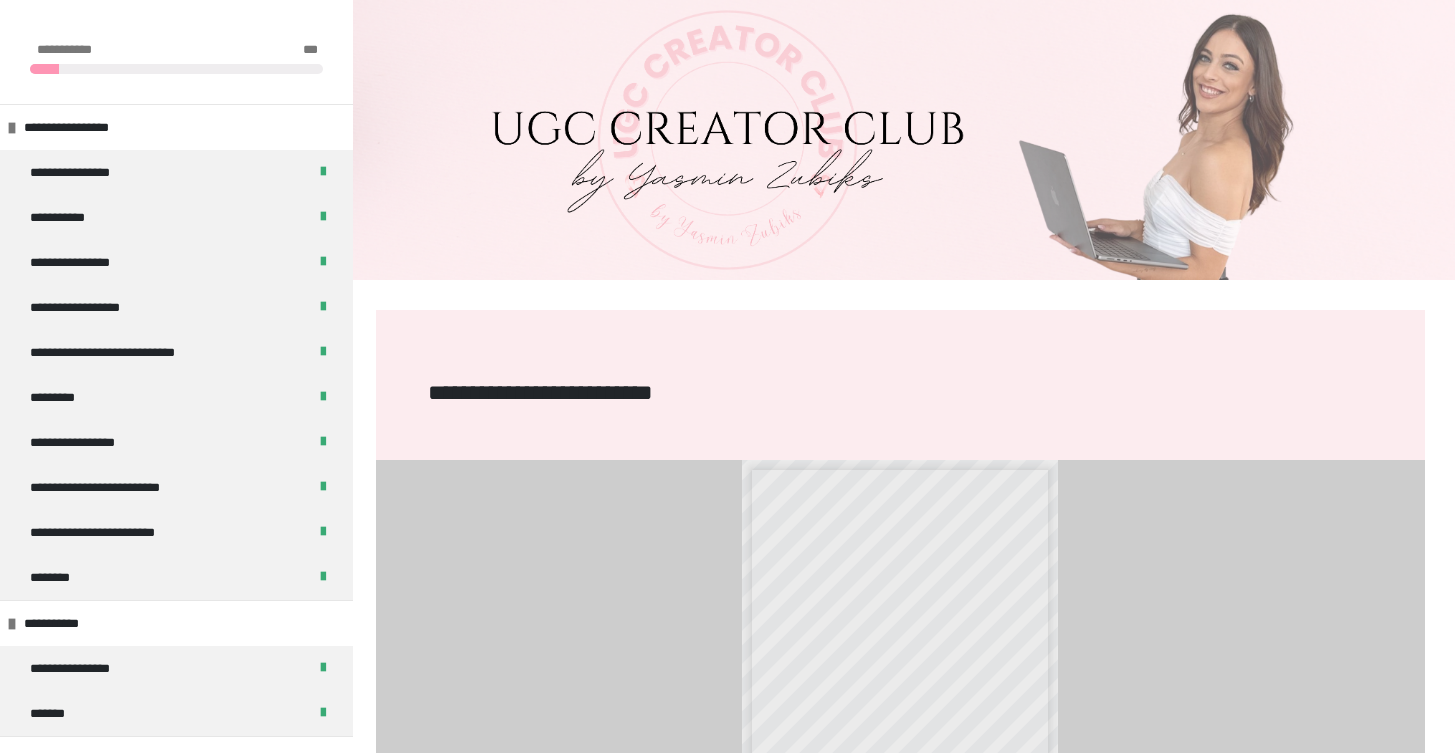 scroll, scrollTop: 345, scrollLeft: 0, axis: vertical 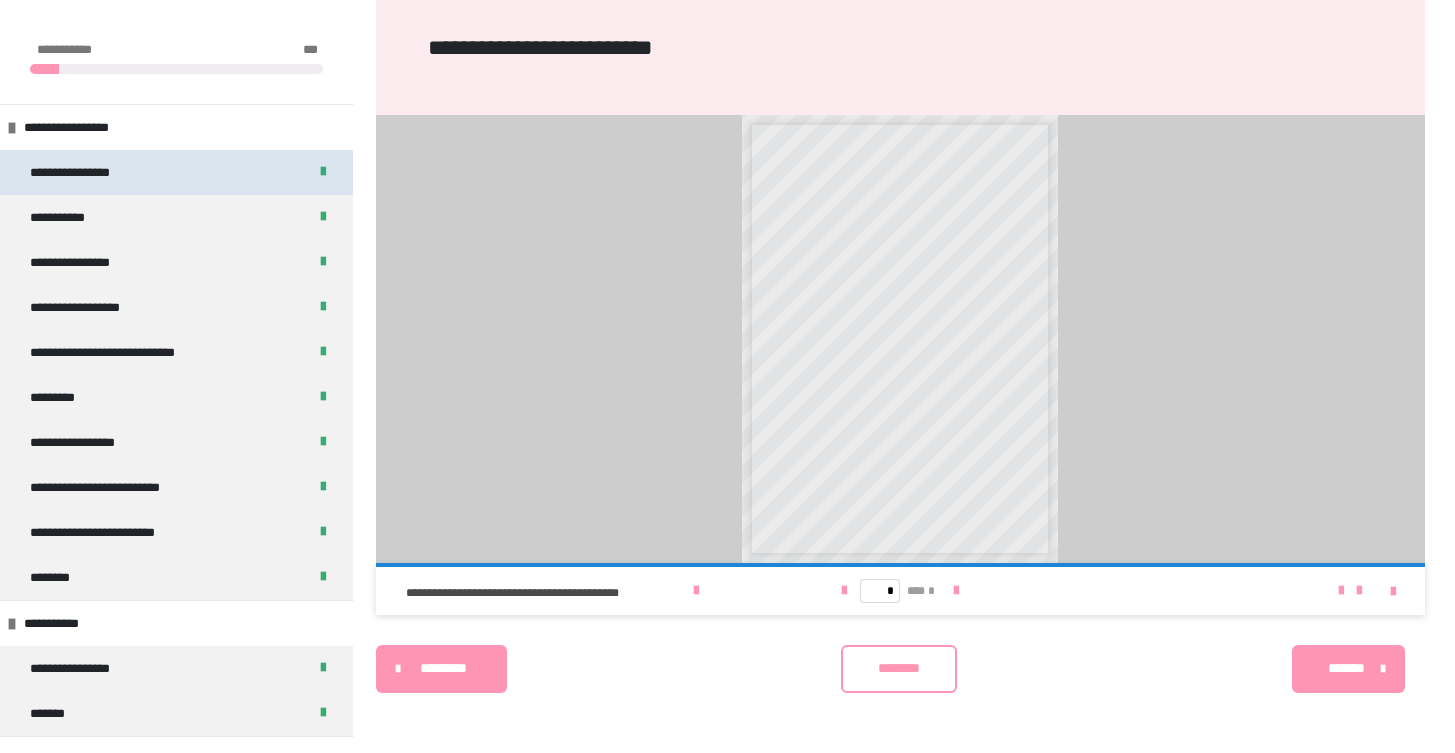 click on "**********" at bounding box center [93, 172] 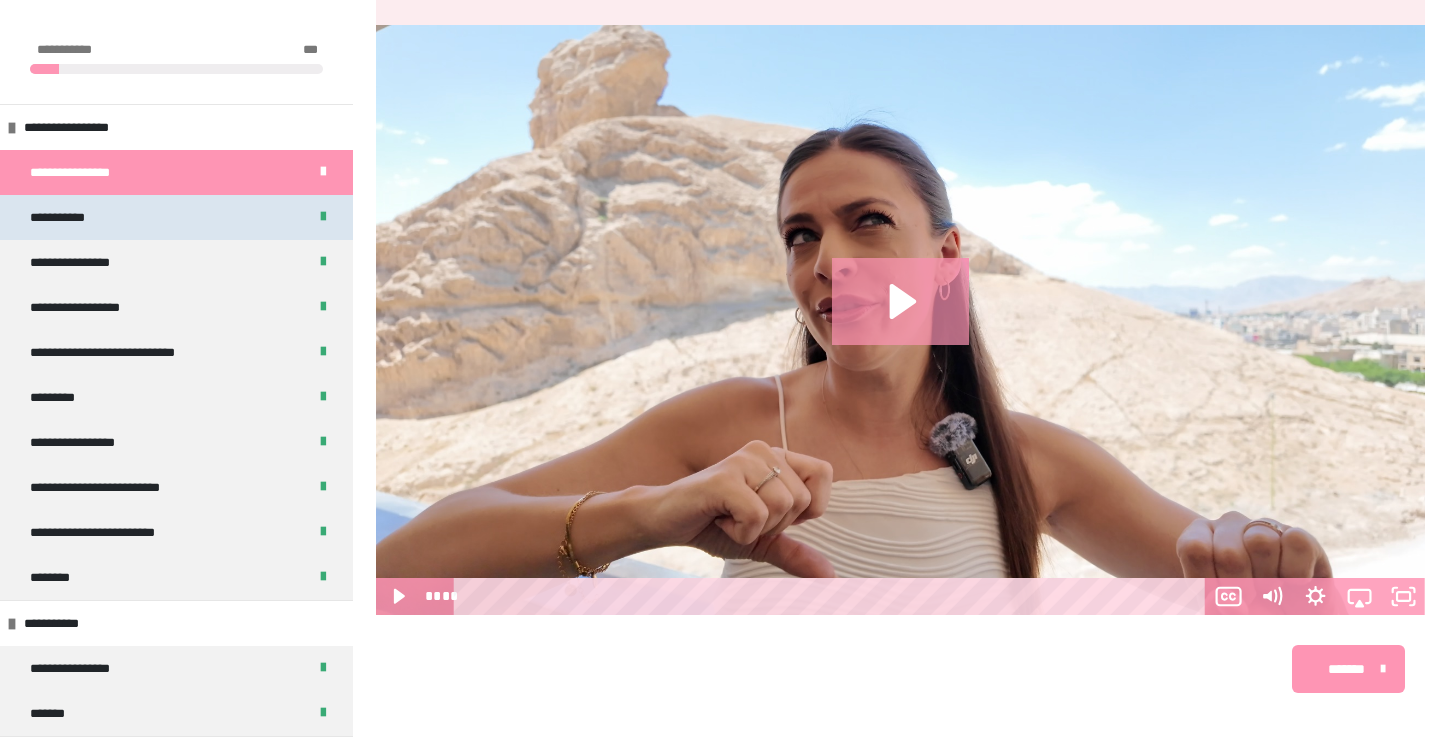 scroll, scrollTop: 451, scrollLeft: 0, axis: vertical 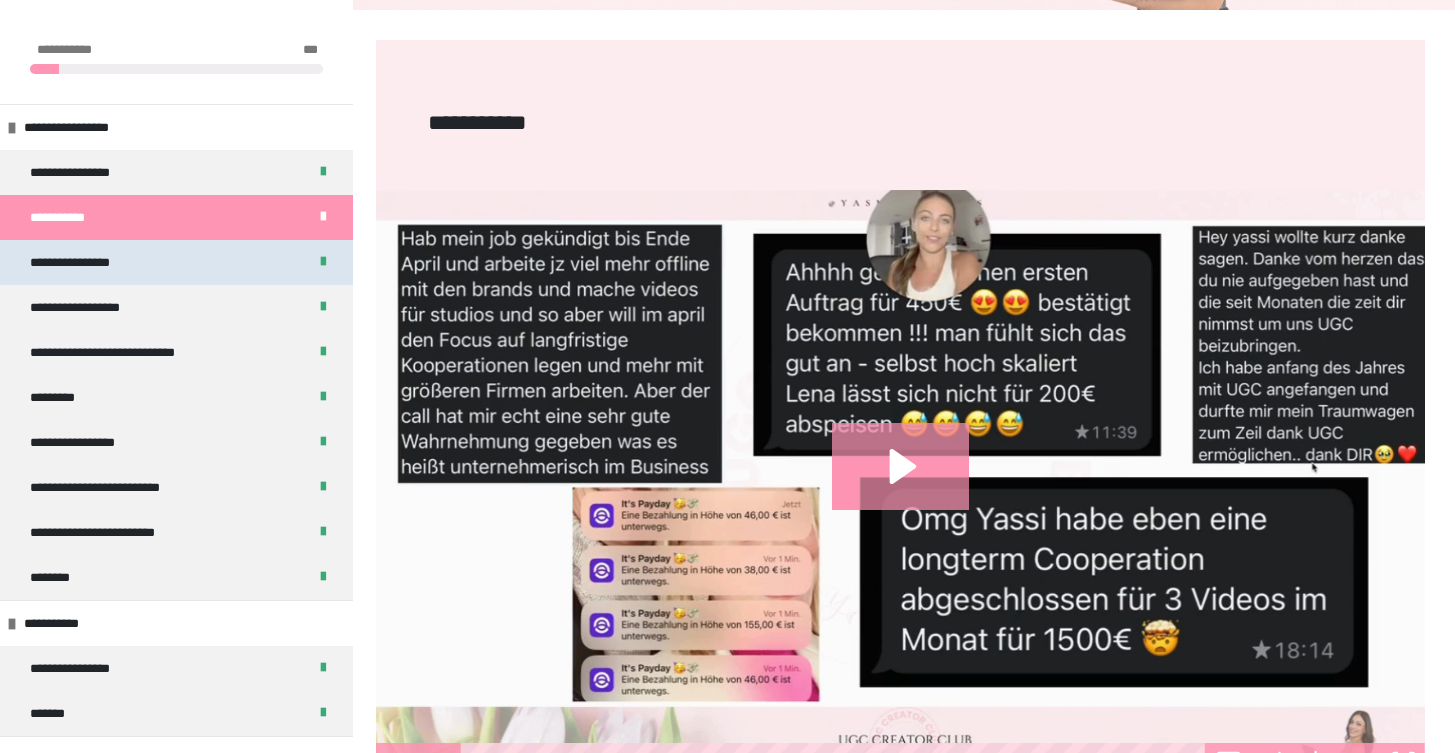 click on "**********" at bounding box center (176, 262) 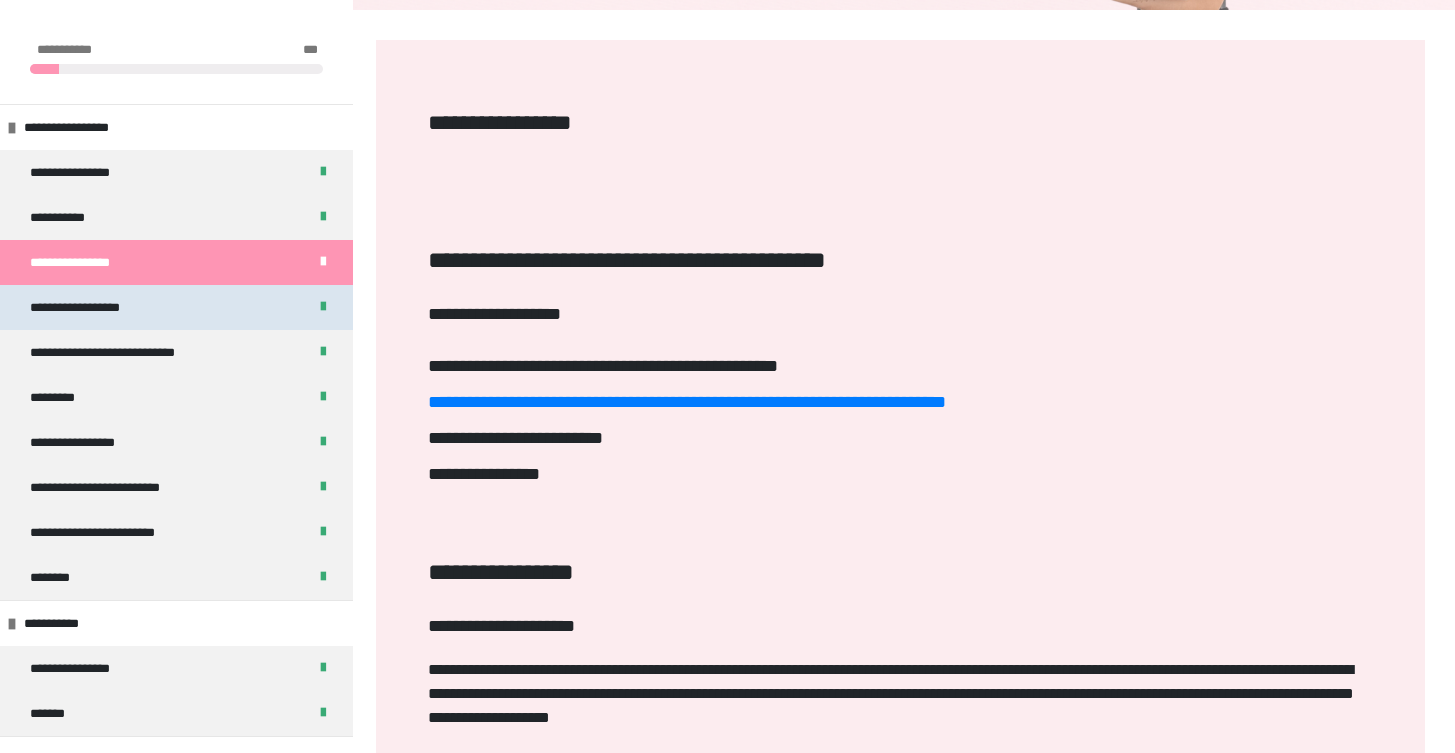 click on "**********" at bounding box center [104, 307] 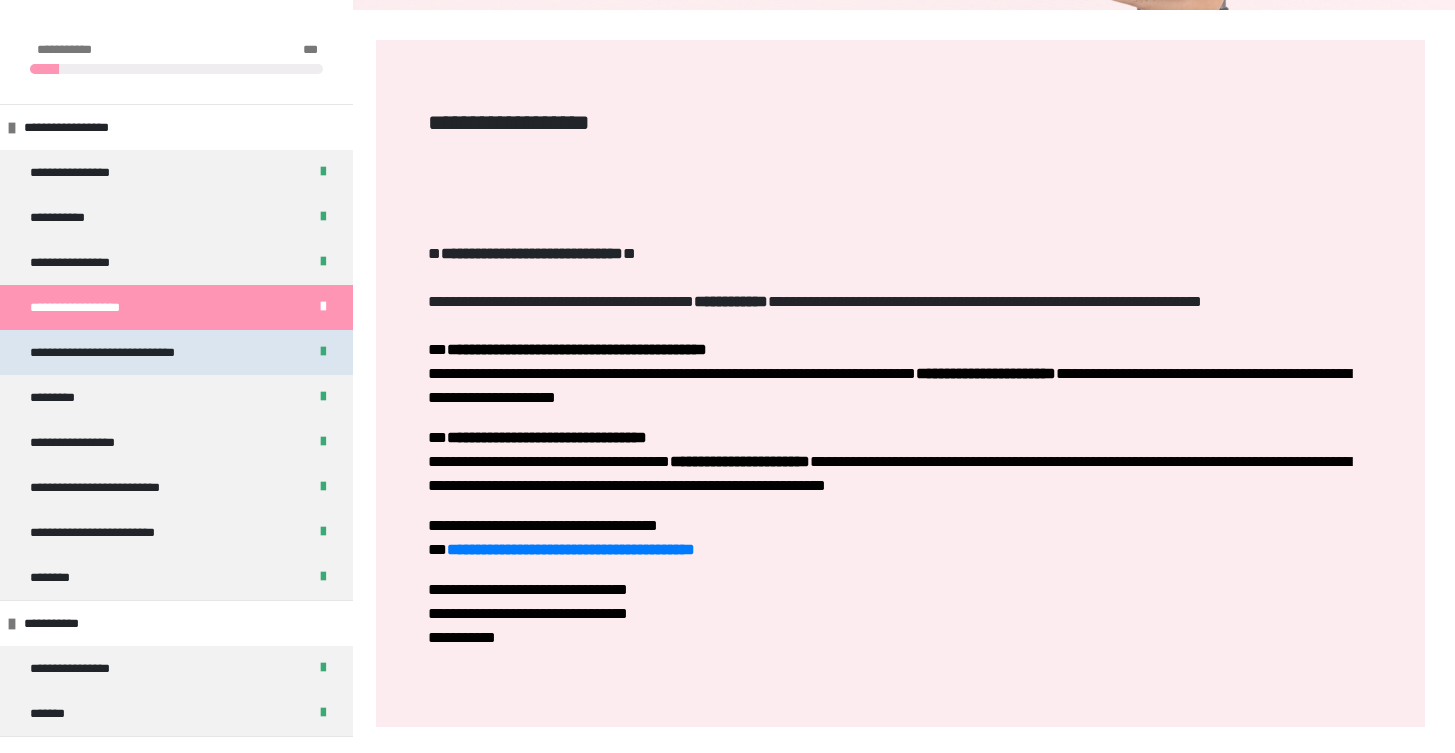 click on "**********" at bounding box center (129, 352) 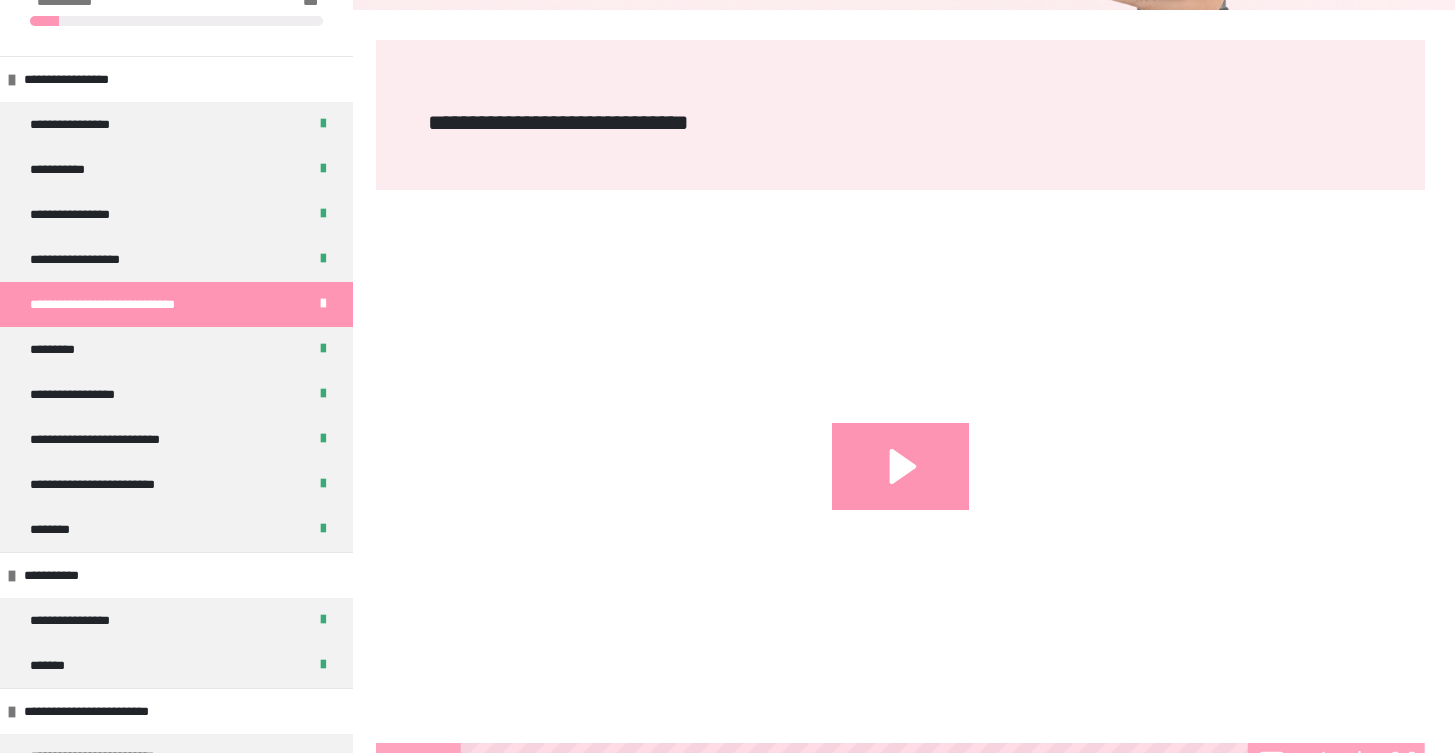 scroll, scrollTop: 71, scrollLeft: 0, axis: vertical 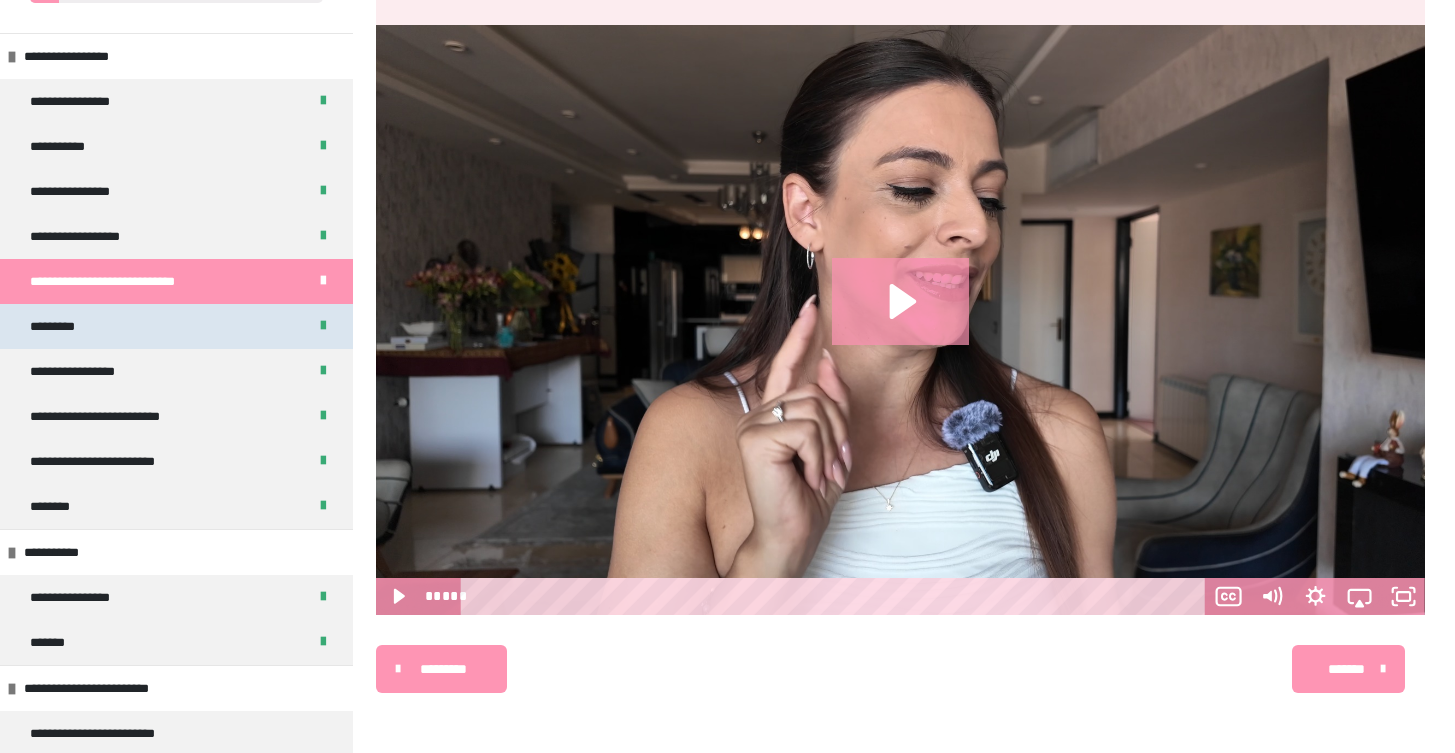 click on "*********" at bounding box center (176, 326) 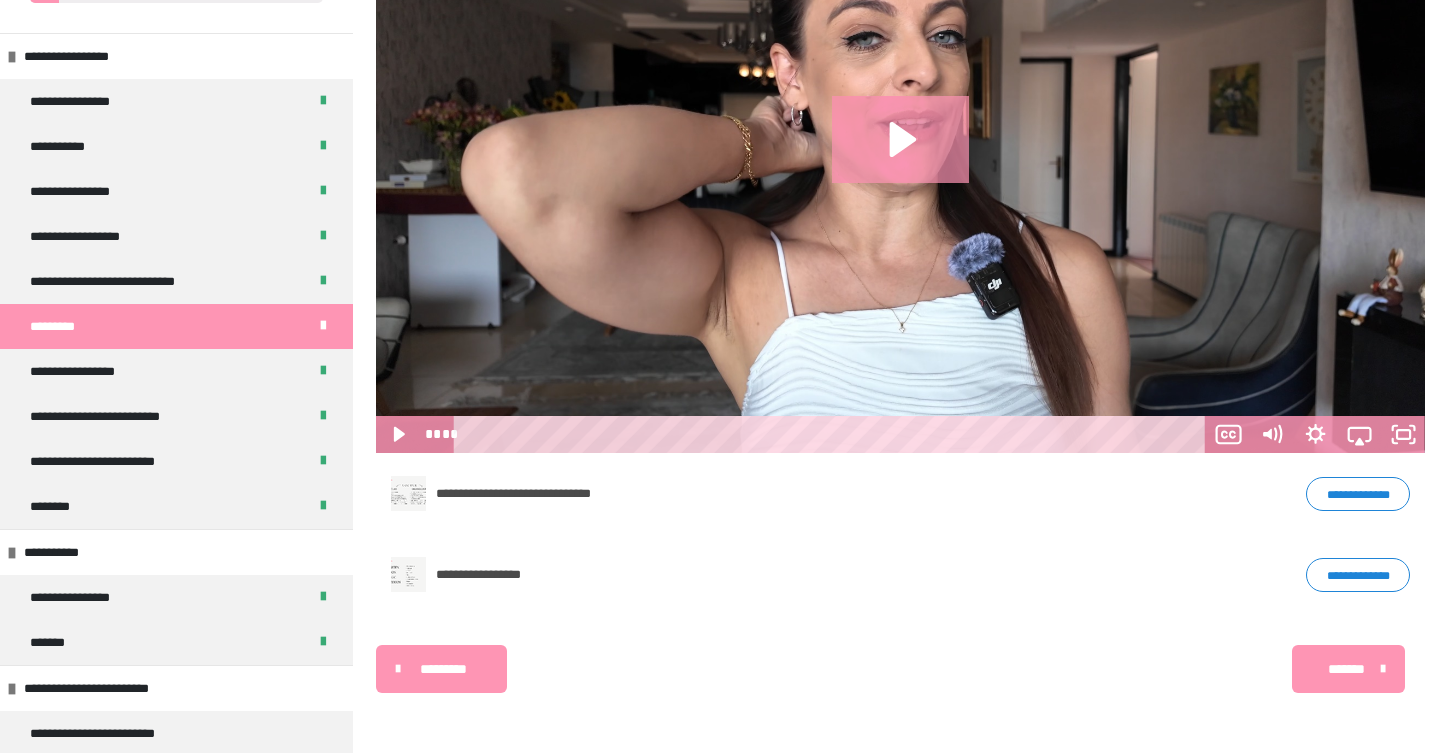 scroll, scrollTop: 597, scrollLeft: 0, axis: vertical 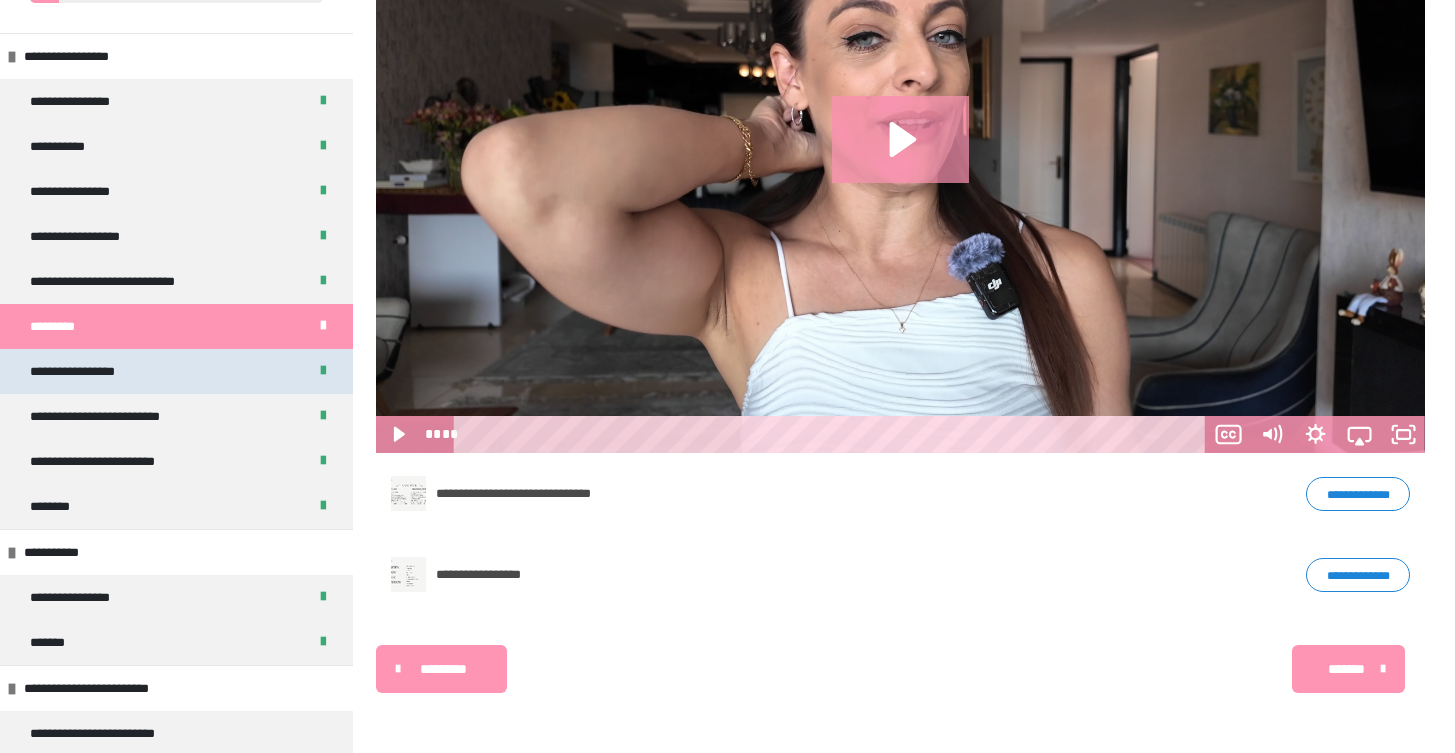 click on "**********" at bounding box center [176, 371] 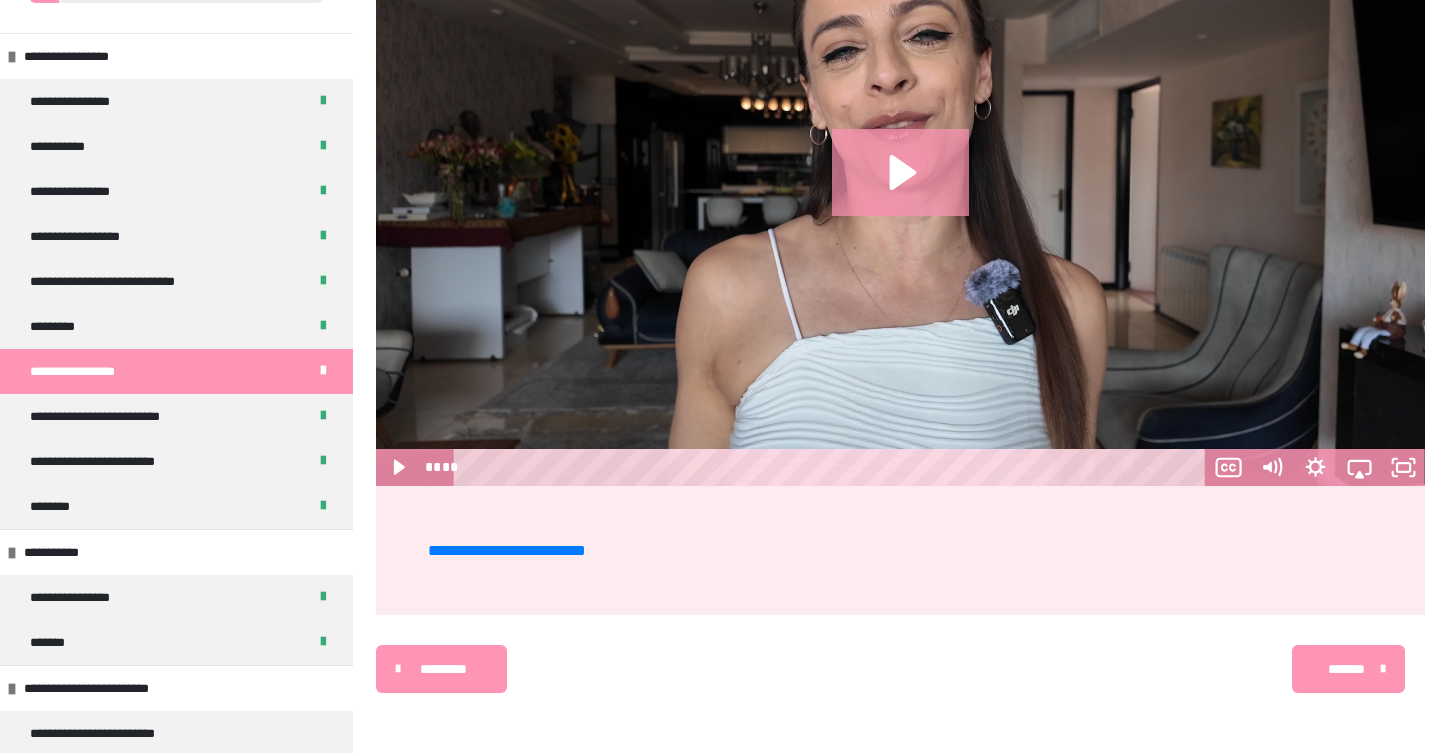 scroll, scrollTop: 564, scrollLeft: 0, axis: vertical 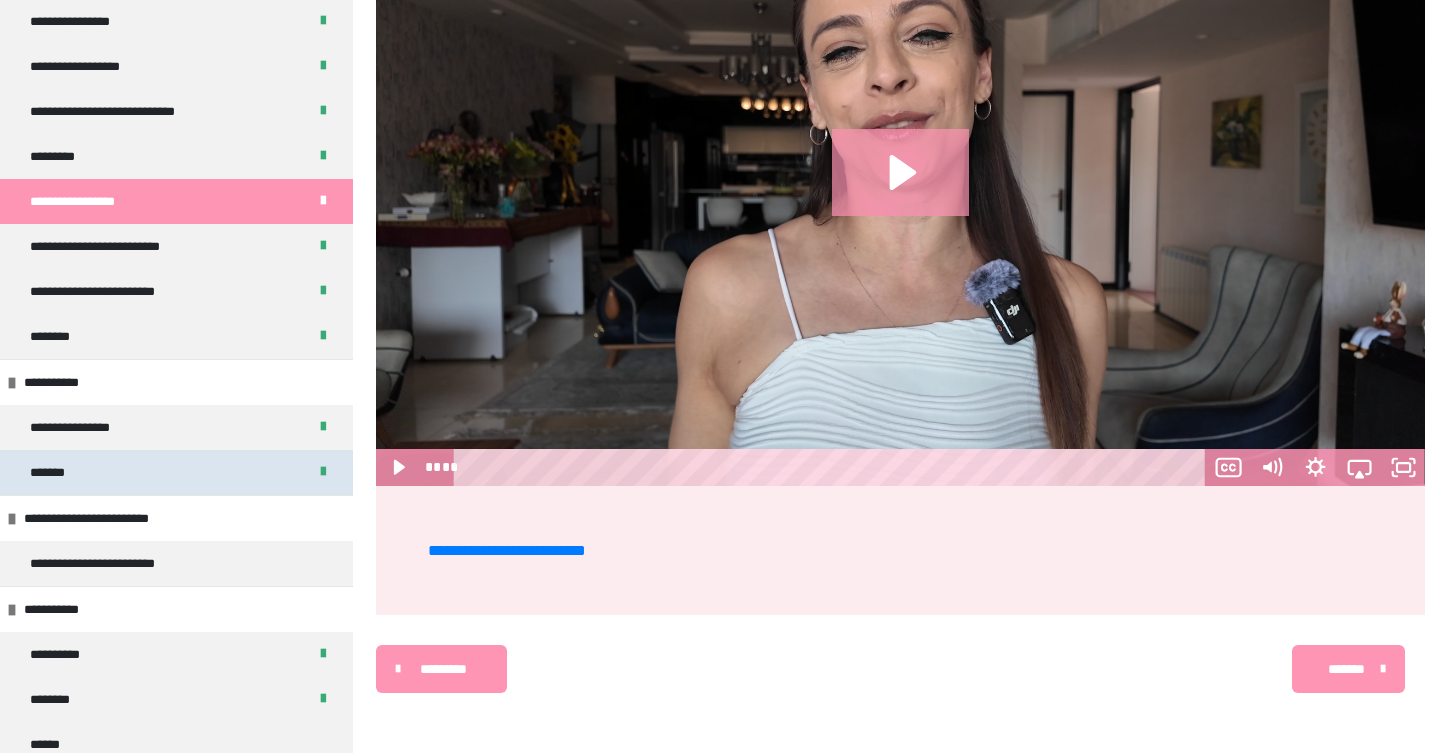 click on "*******" at bounding box center [176, 472] 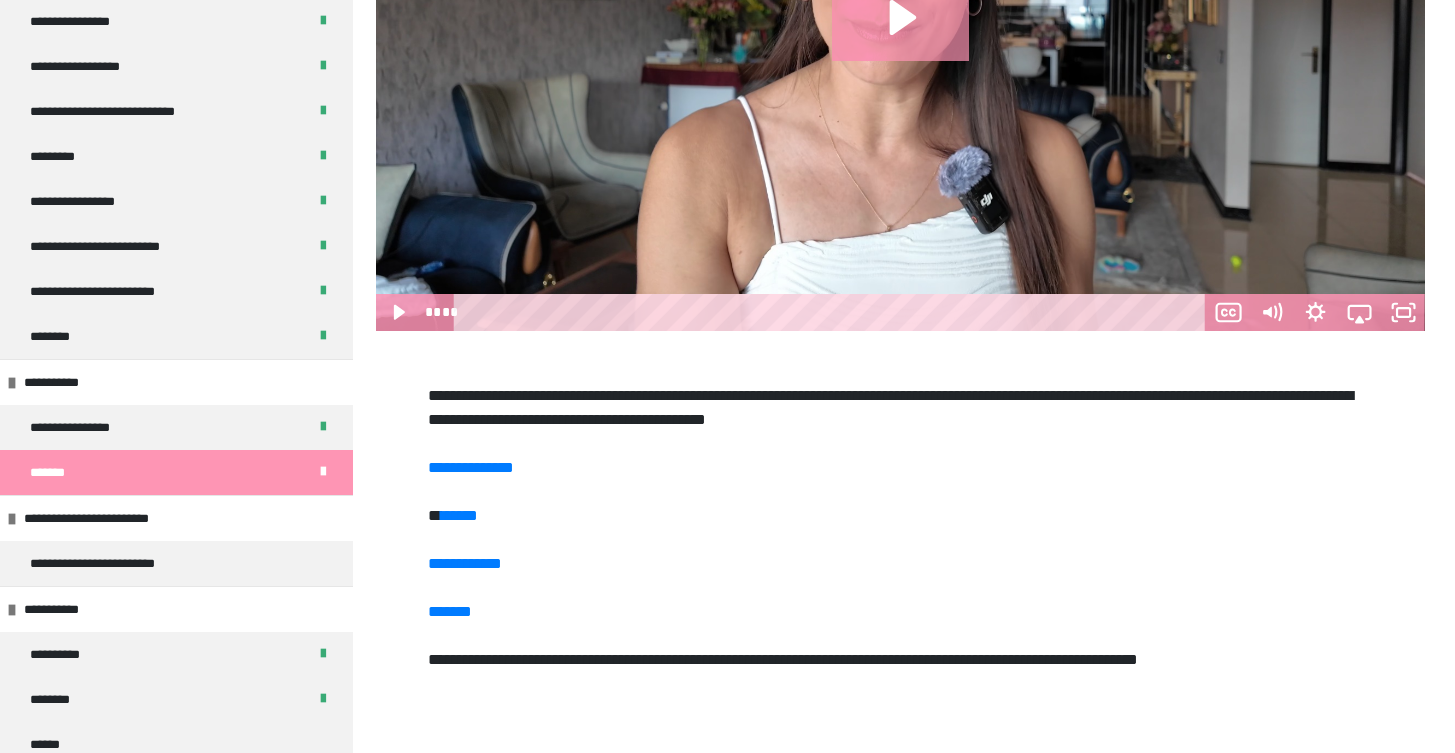 scroll, scrollTop: 725, scrollLeft: 0, axis: vertical 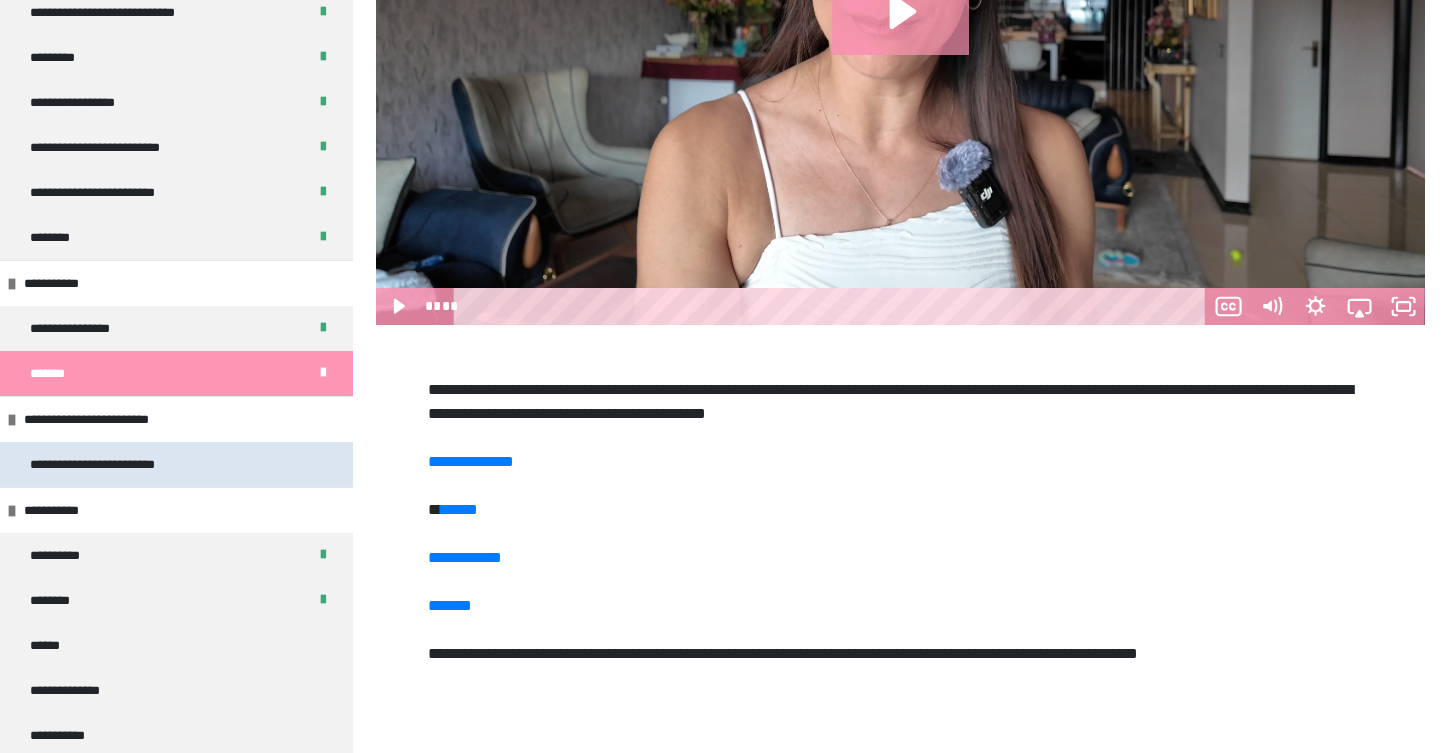 click on "**********" at bounding box center (116, 464) 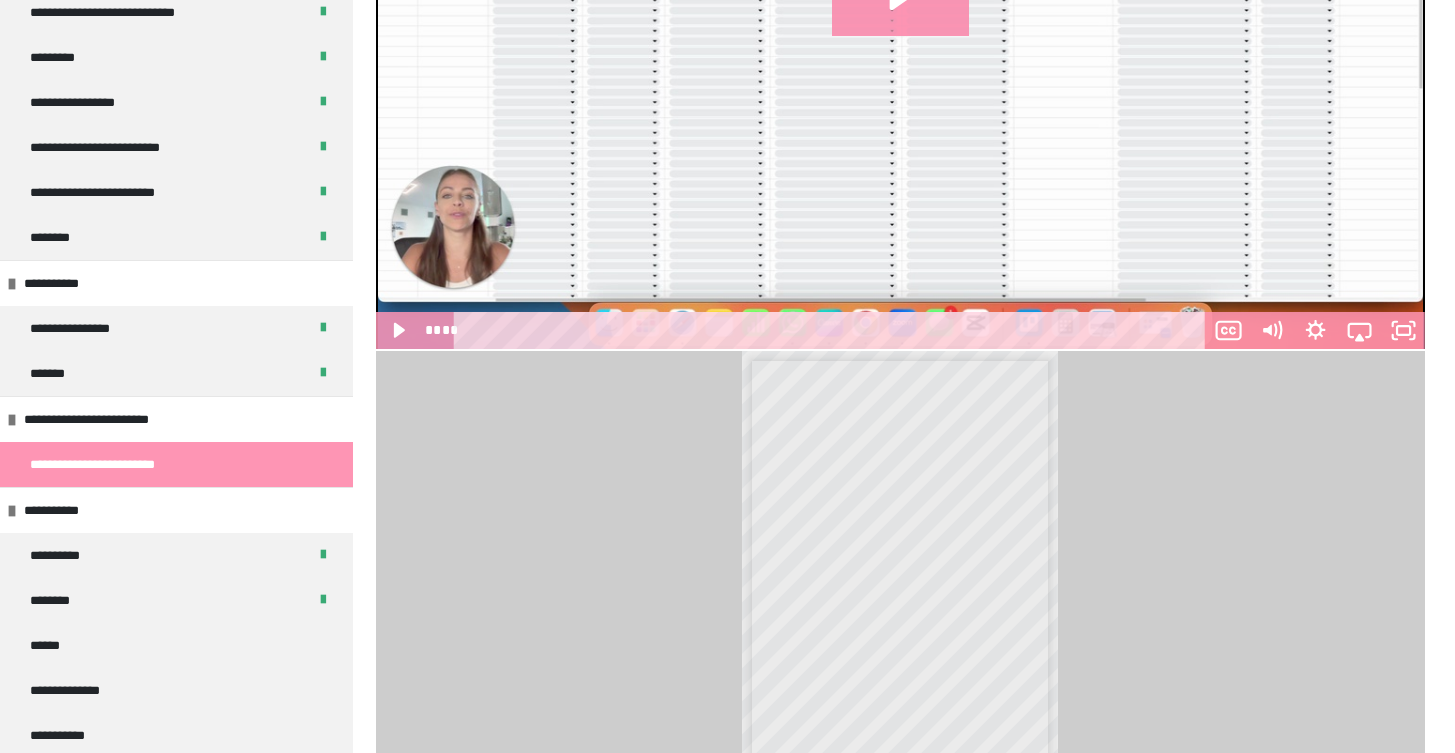 scroll, scrollTop: 794, scrollLeft: 0, axis: vertical 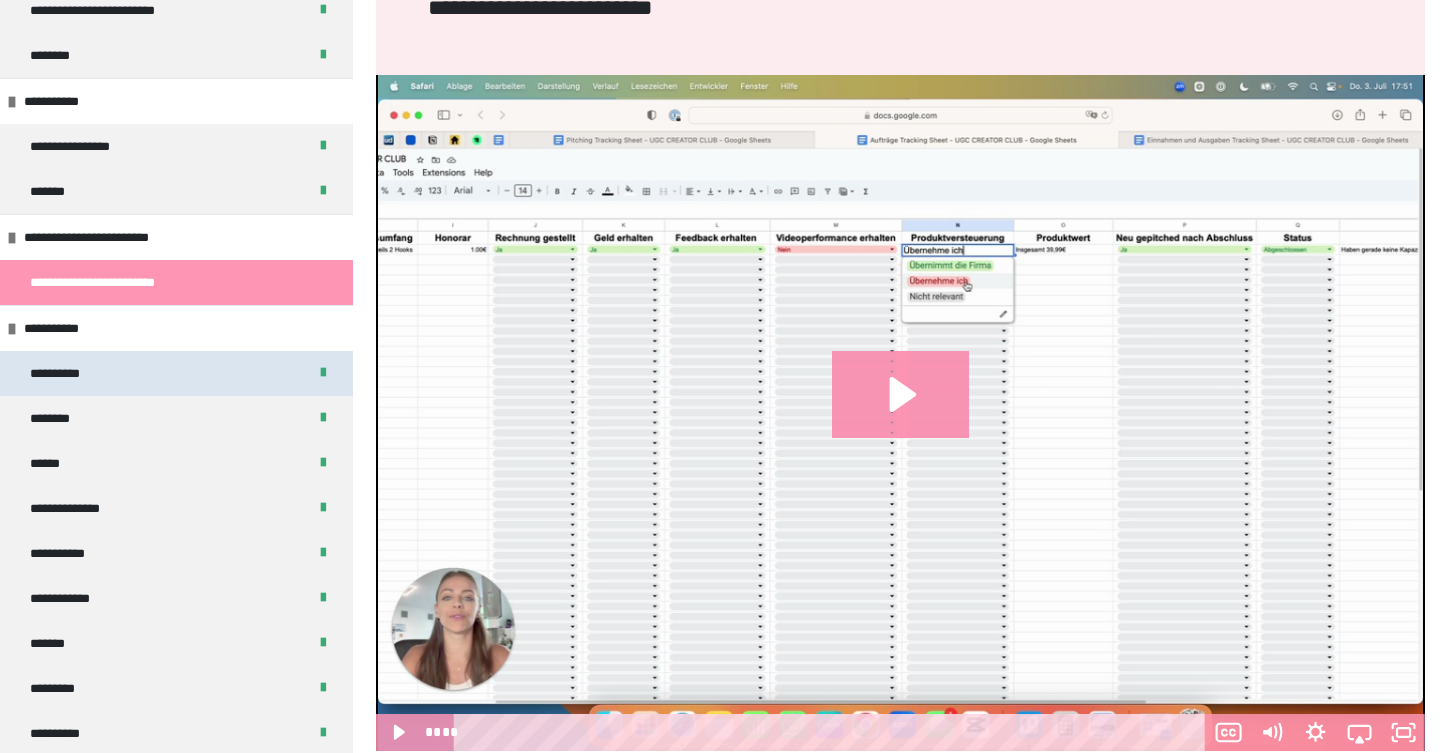 click on "**********" at bounding box center (176, 373) 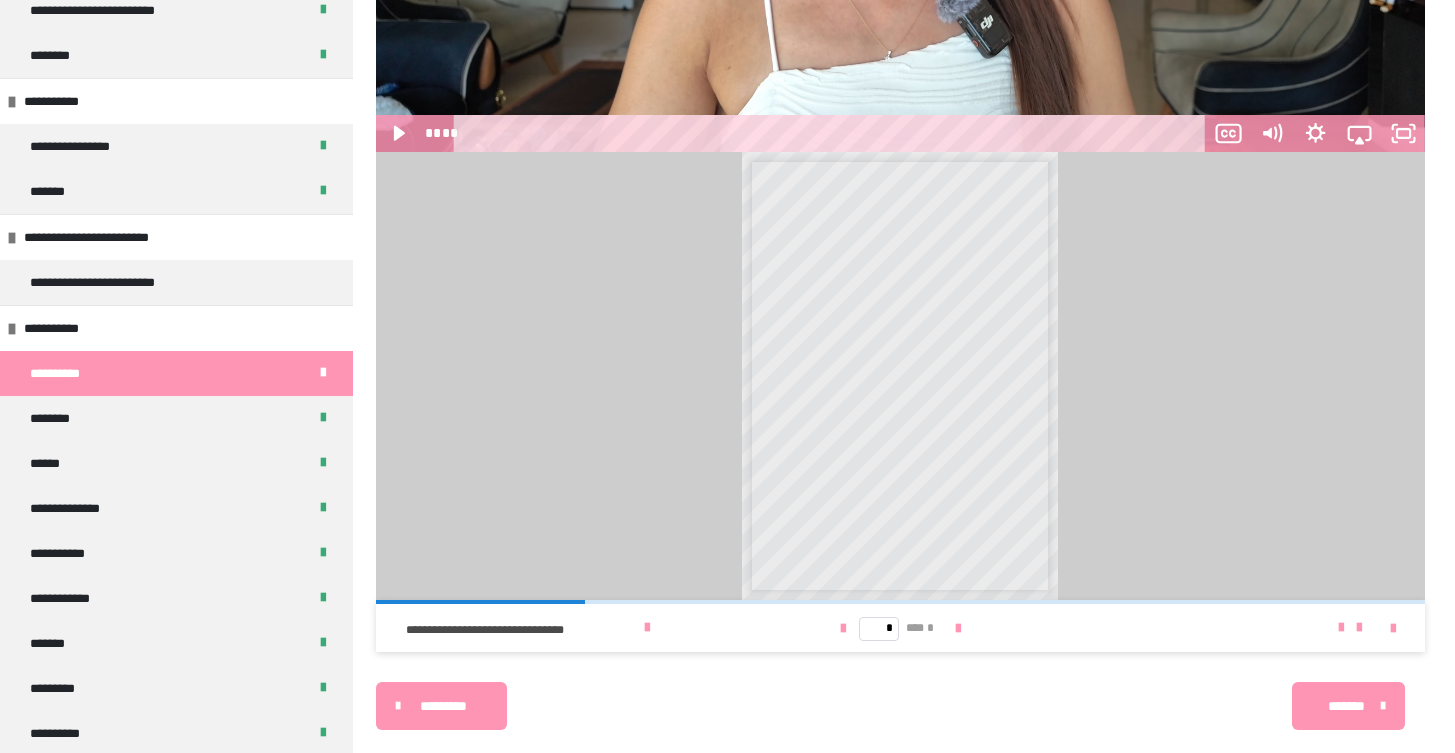scroll, scrollTop: 901, scrollLeft: 0, axis: vertical 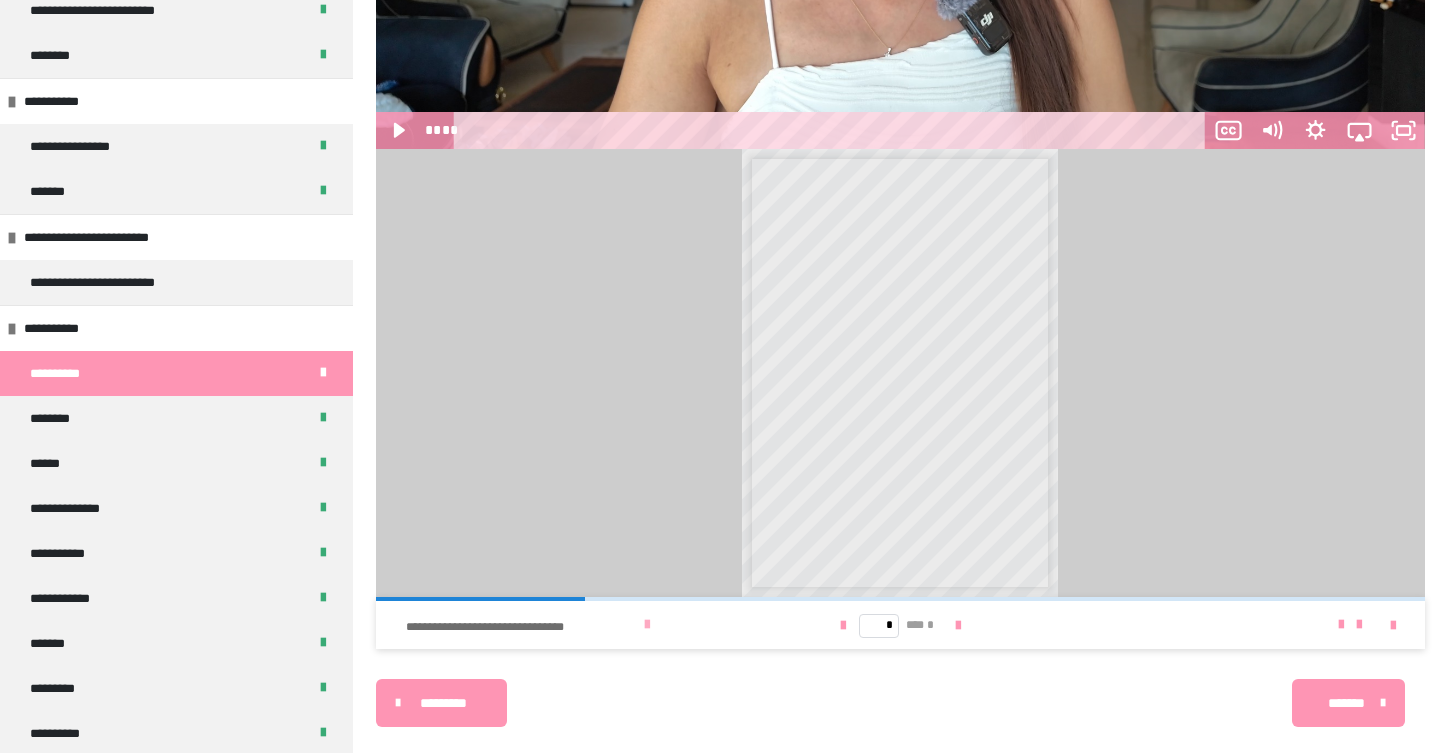 click at bounding box center [647, 625] 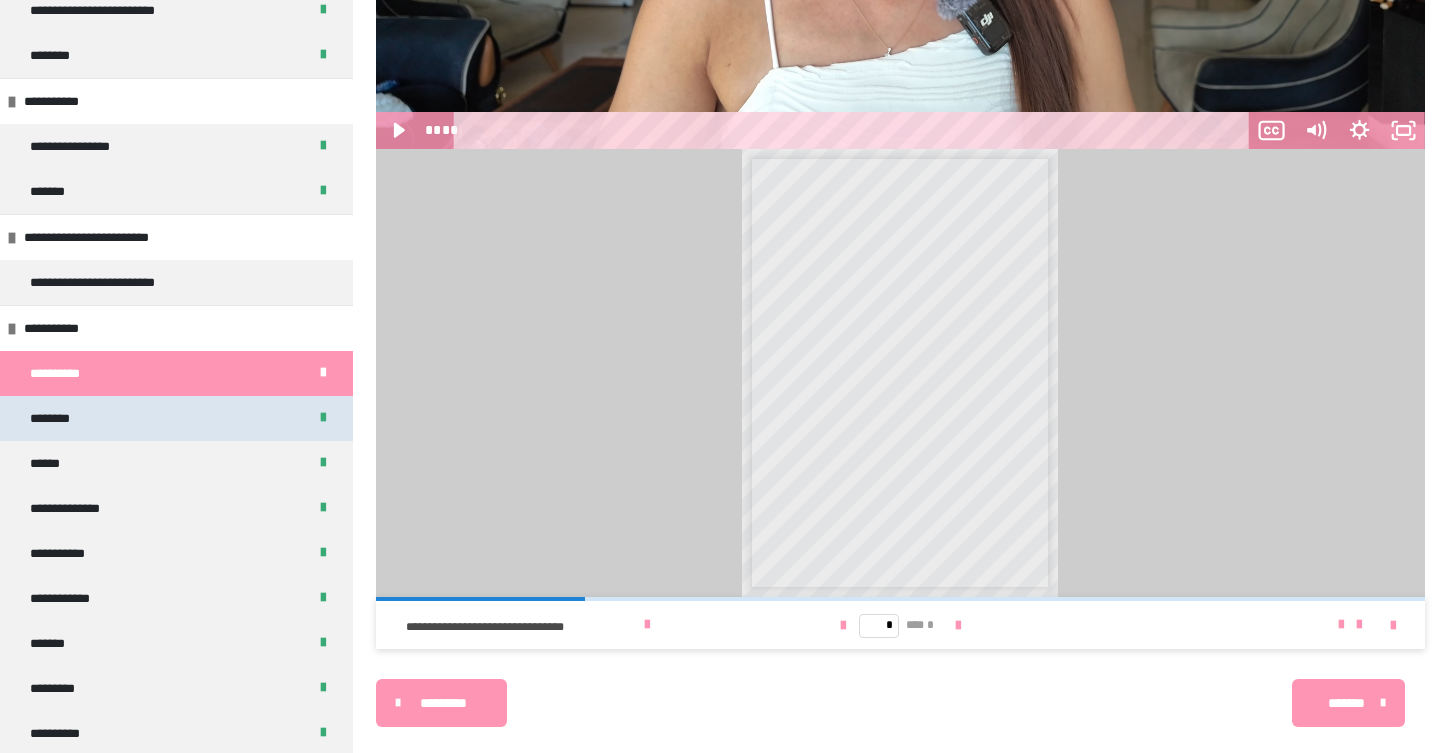 click on "********" at bounding box center [176, 418] 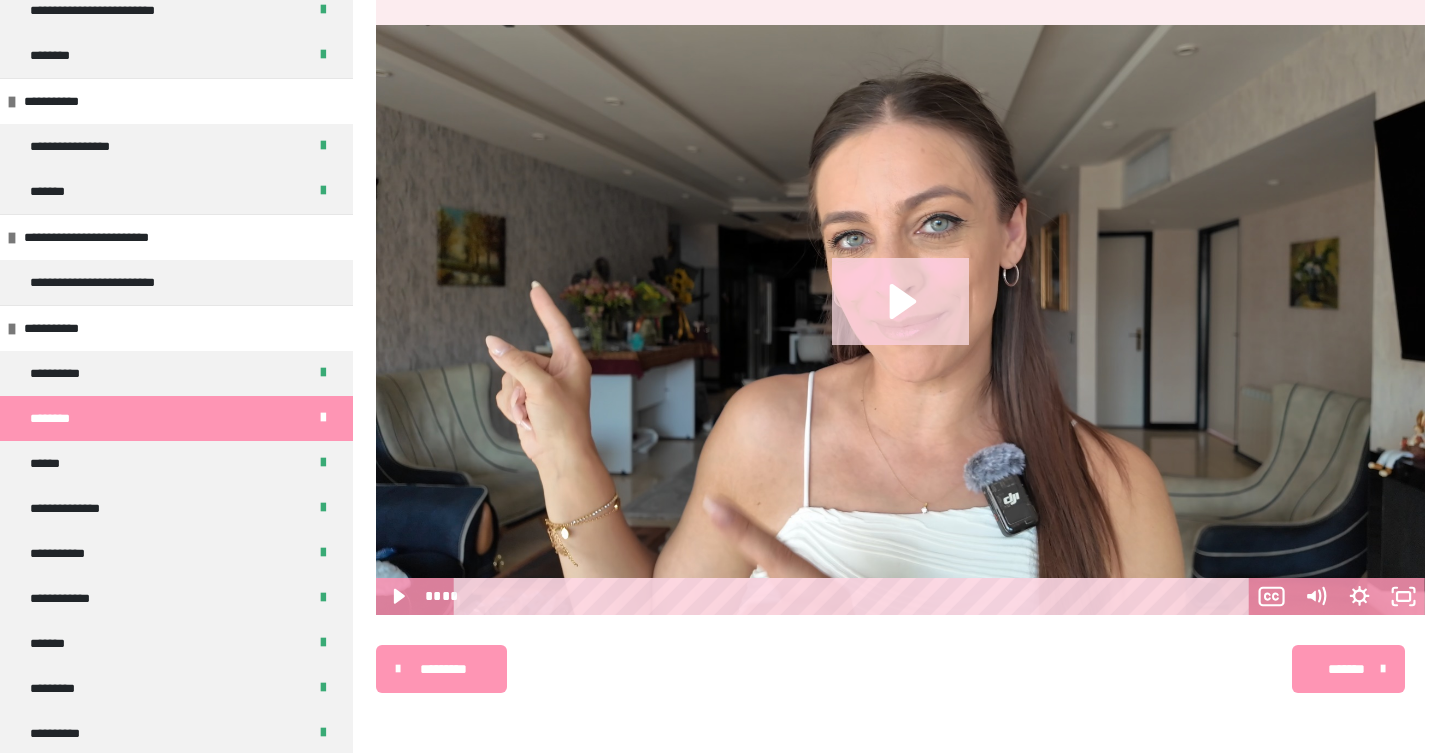 scroll, scrollTop: 435, scrollLeft: 0, axis: vertical 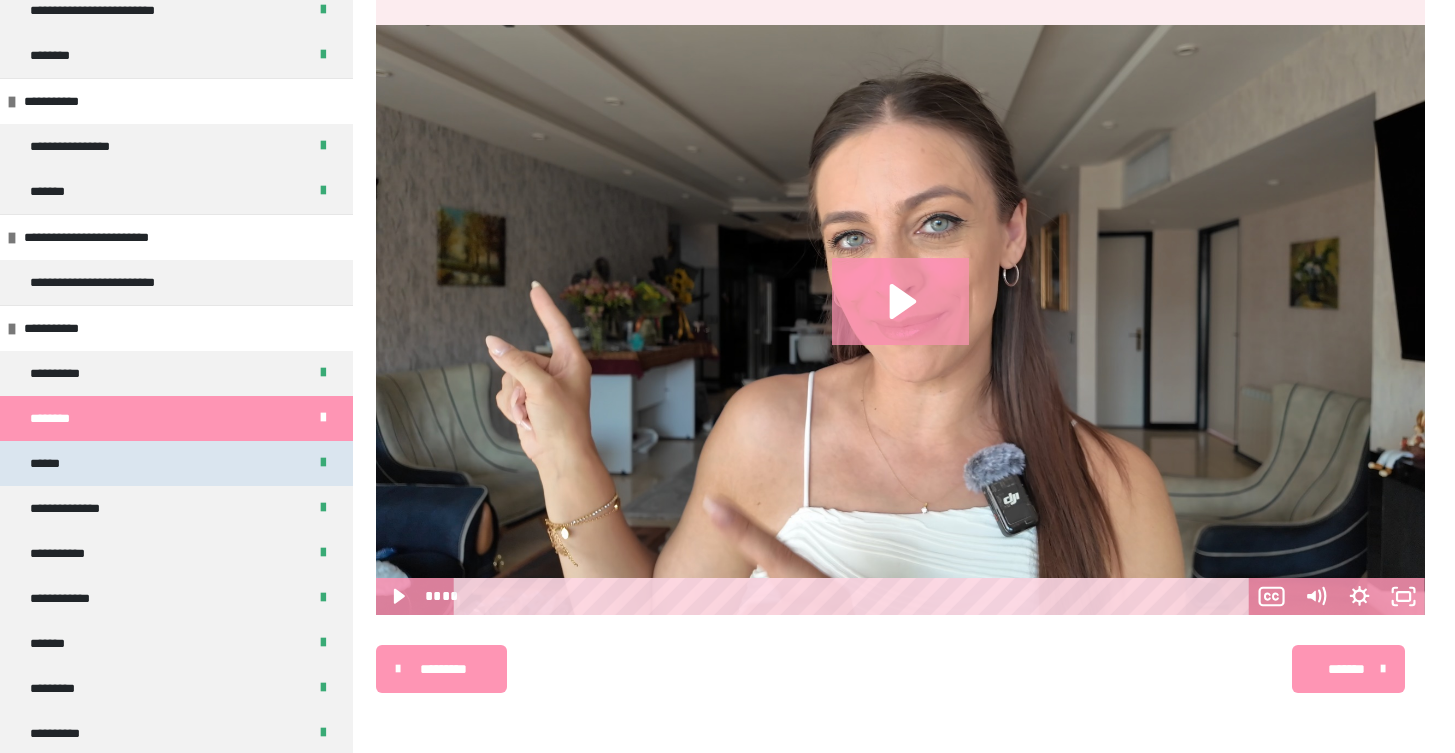 click on "******" at bounding box center [176, 463] 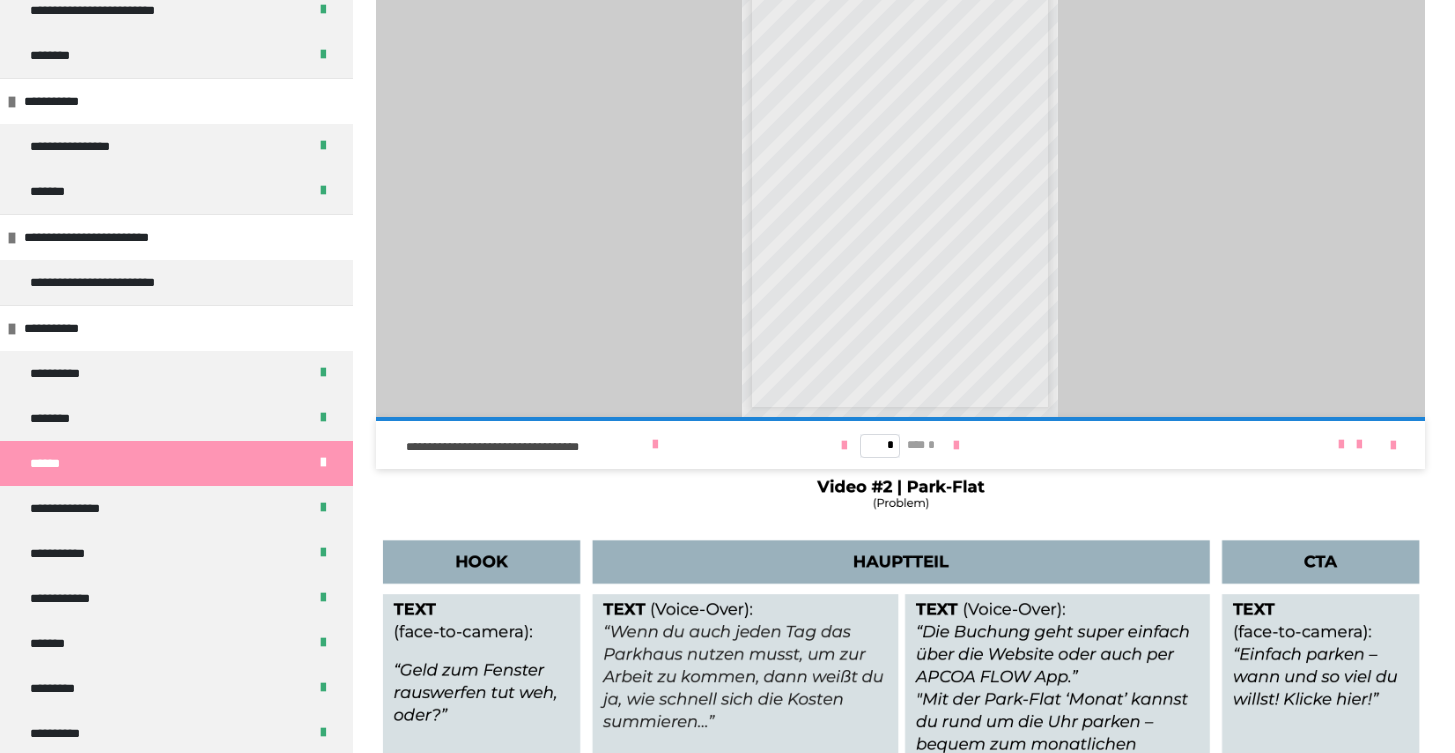 scroll, scrollTop: 1080, scrollLeft: 0, axis: vertical 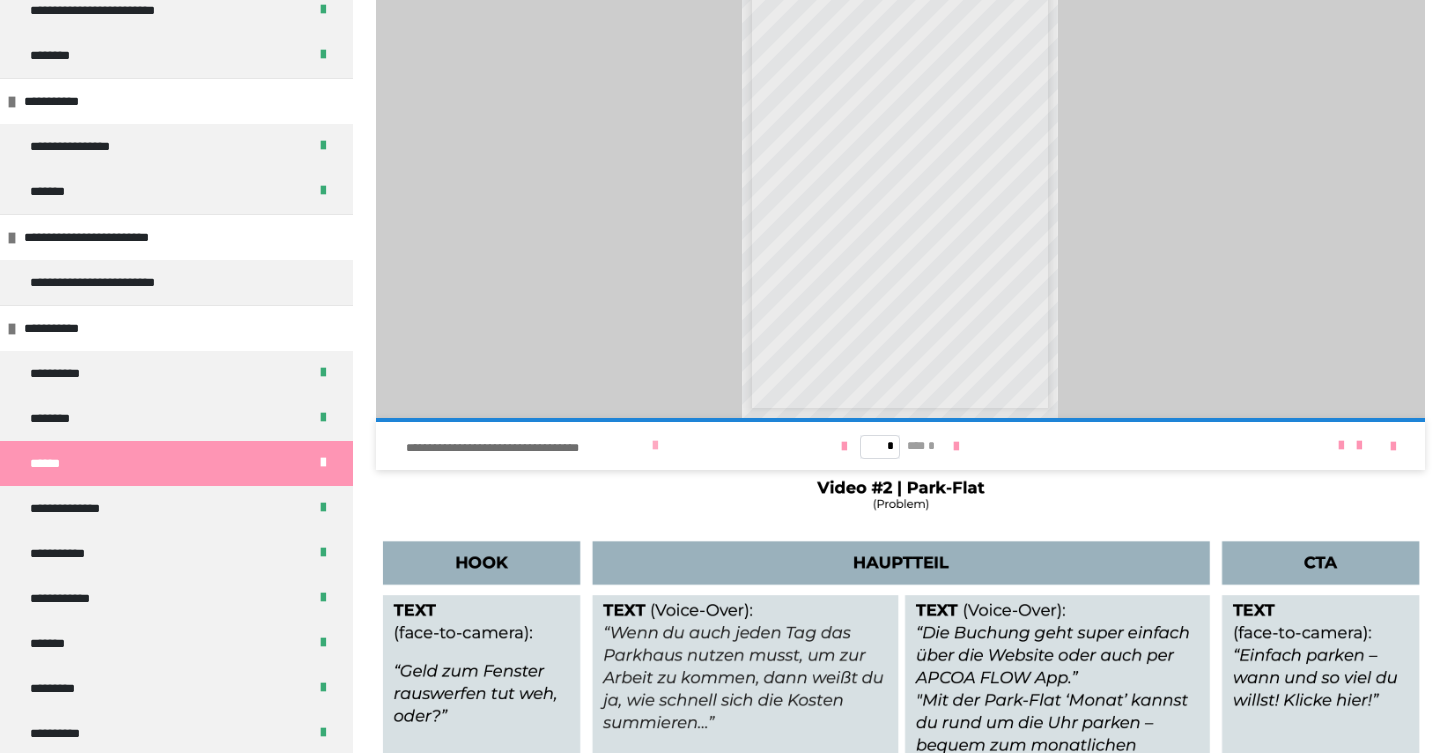 click on "**********" at bounding box center [526, 448] 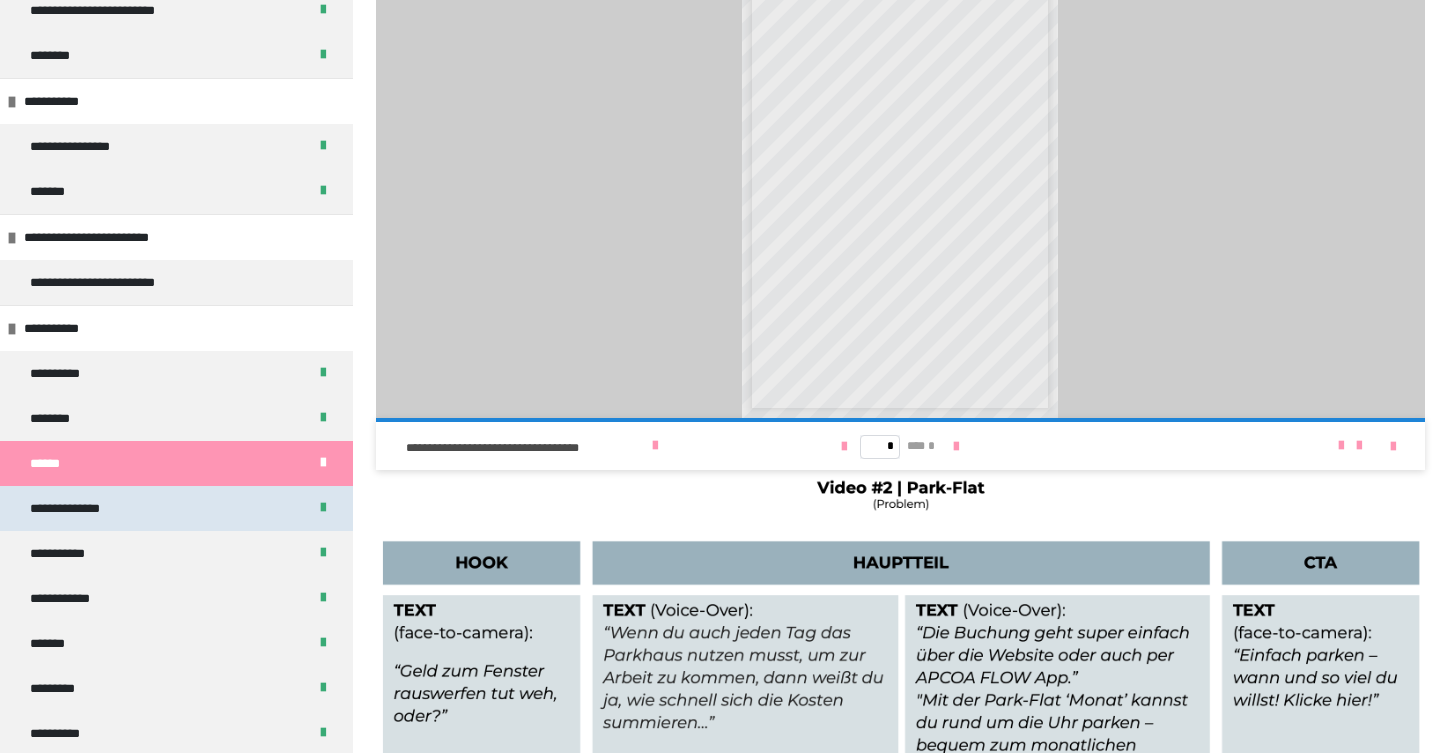 click on "**********" at bounding box center (176, 508) 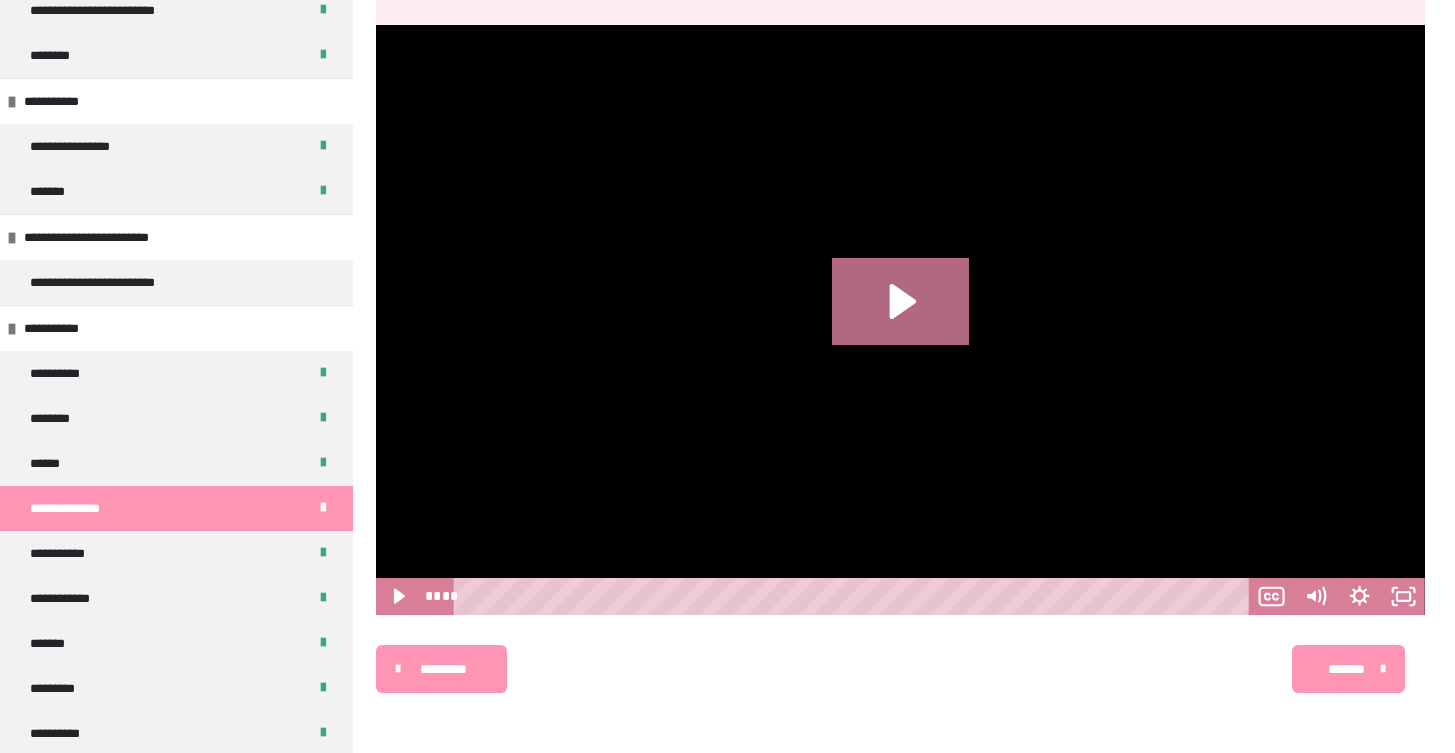 scroll, scrollTop: 435, scrollLeft: 0, axis: vertical 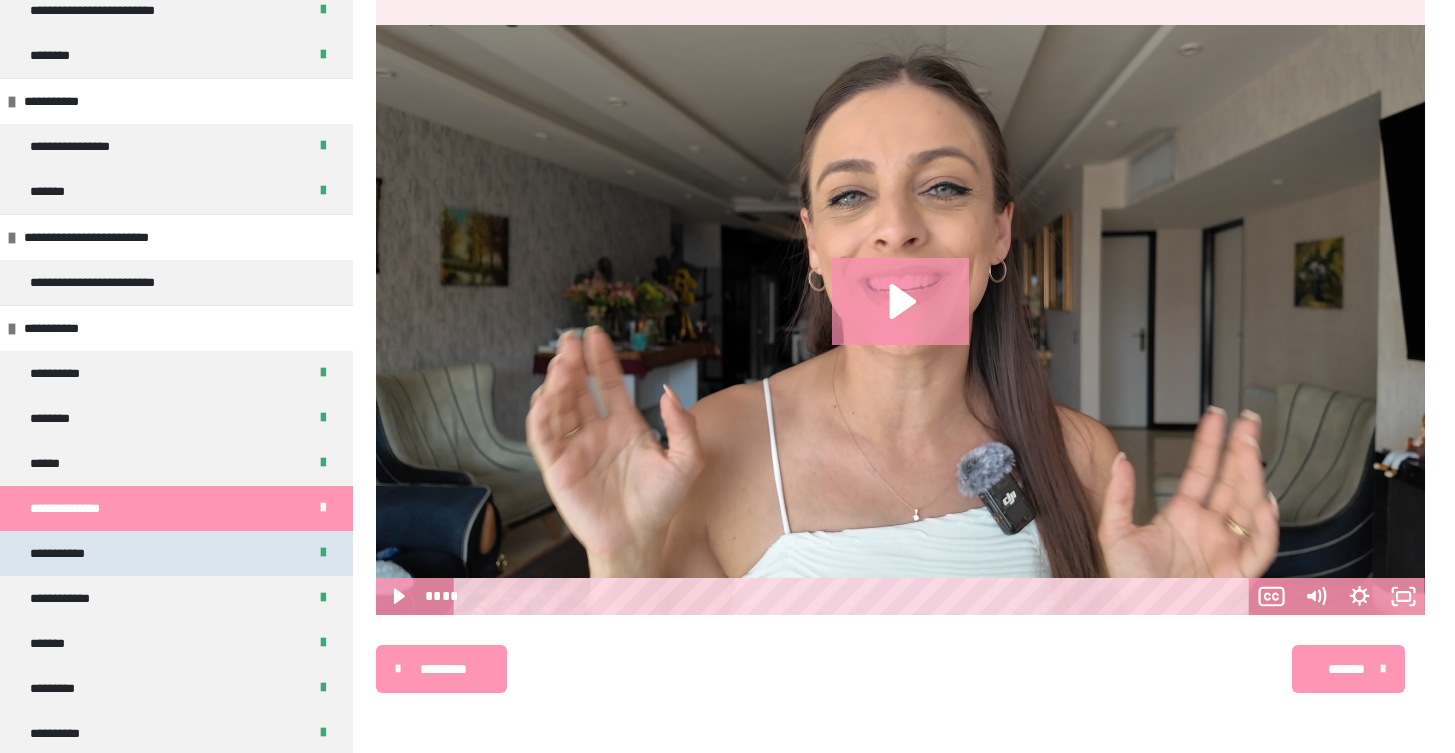 click on "**********" at bounding box center [176, 553] 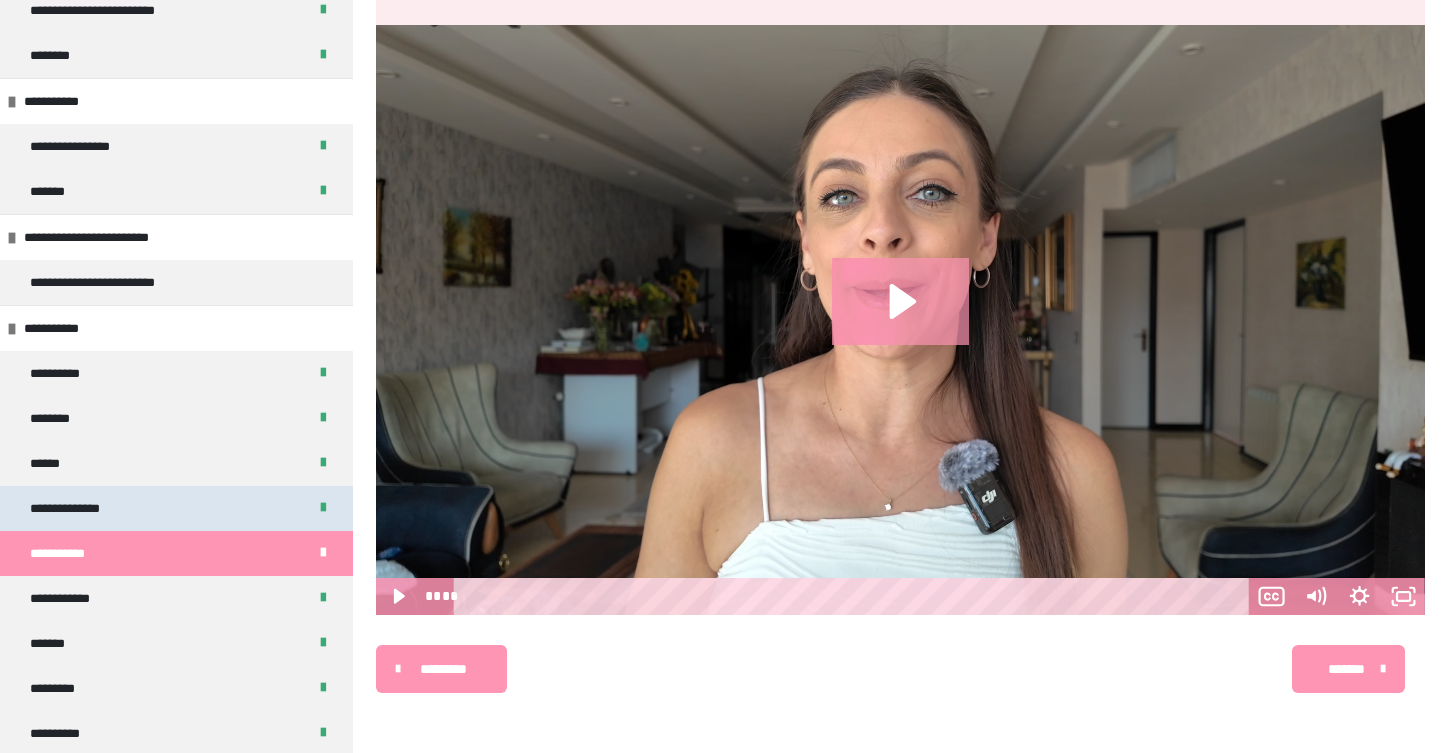 scroll, scrollTop: 435, scrollLeft: 0, axis: vertical 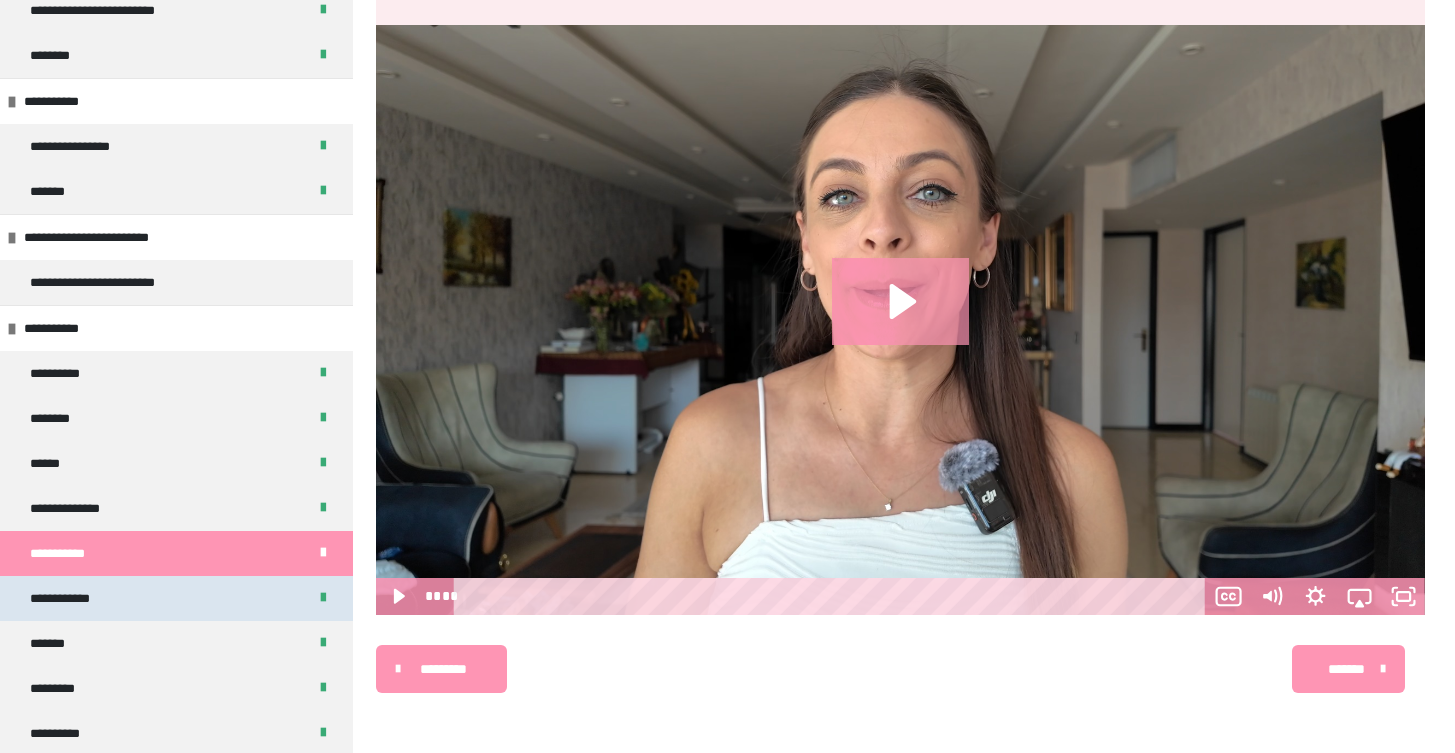 click on "**********" at bounding box center [176, 598] 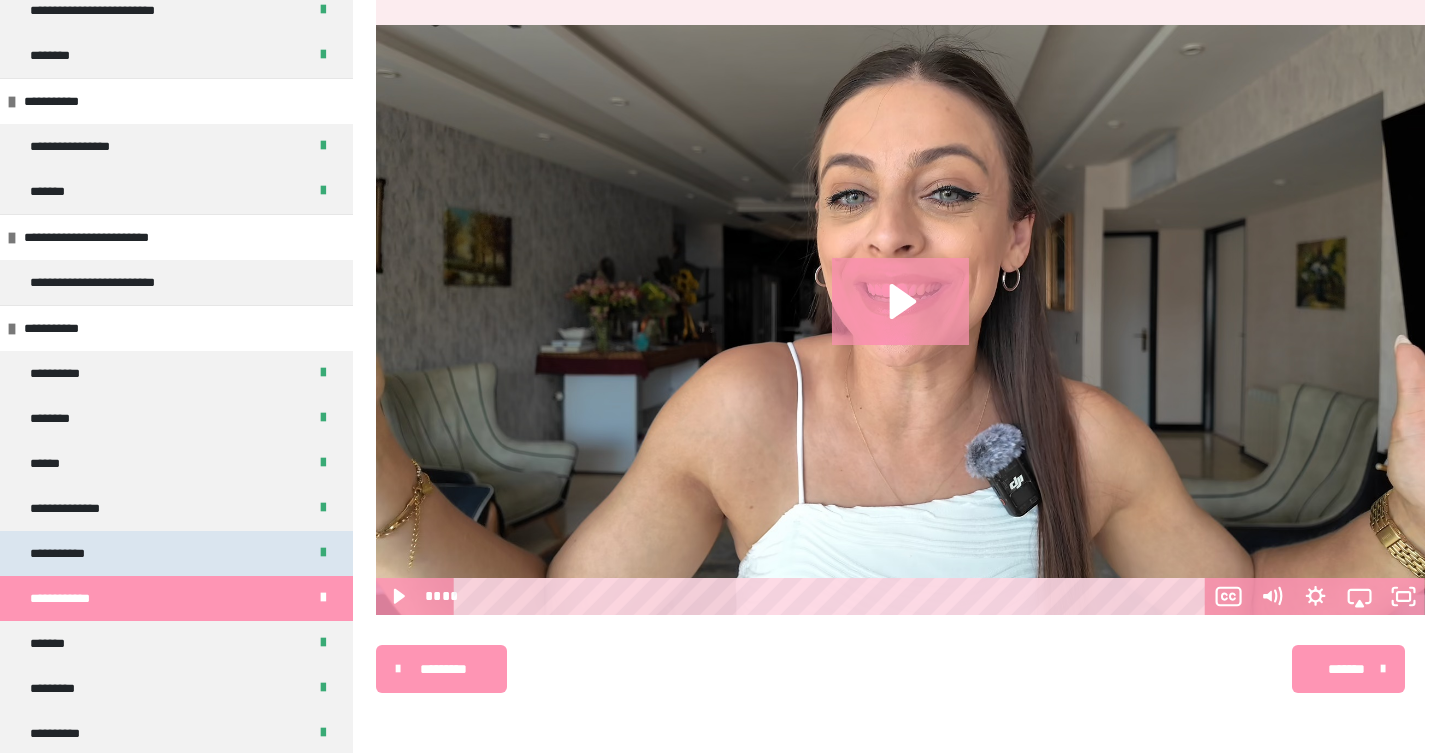 scroll, scrollTop: 435, scrollLeft: 0, axis: vertical 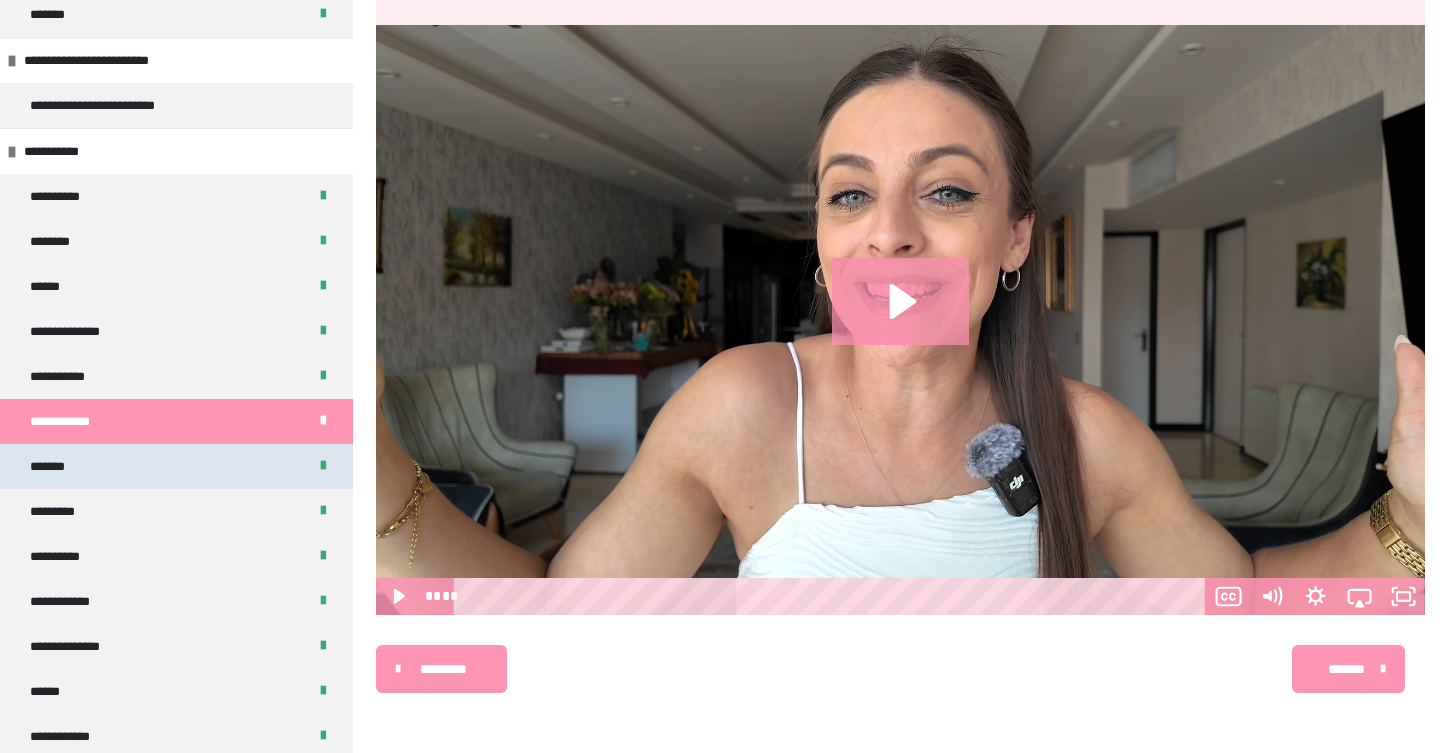 click on "*******" at bounding box center [176, 466] 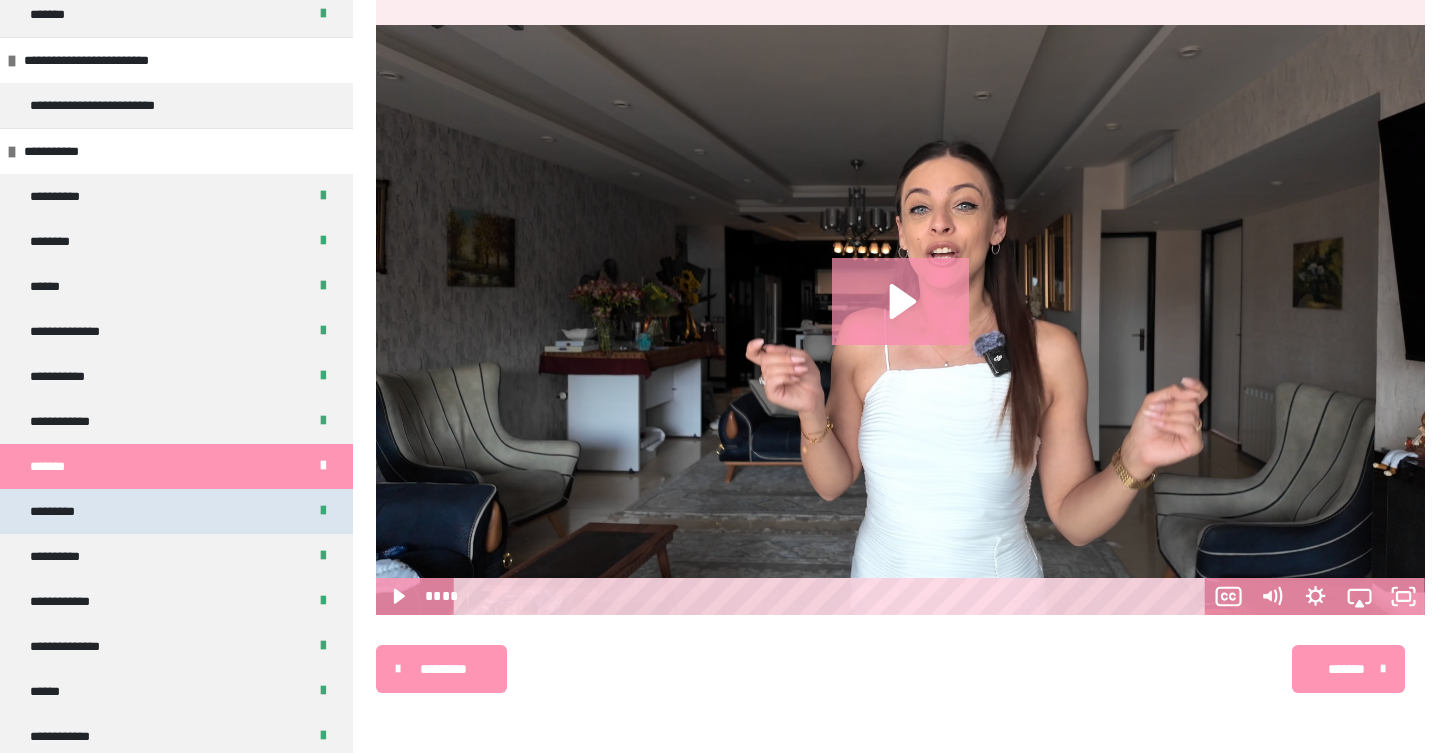 click on "*********" at bounding box center (176, 511) 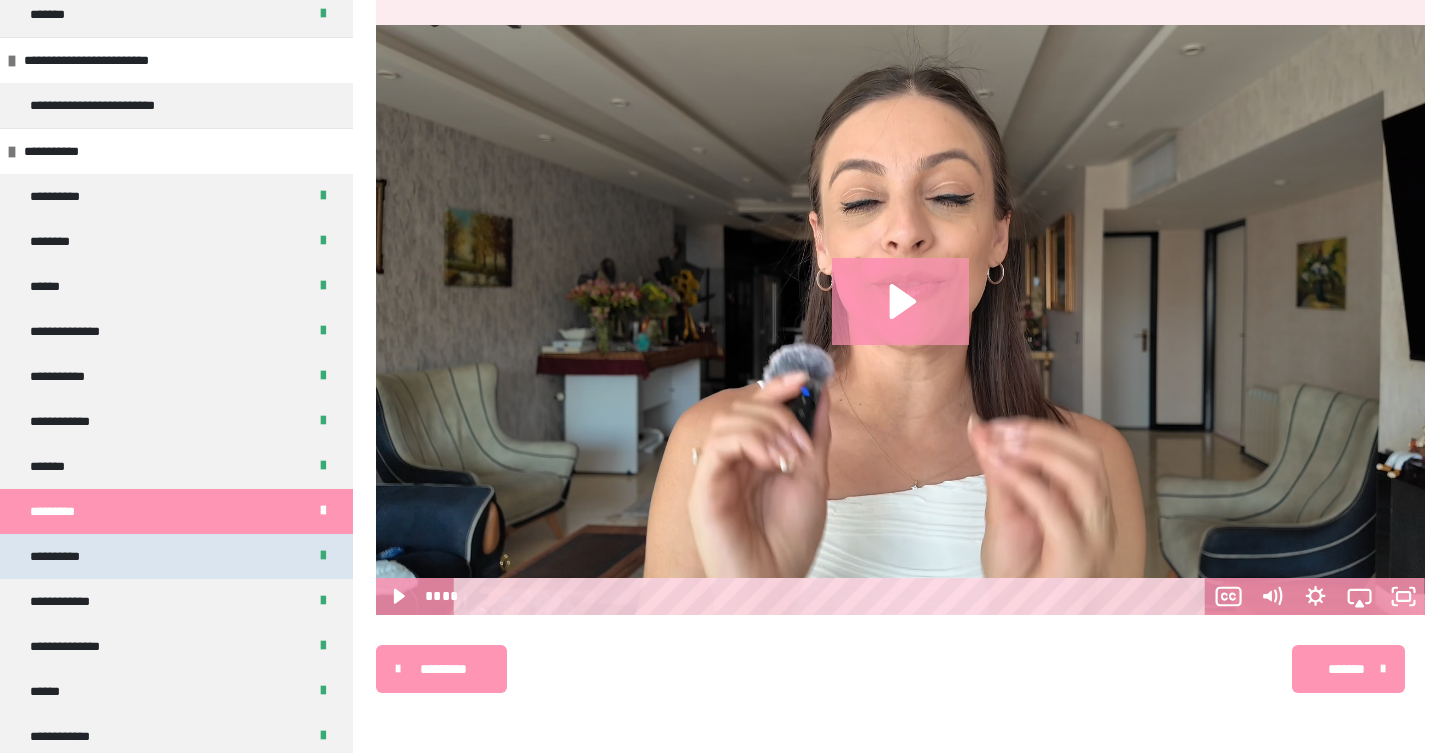 click on "**********" at bounding box center (176, 556) 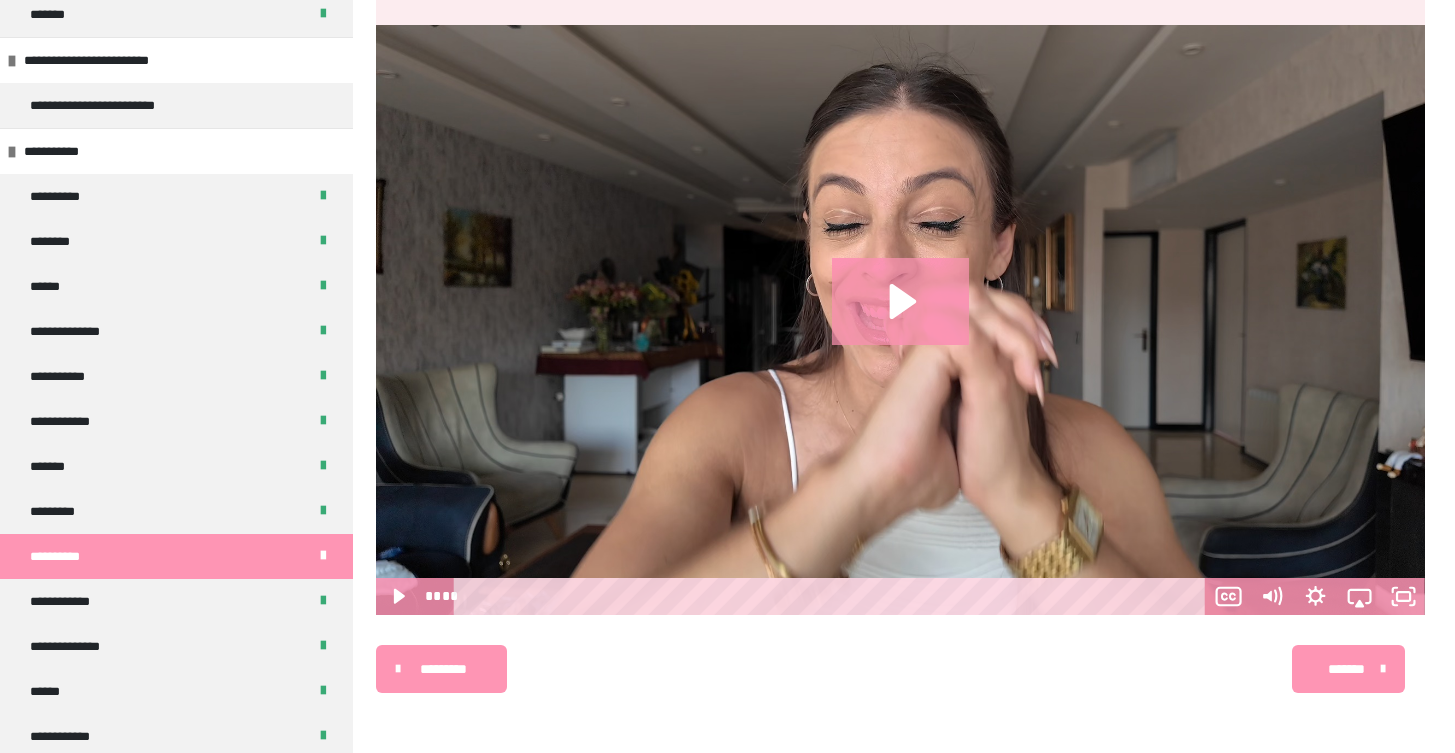 scroll, scrollTop: 435, scrollLeft: 0, axis: vertical 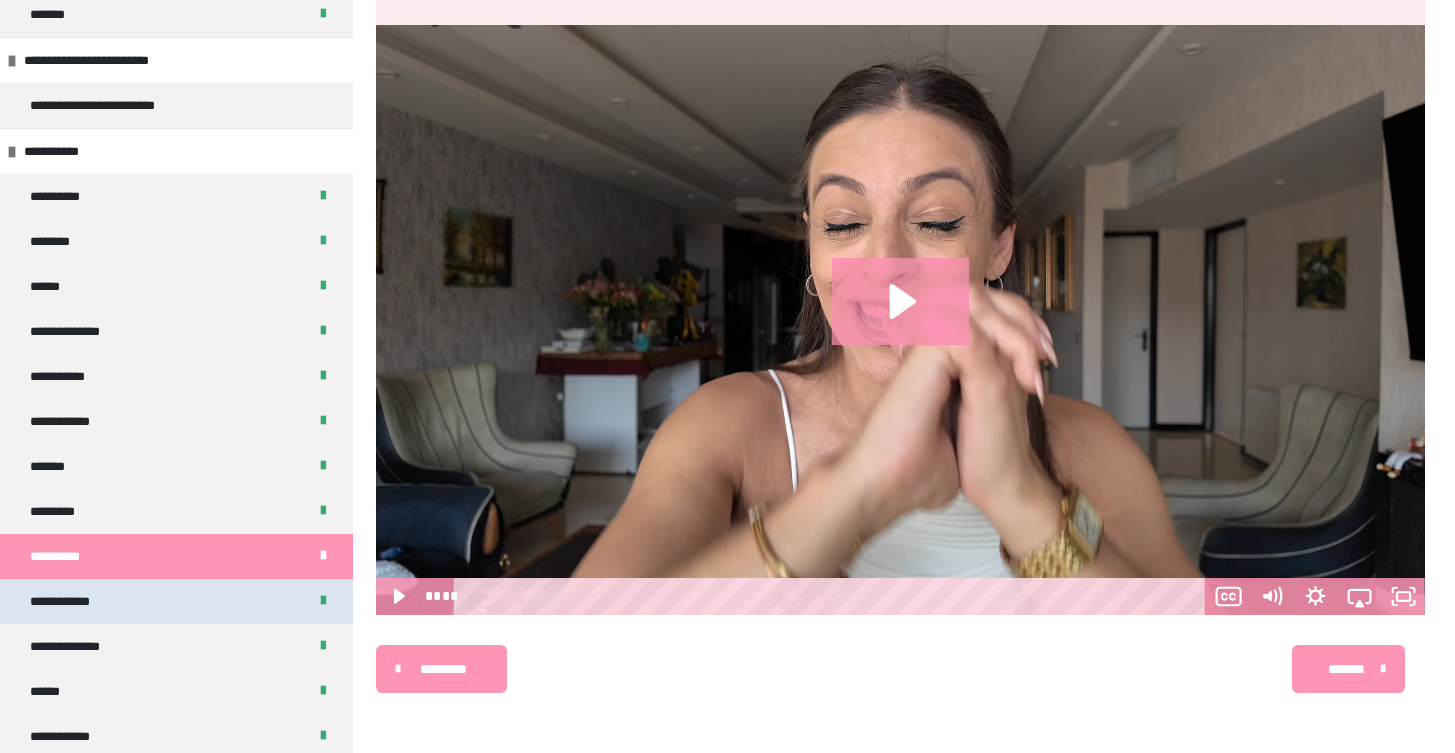 click on "**********" at bounding box center [176, 601] 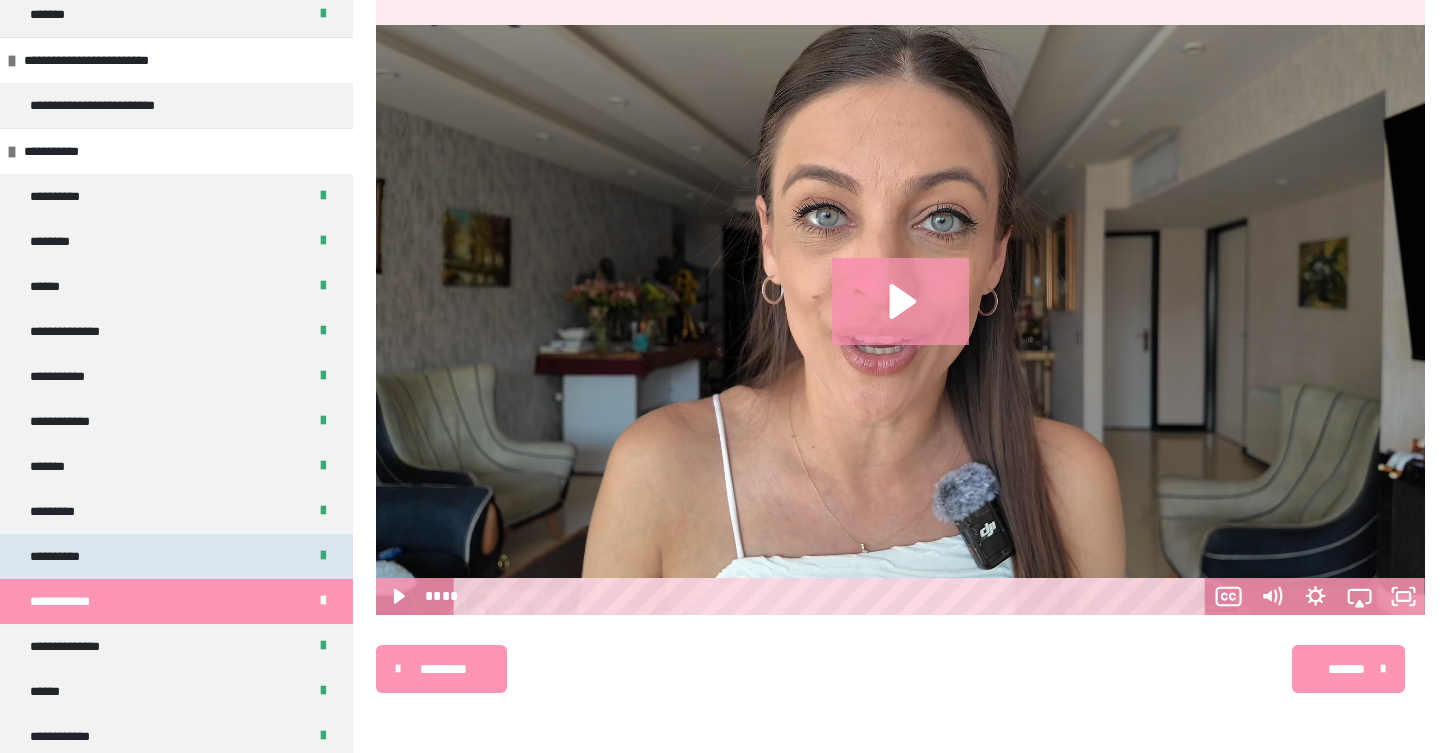 scroll, scrollTop: 435, scrollLeft: 0, axis: vertical 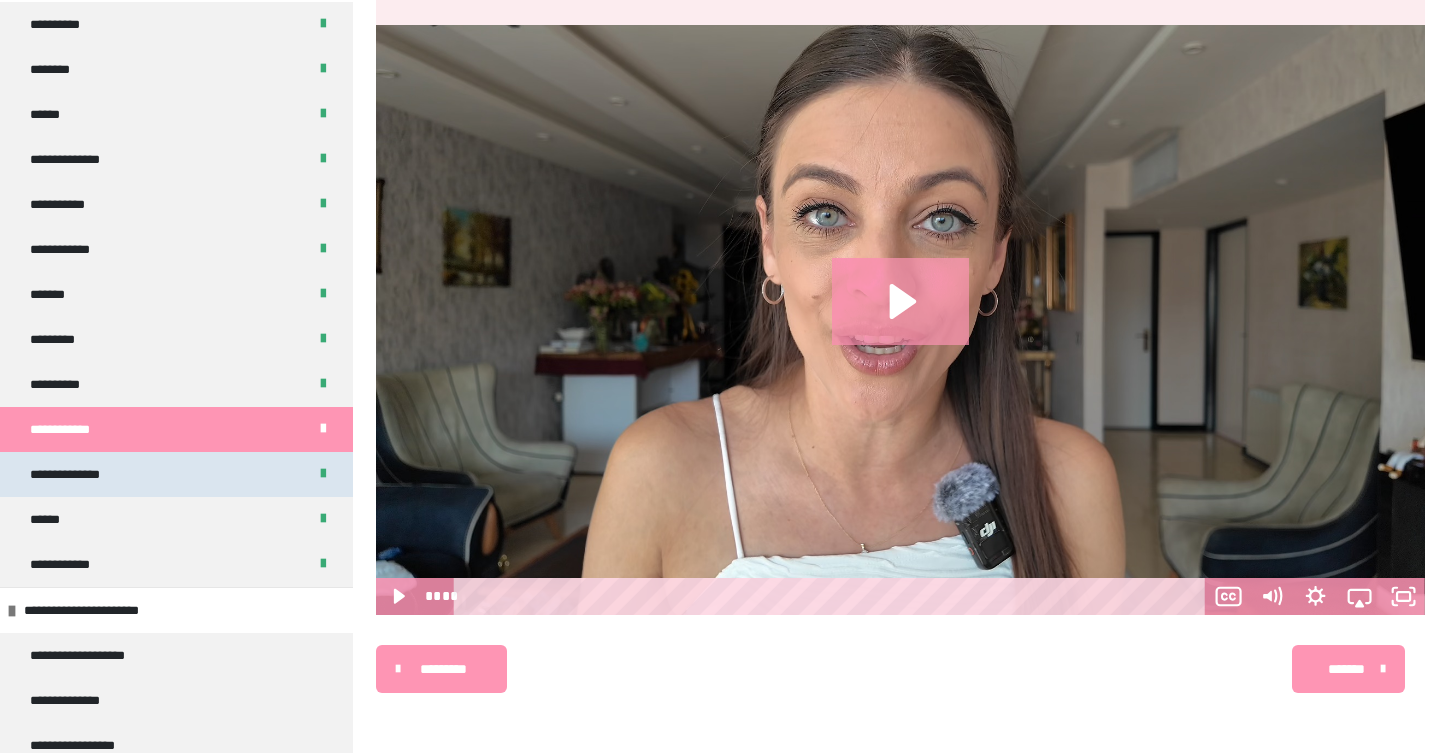 click on "**********" at bounding box center [83, 474] 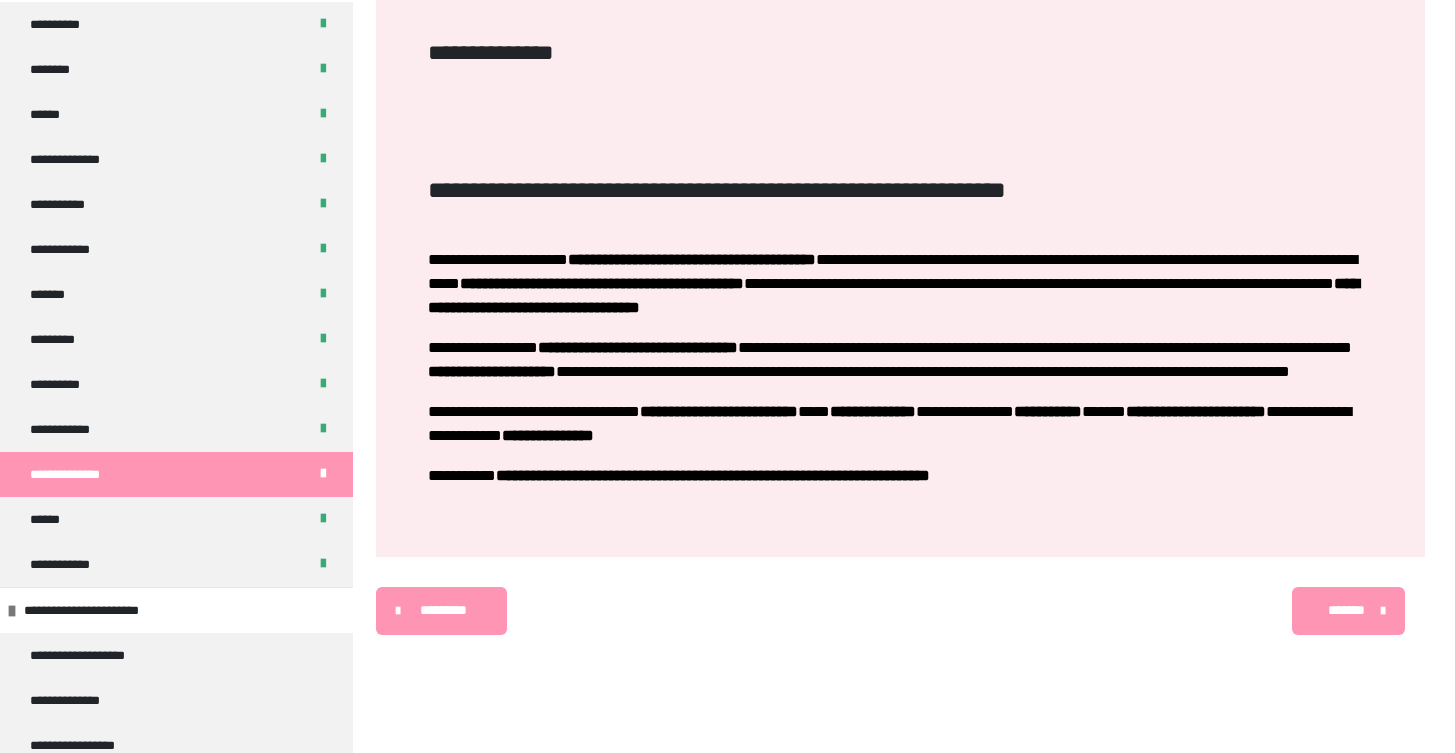 scroll, scrollTop: 340, scrollLeft: 0, axis: vertical 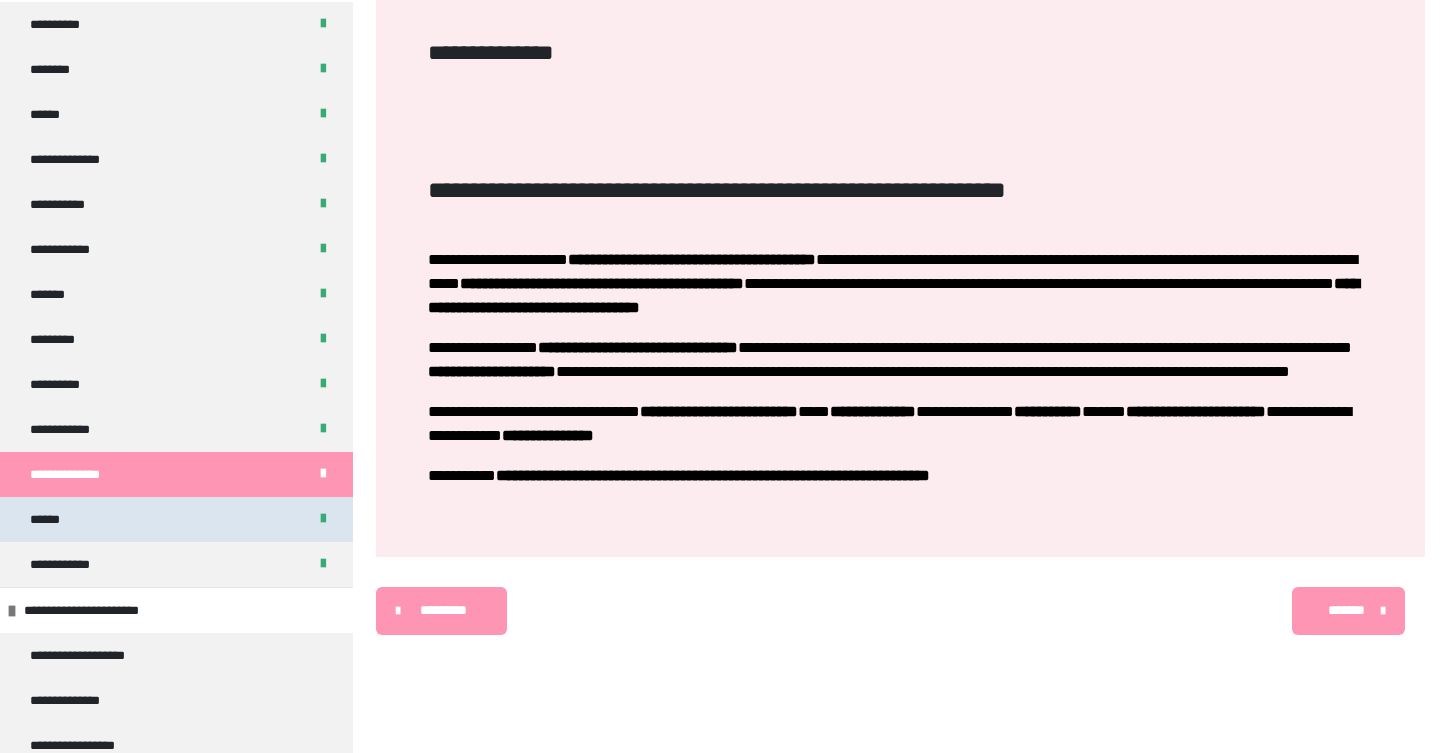 click on "******" at bounding box center [176, 519] 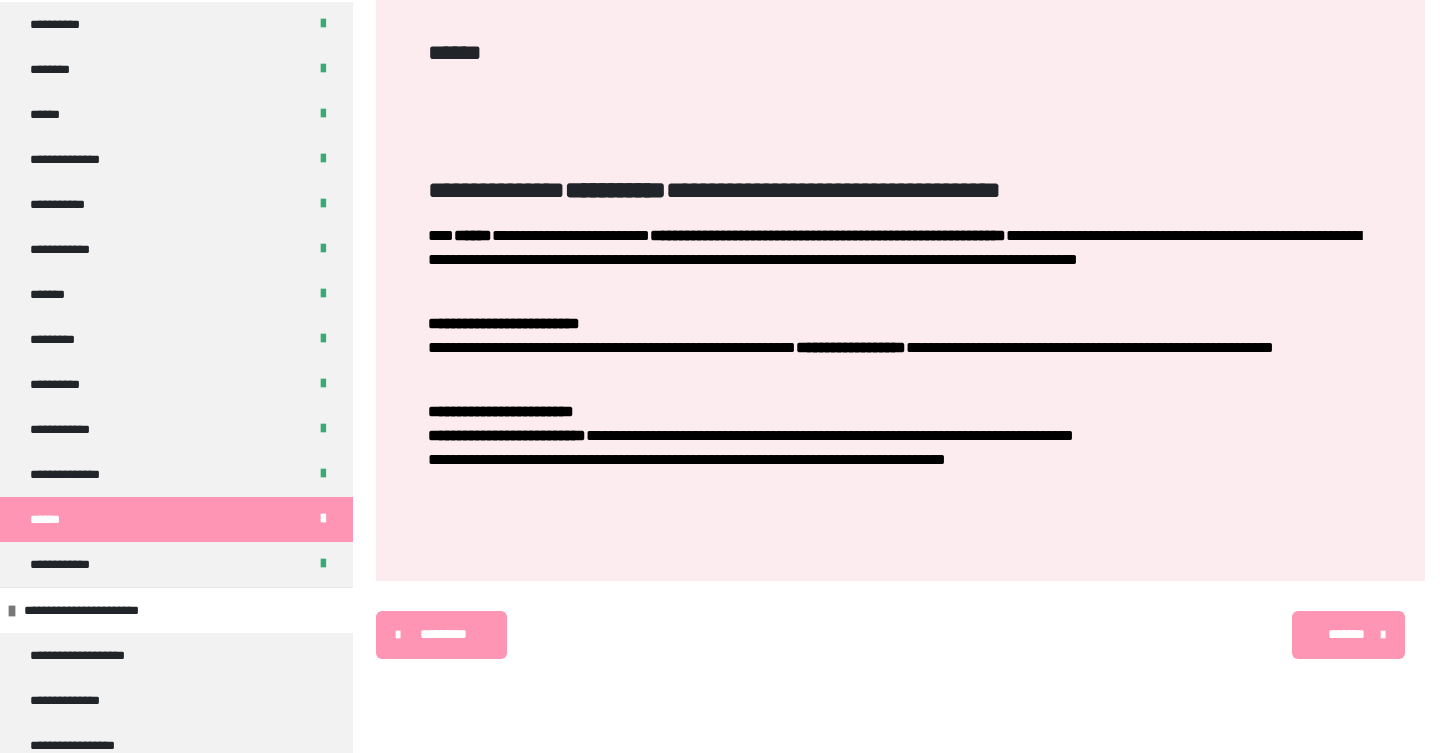 scroll, scrollTop: 340, scrollLeft: 0, axis: vertical 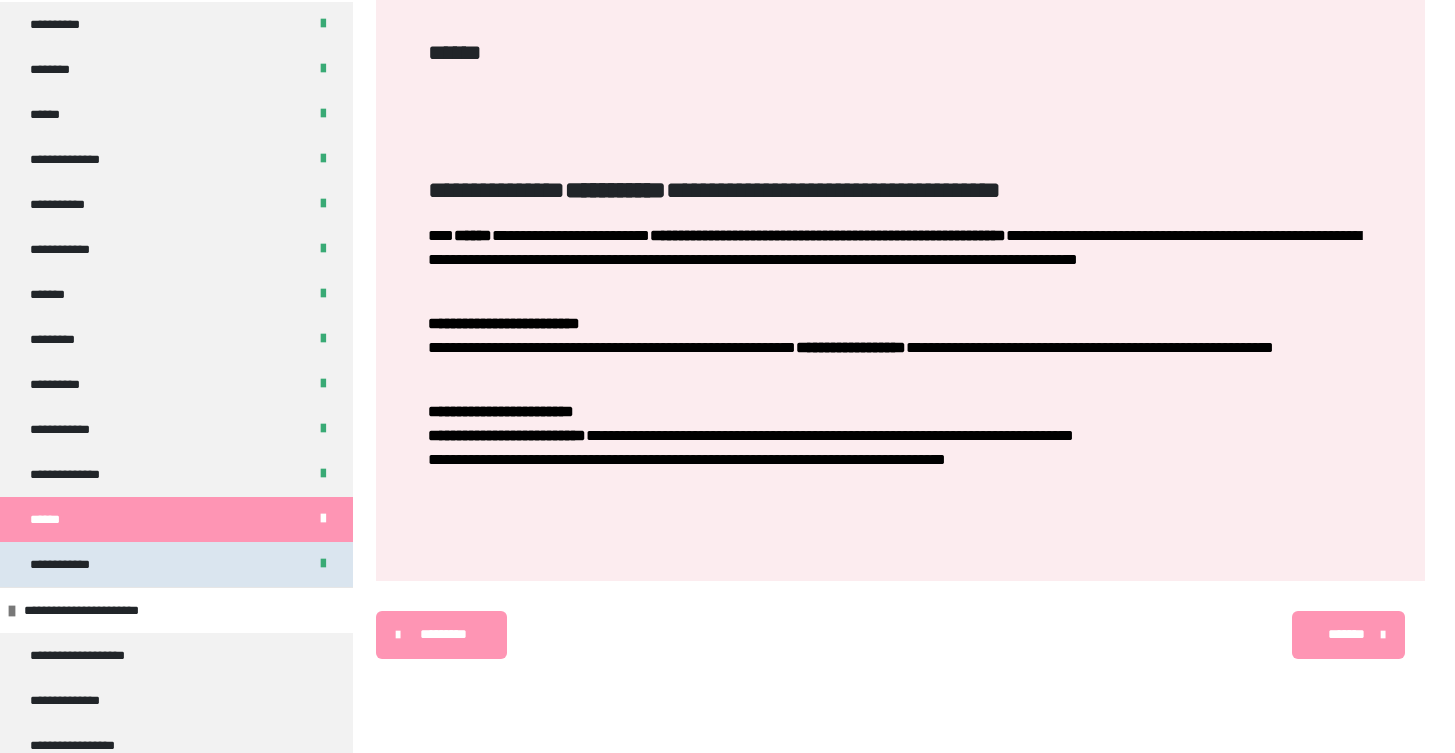 click on "**********" at bounding box center (176, 564) 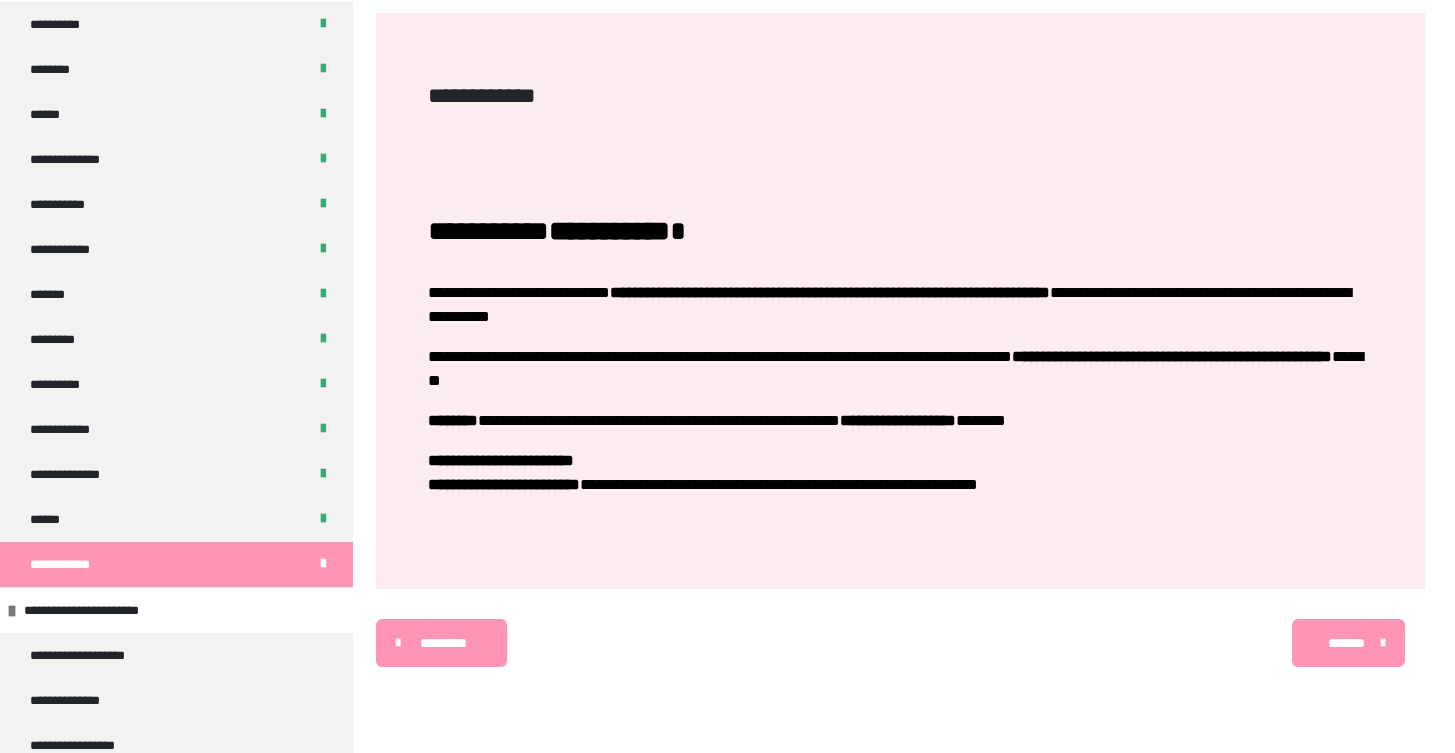 scroll, scrollTop: 308, scrollLeft: 0, axis: vertical 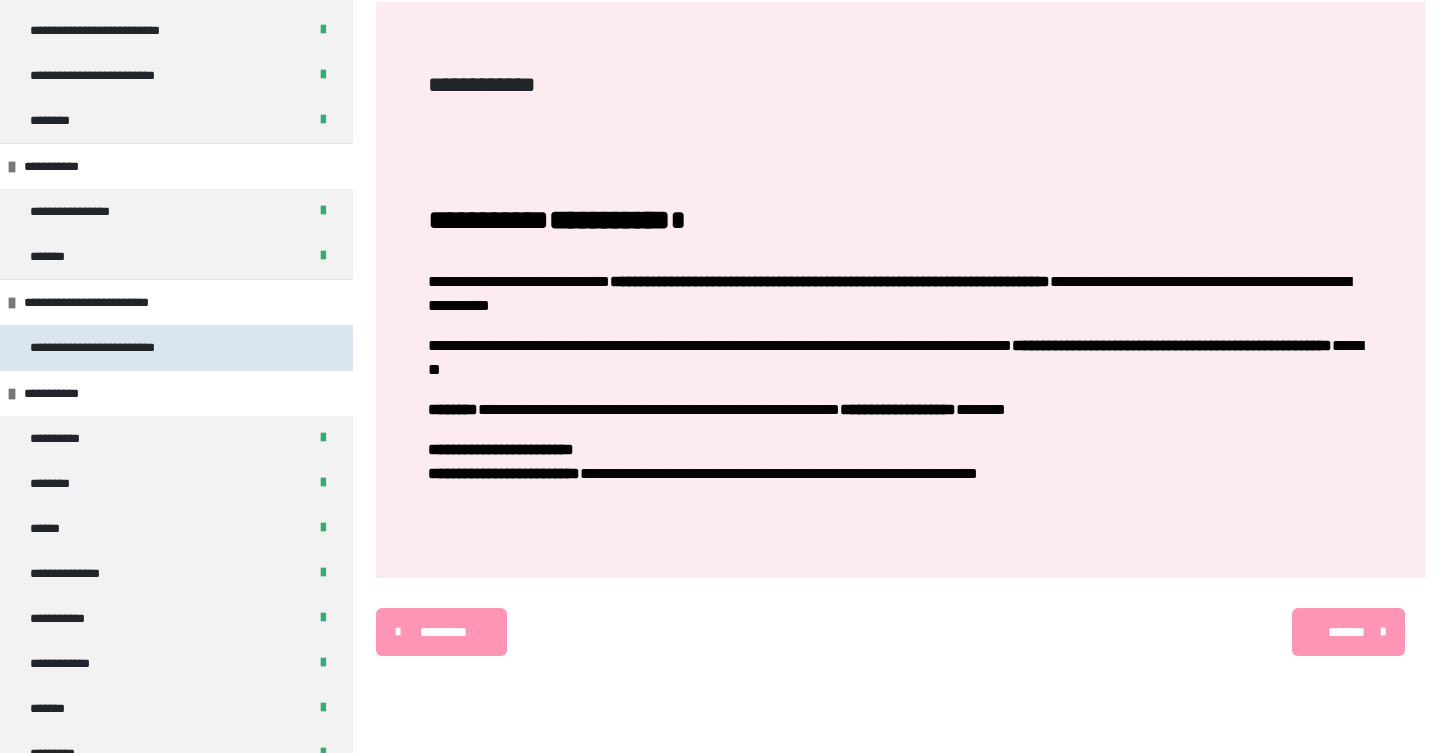 click on "**********" at bounding box center [116, 347] 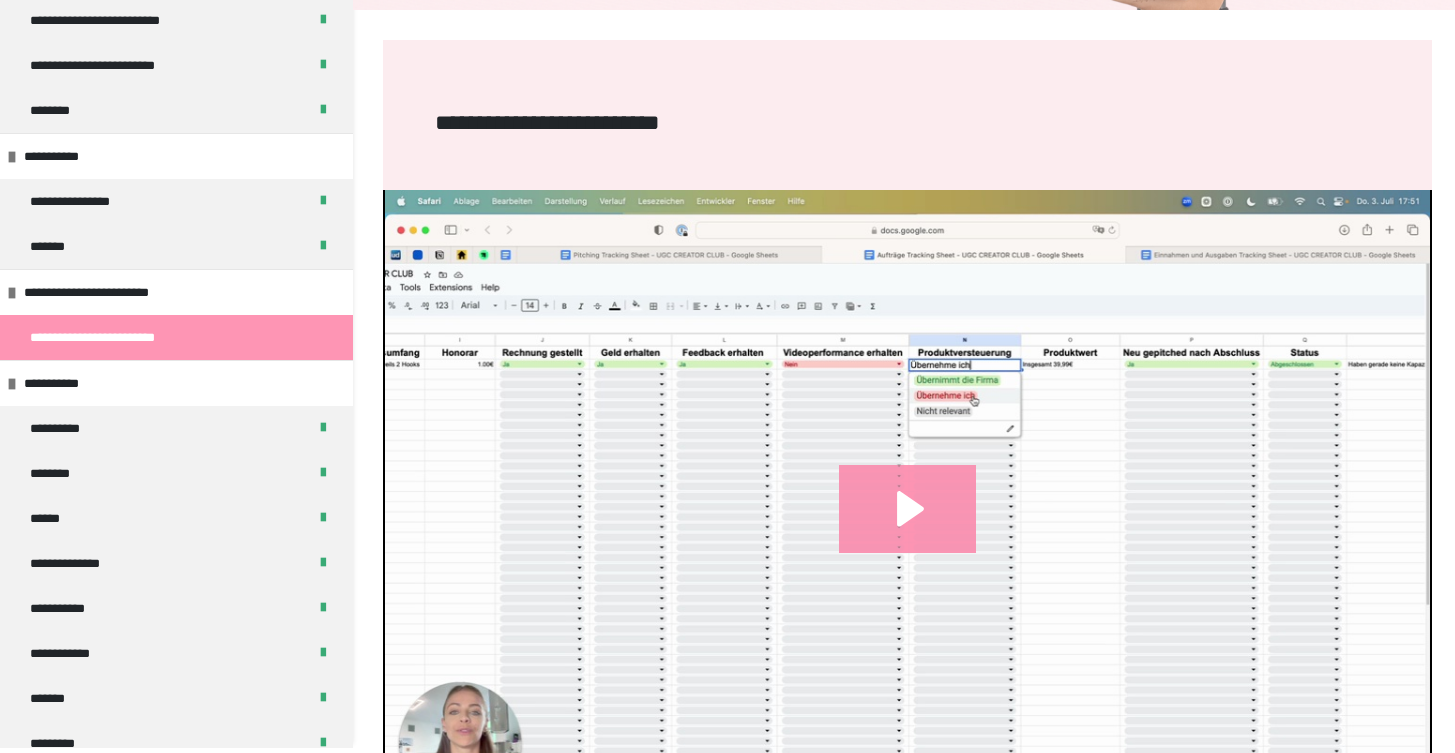 scroll, scrollTop: -38, scrollLeft: 0, axis: vertical 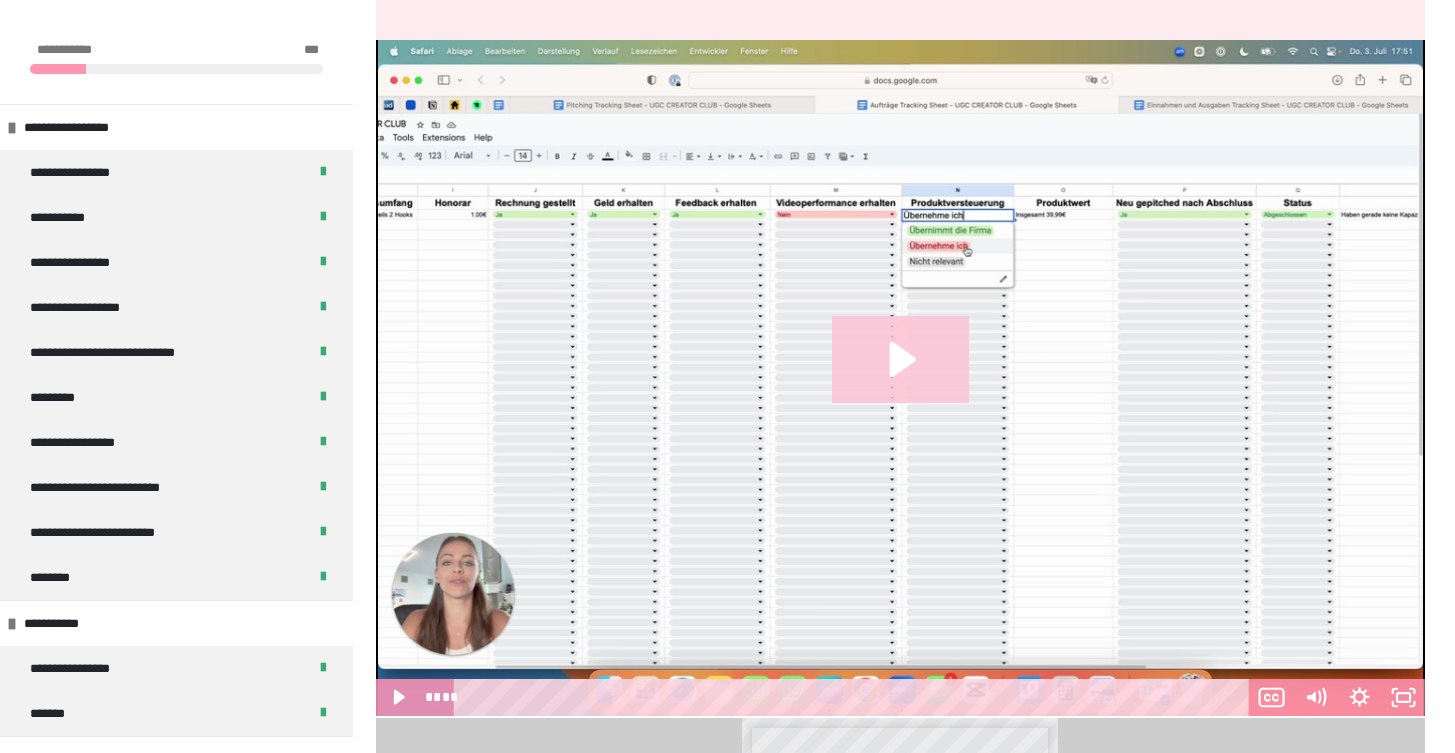 click 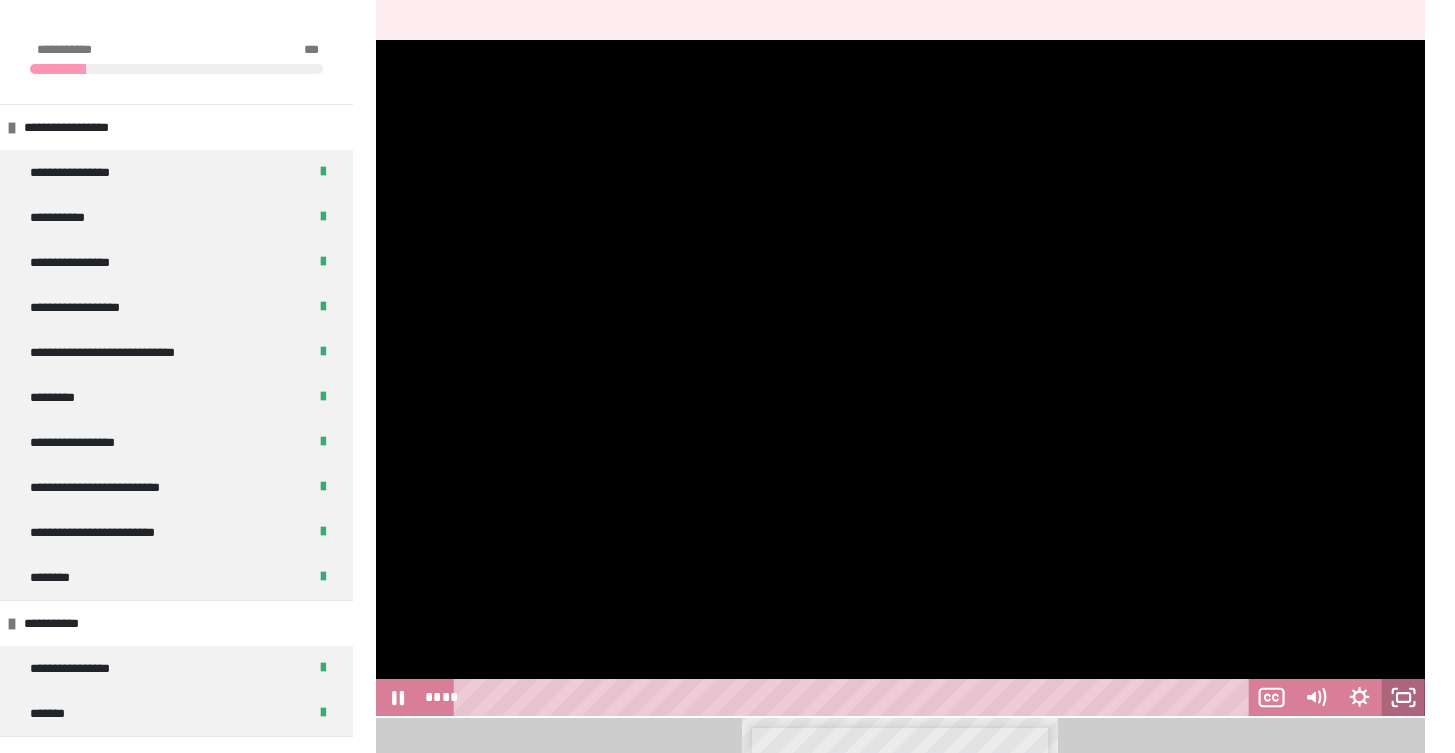 click 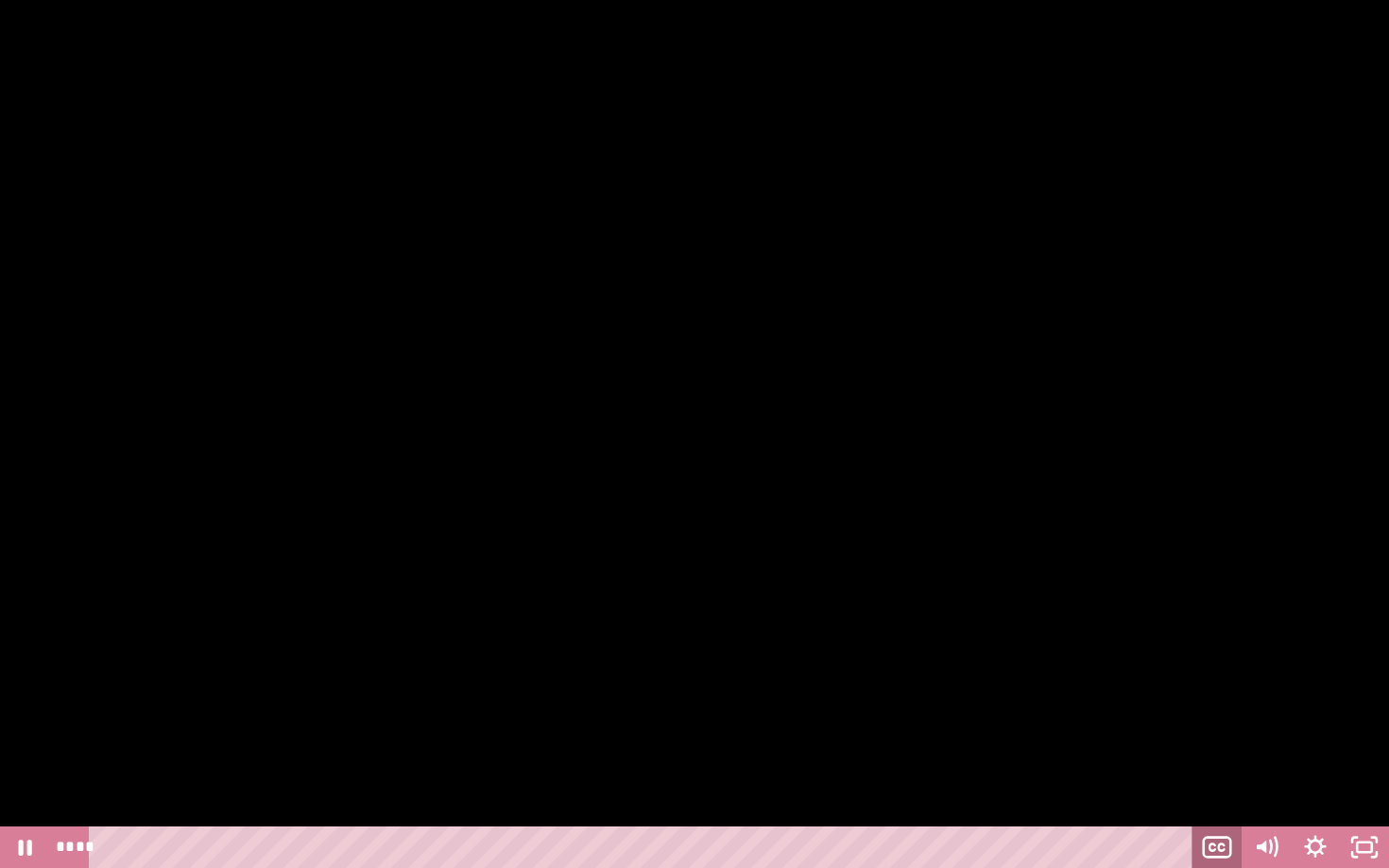 click 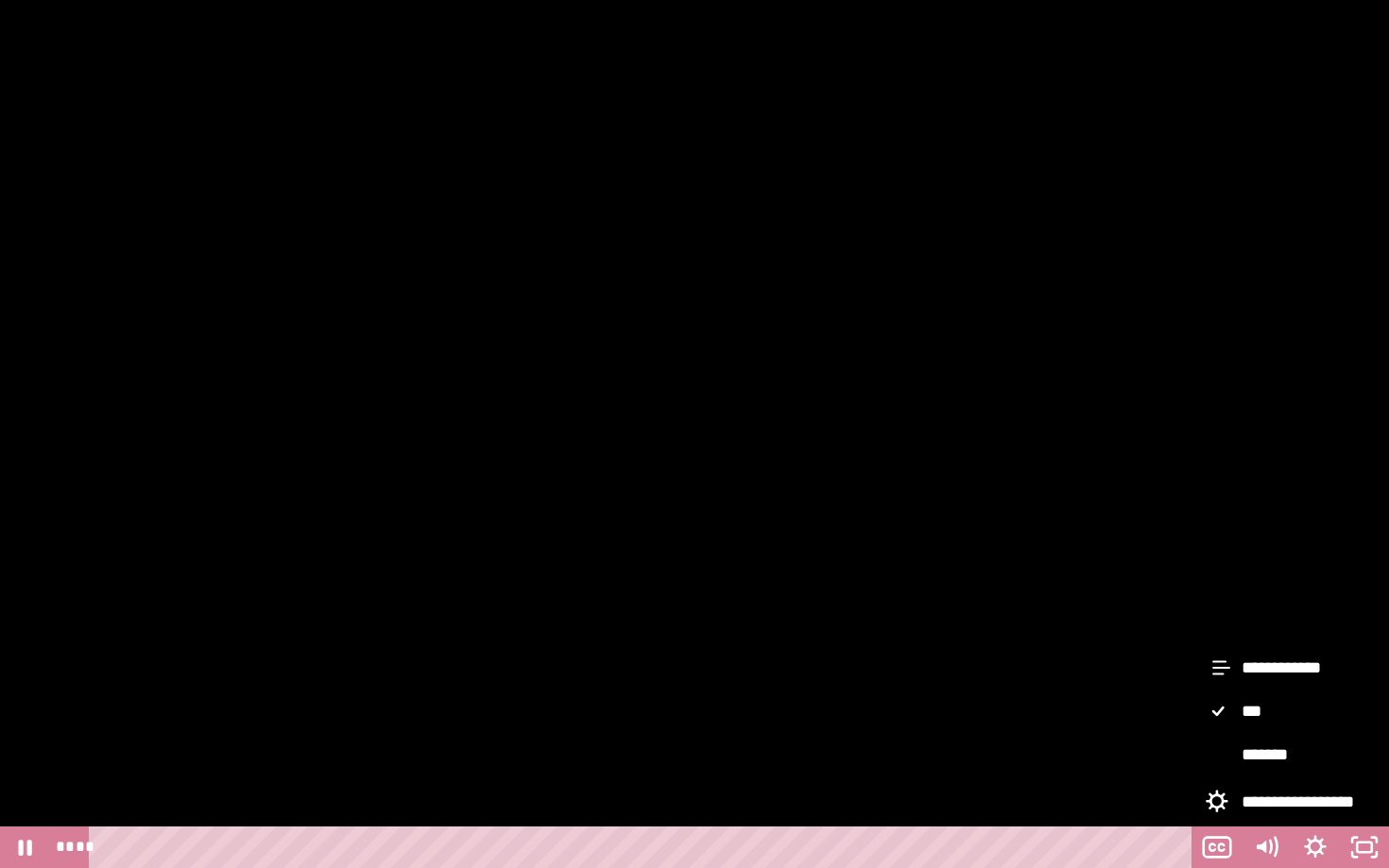 click at bounding box center (694, 434) 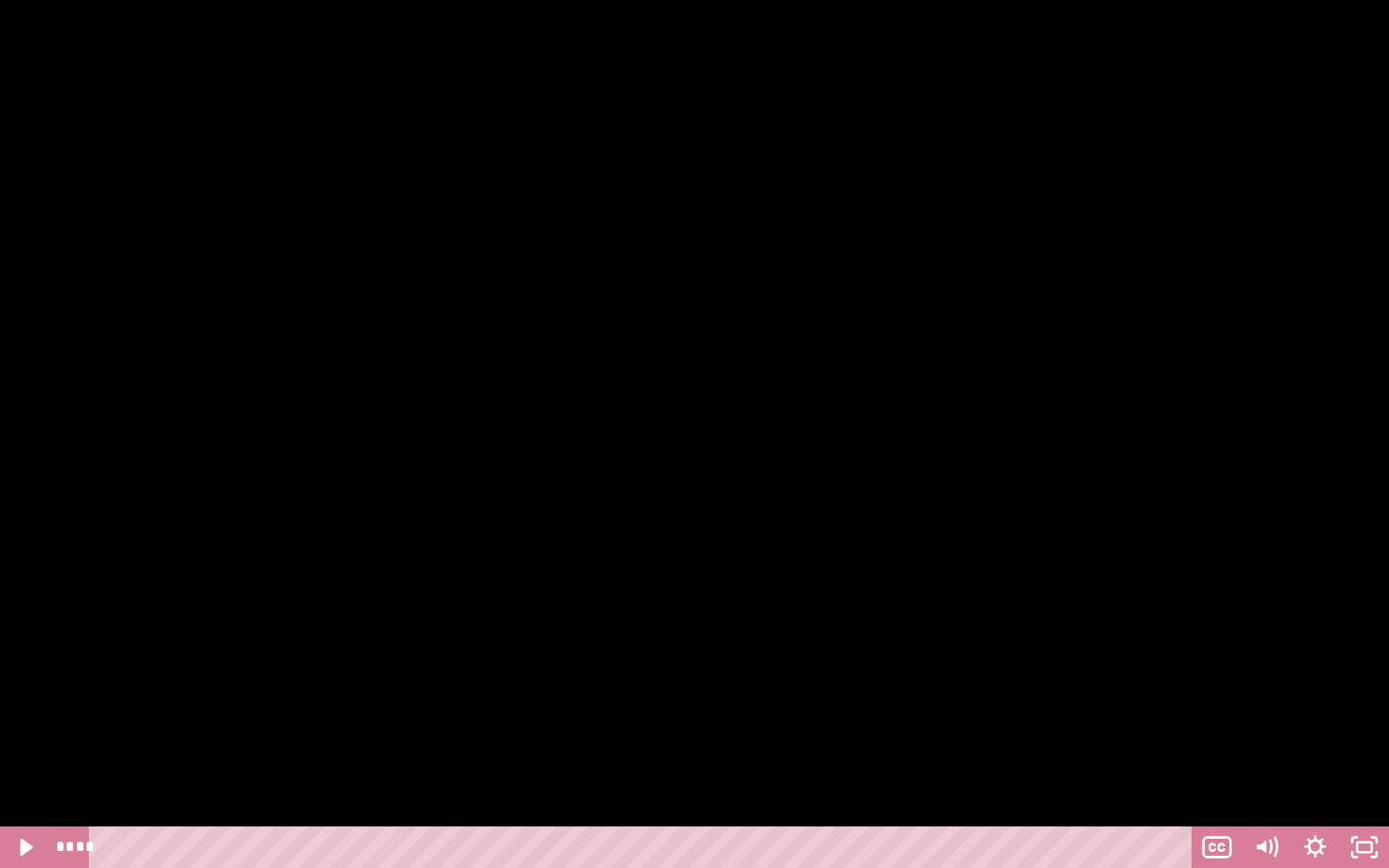 click at bounding box center (694, 434) 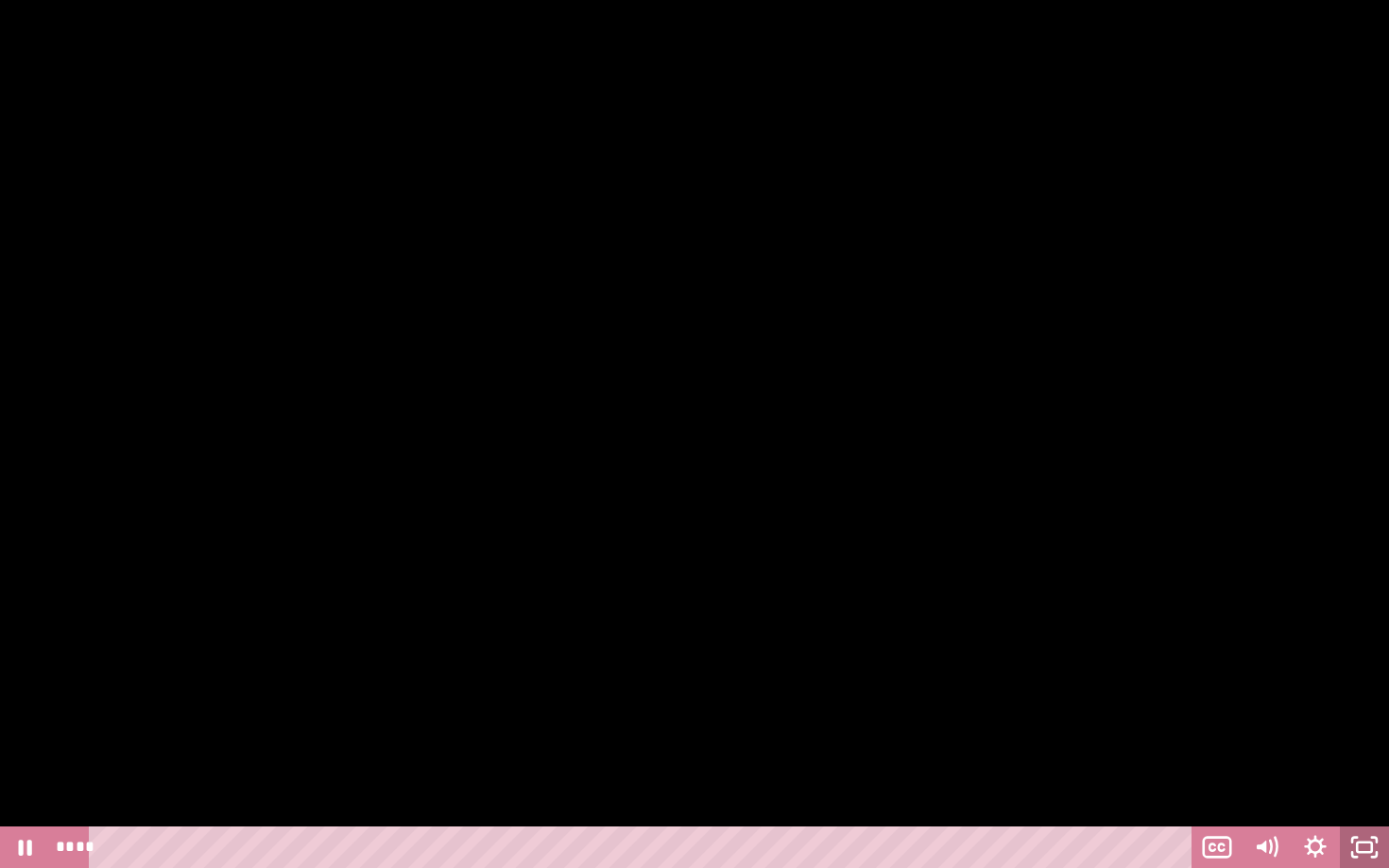 click 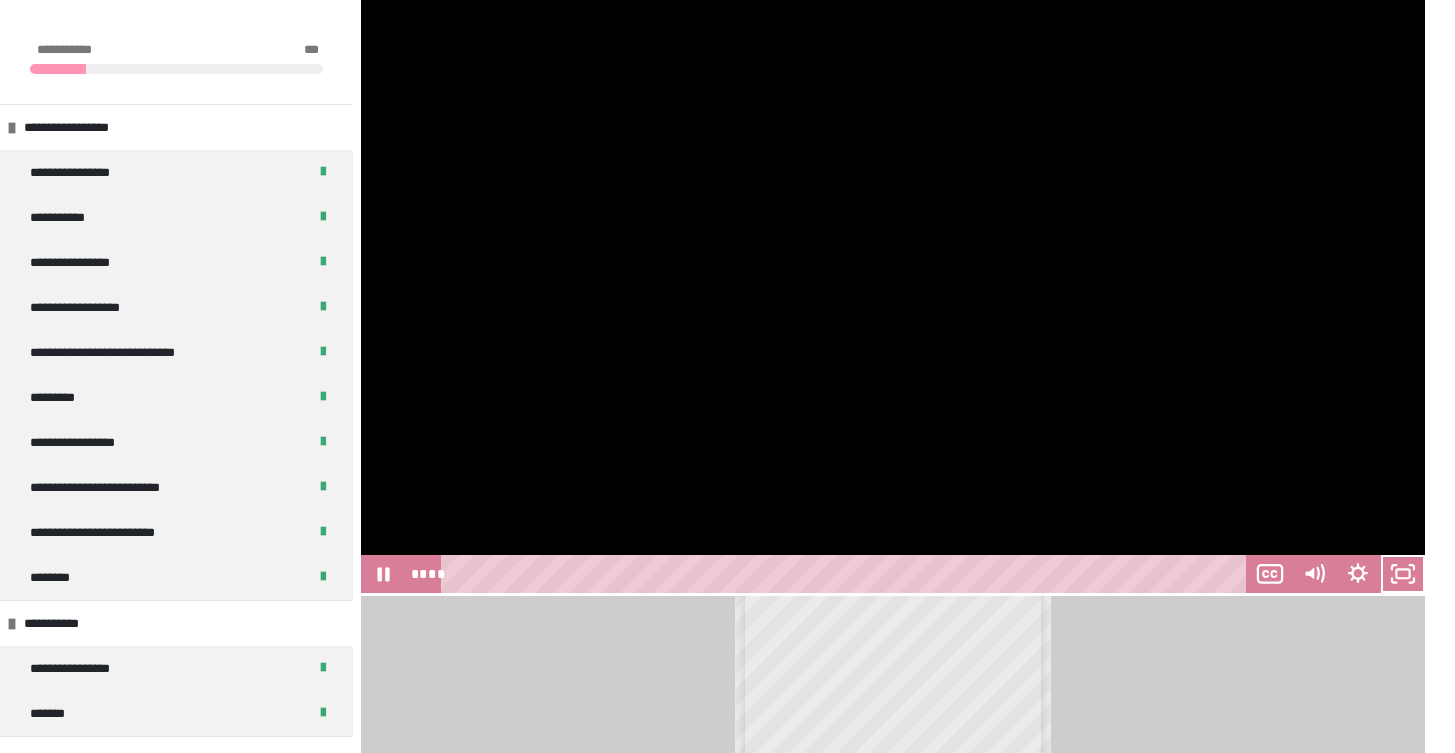 scroll, scrollTop: 557, scrollLeft: 0, axis: vertical 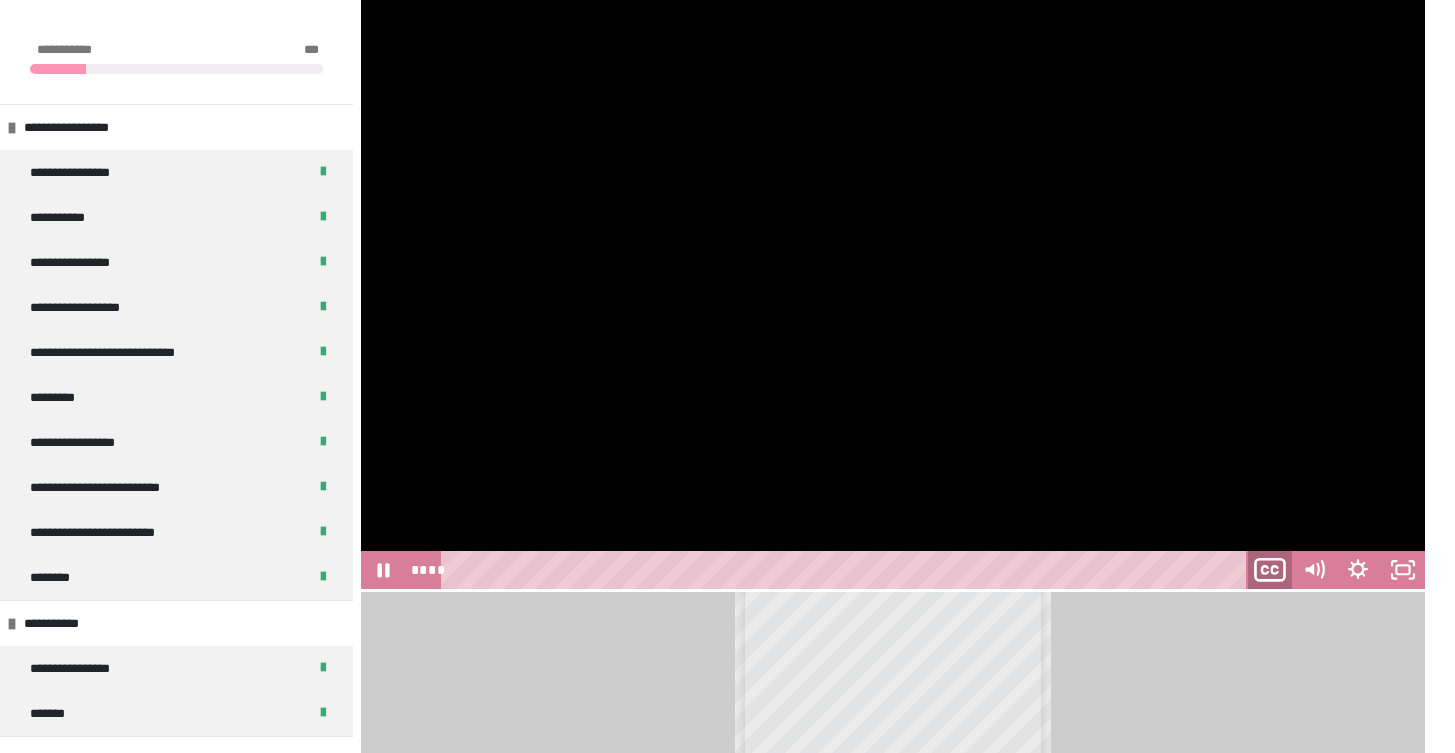 click 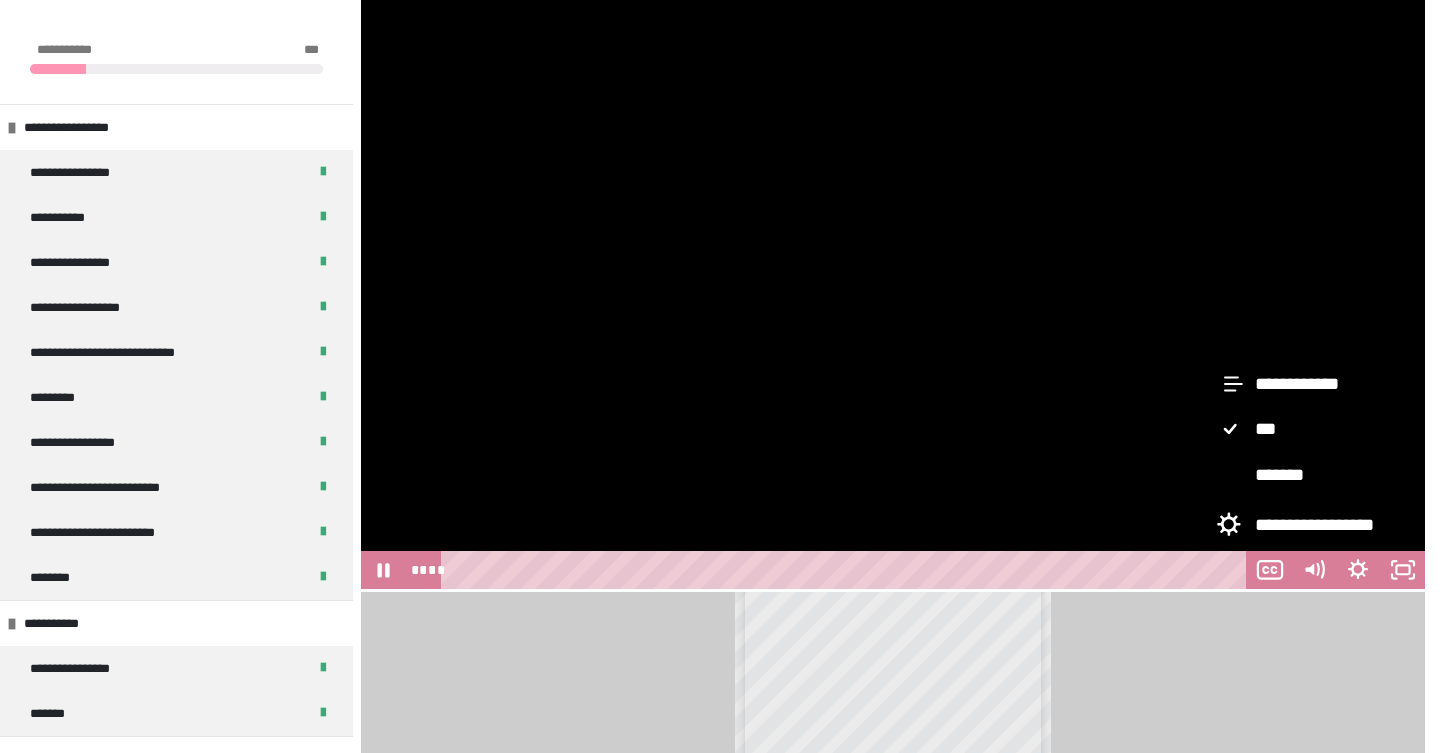 click on "**********" at bounding box center [893, 816] 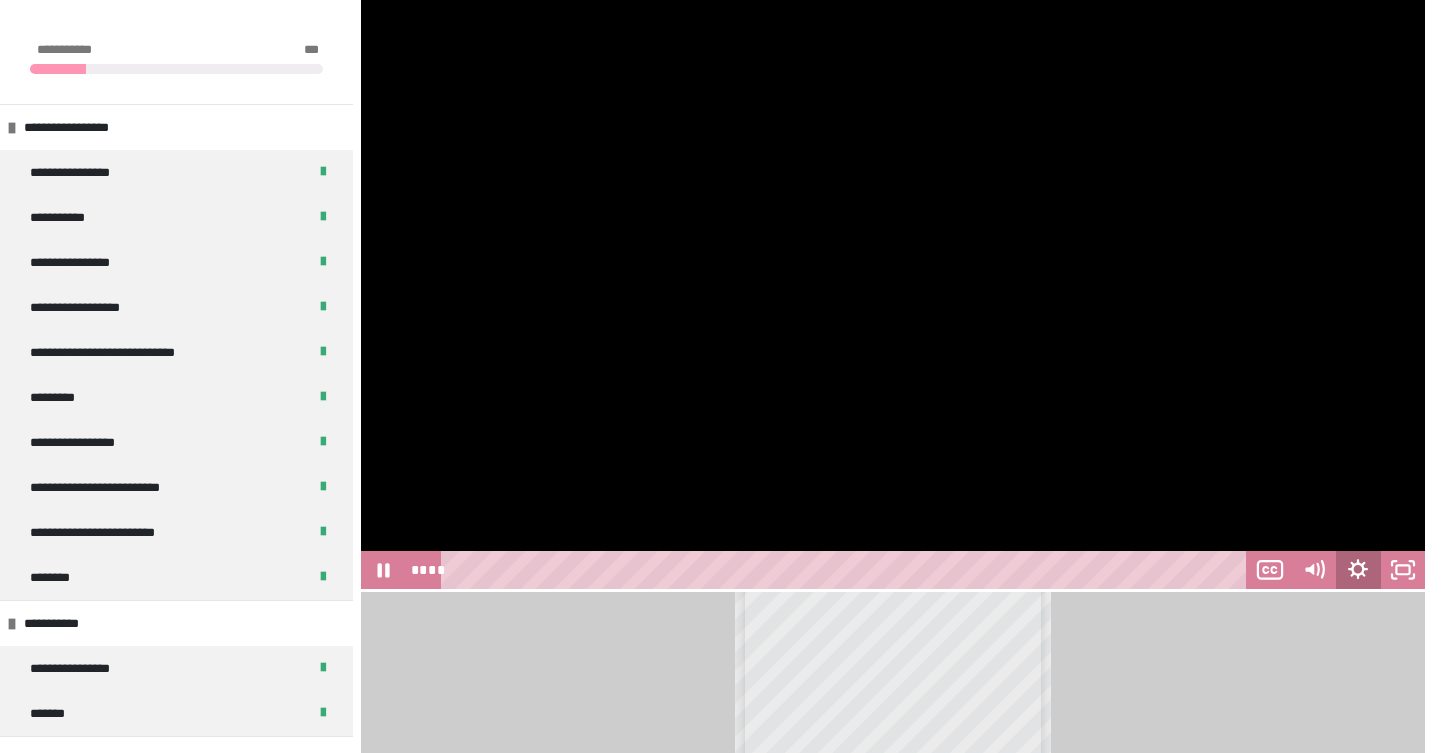click 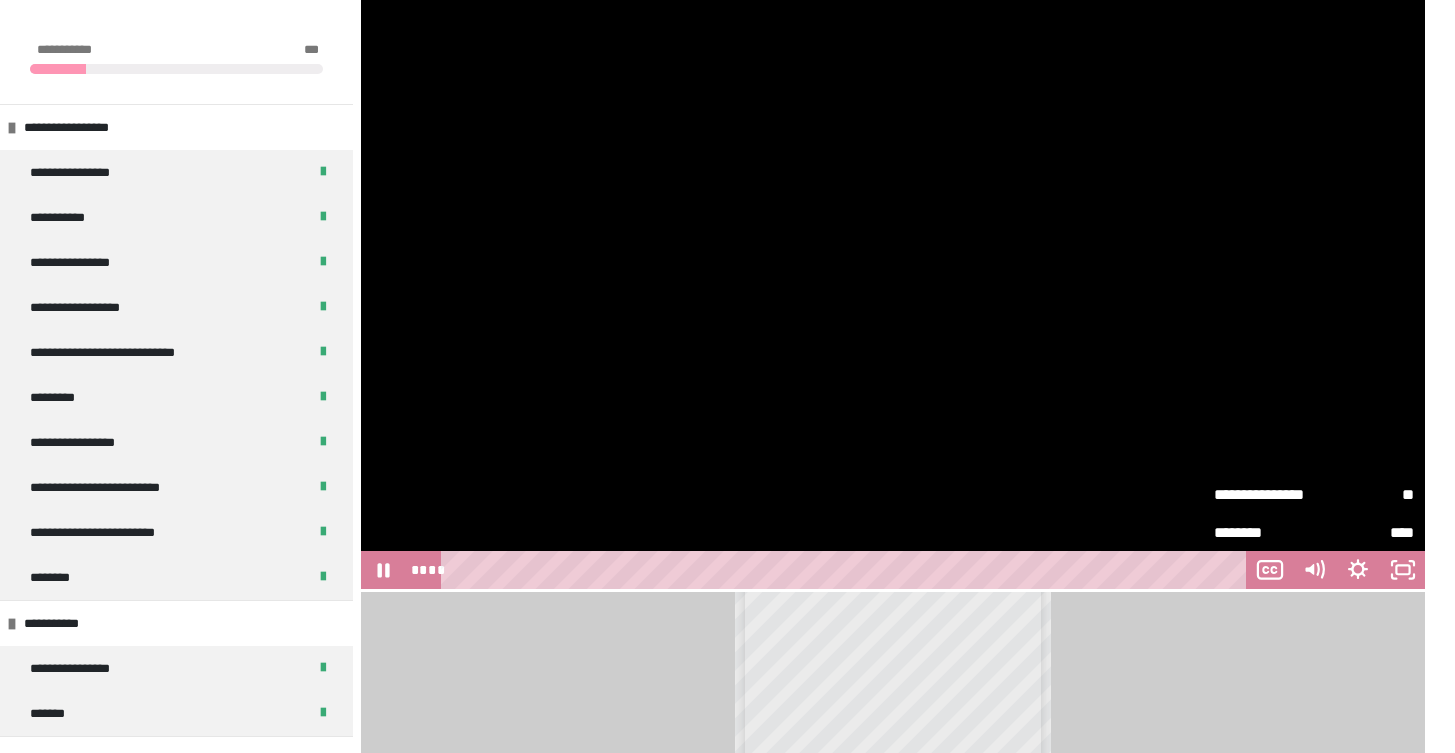 click on "**" at bounding box center (1364, 494) 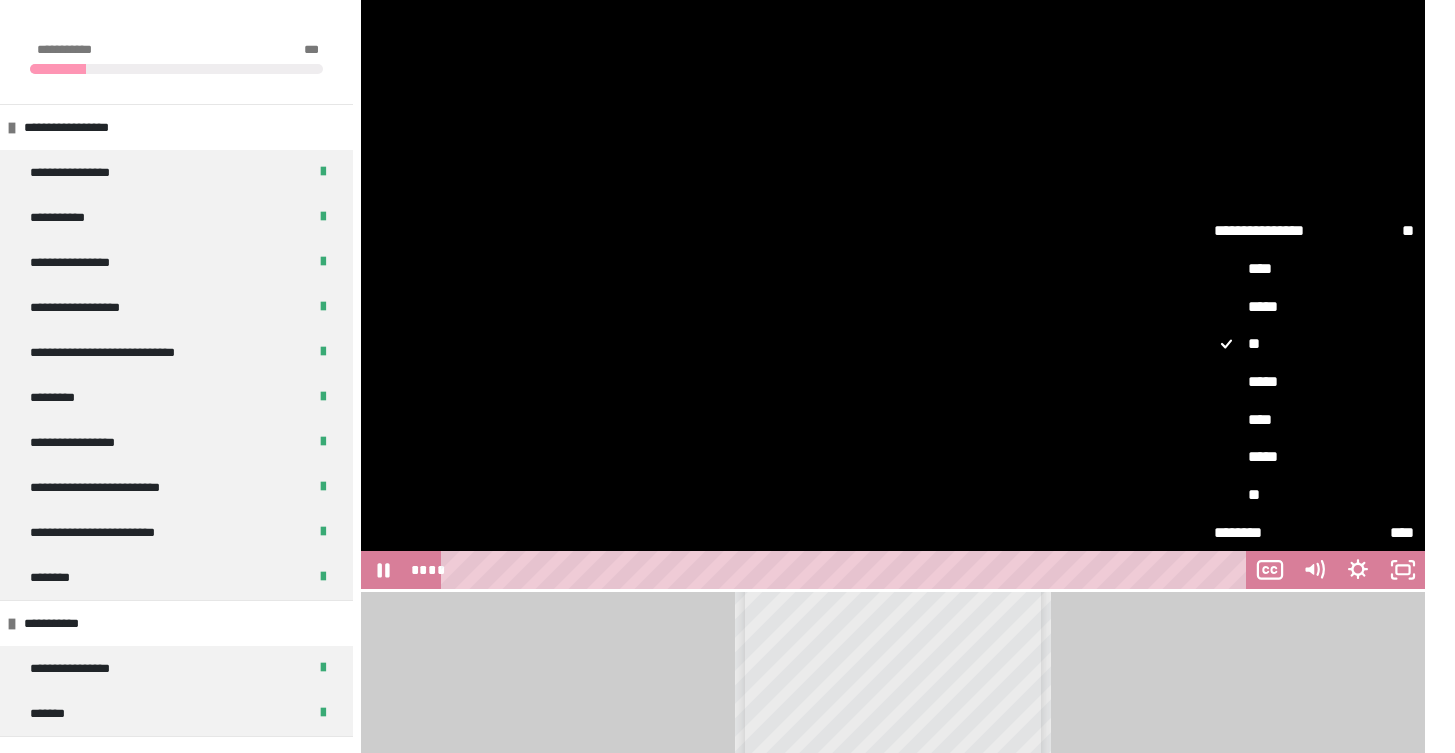 click on "****" at bounding box center (1314, 420) 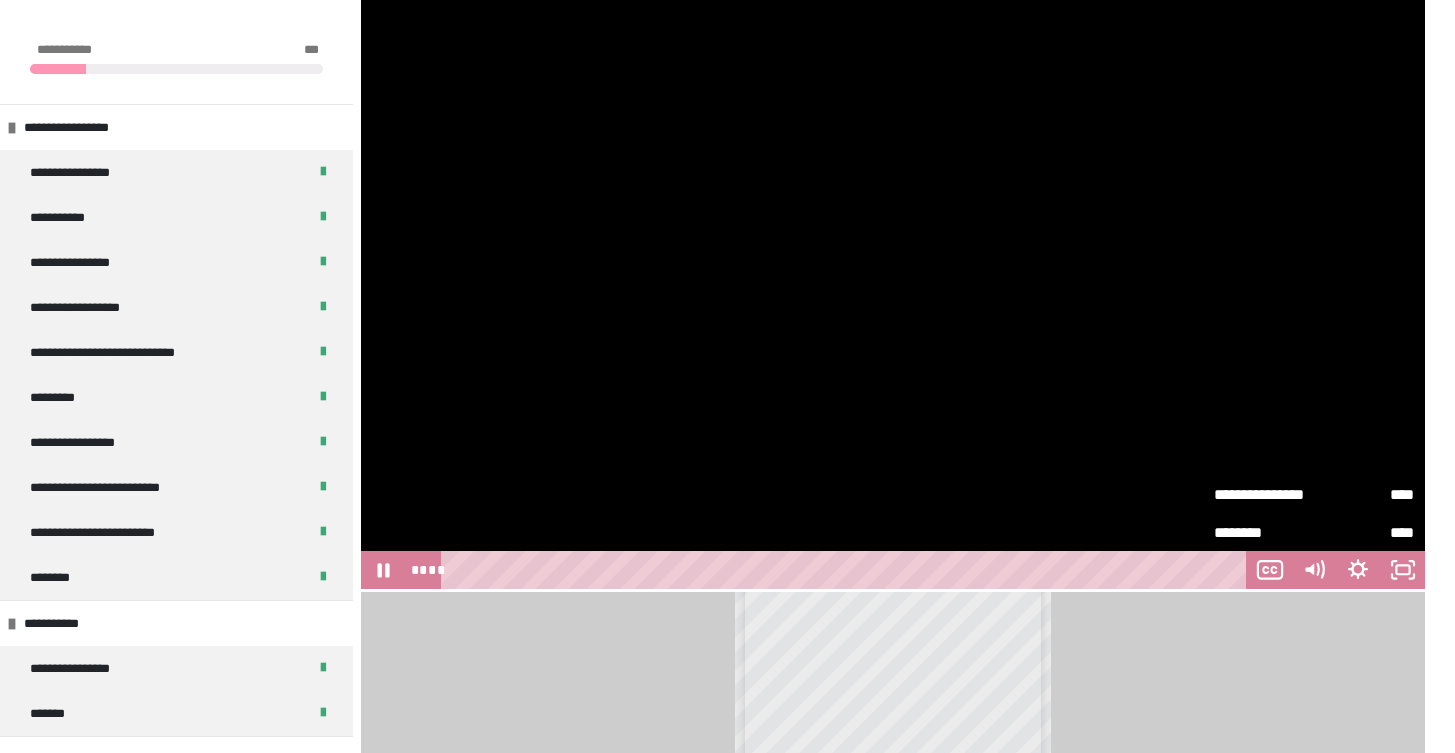 click on "**********" at bounding box center [893, 816] 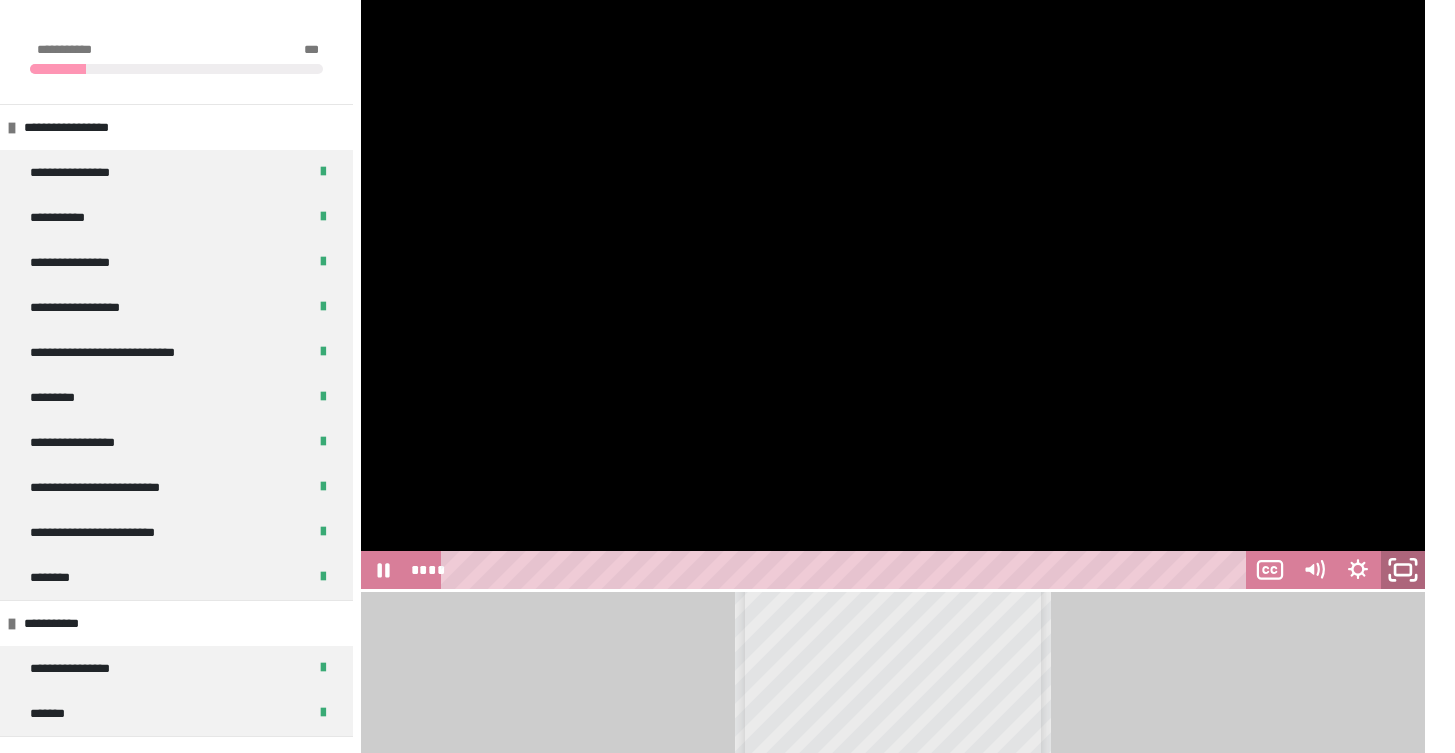 click 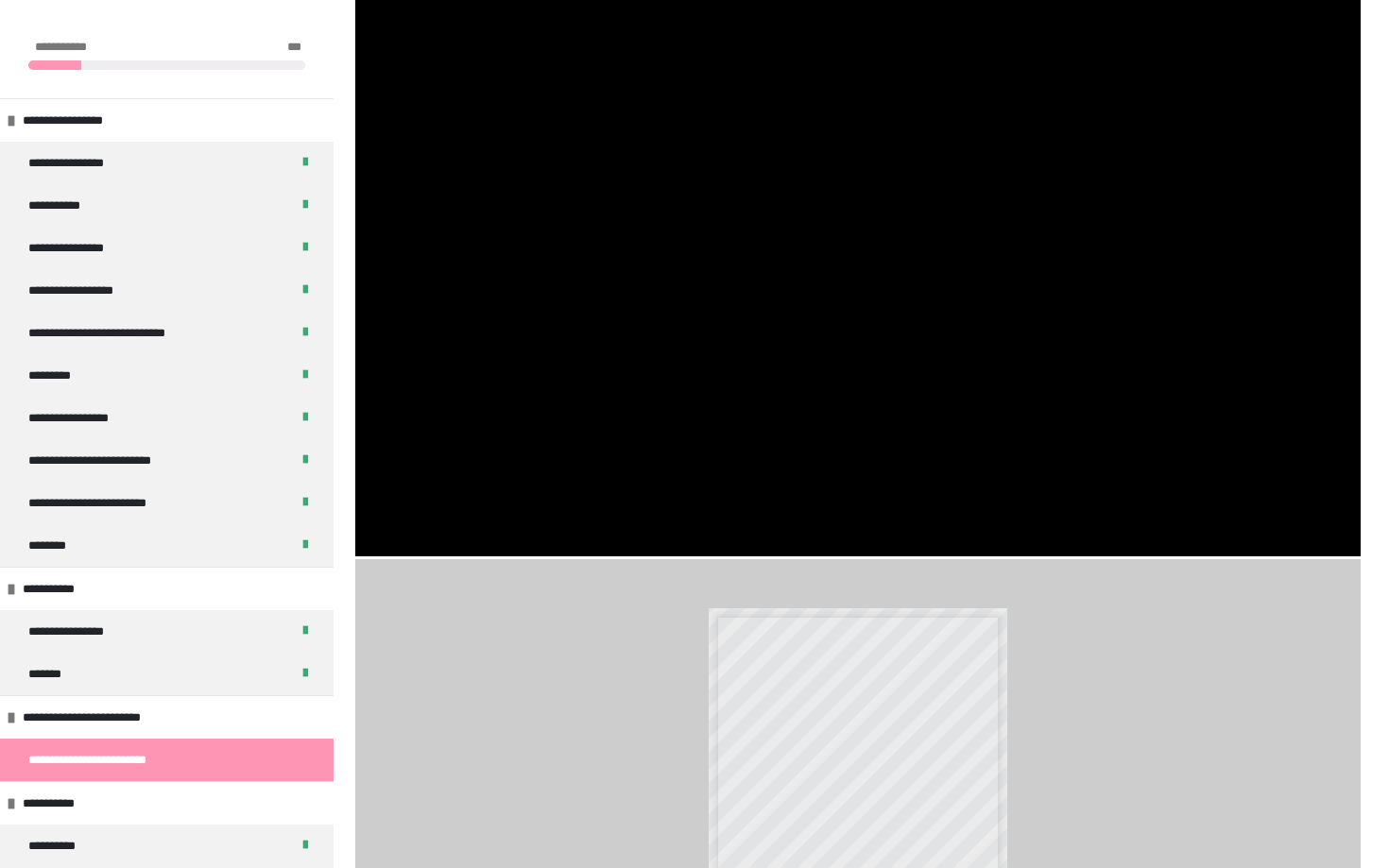 type 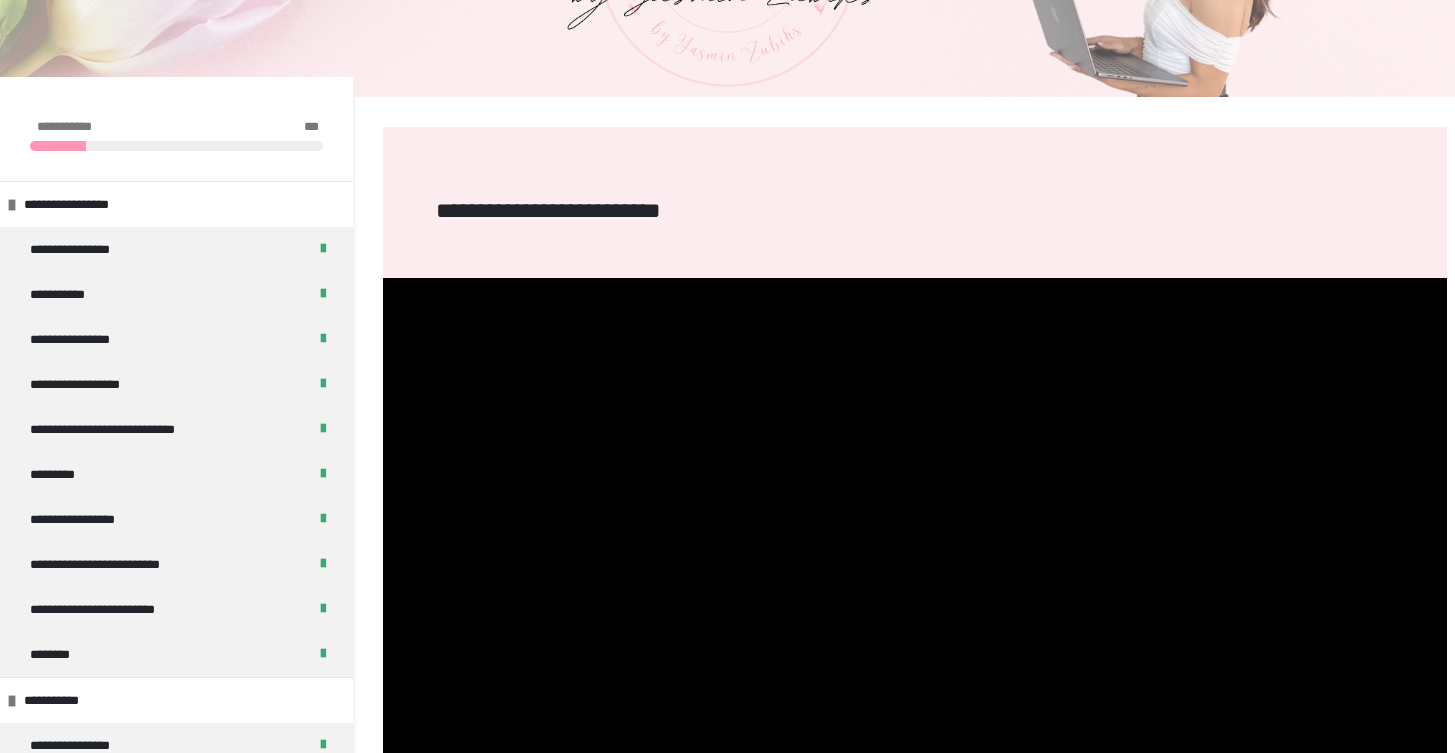 scroll, scrollTop: 787, scrollLeft: 0, axis: vertical 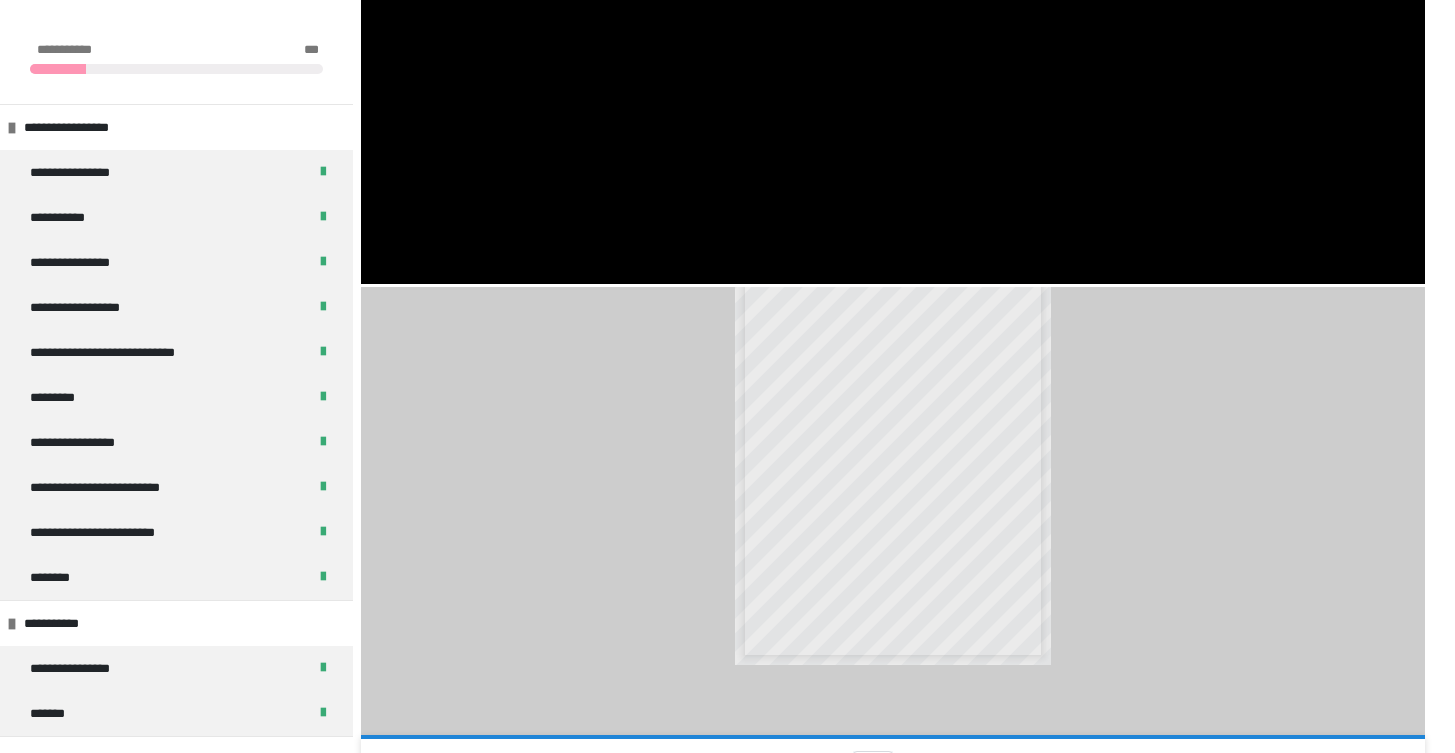 click on "**********" at bounding box center [900, 386] 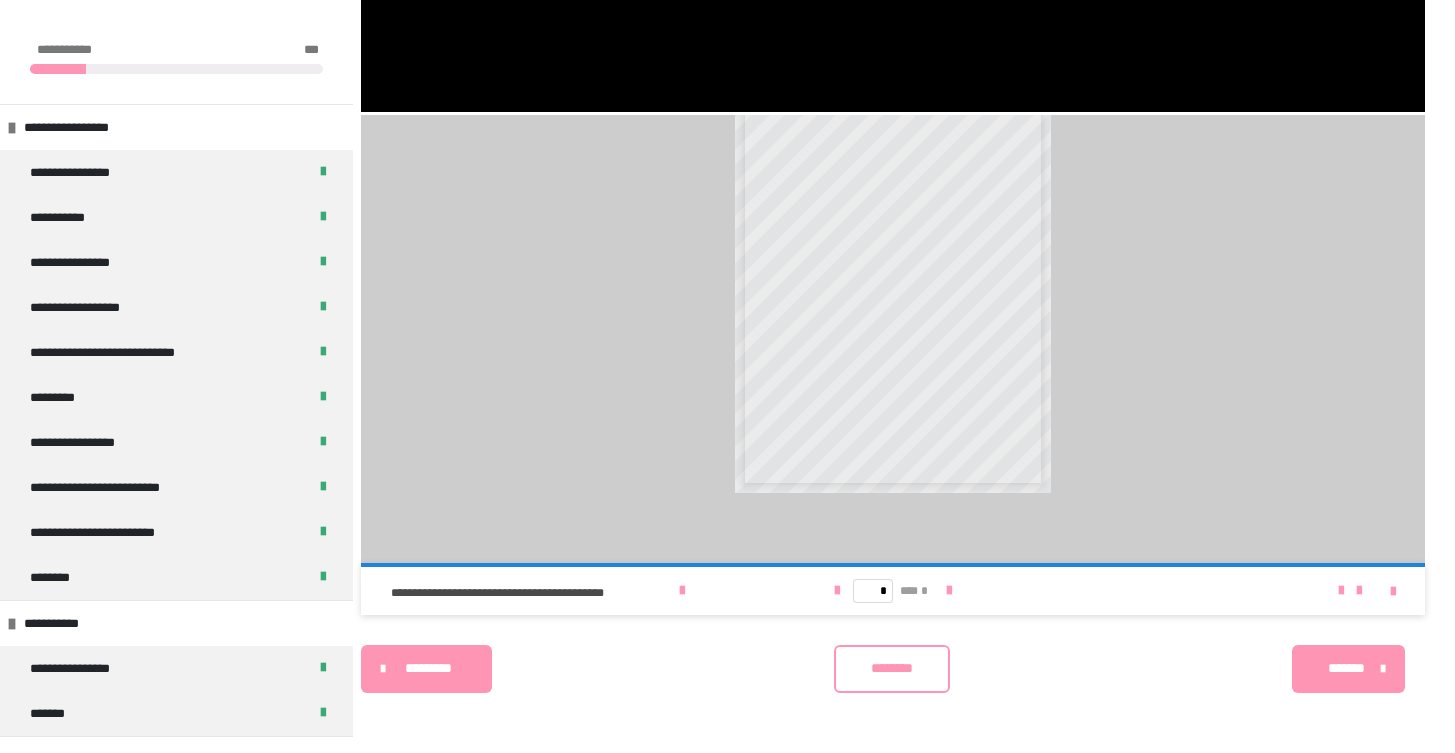 scroll, scrollTop: 1034, scrollLeft: 0, axis: vertical 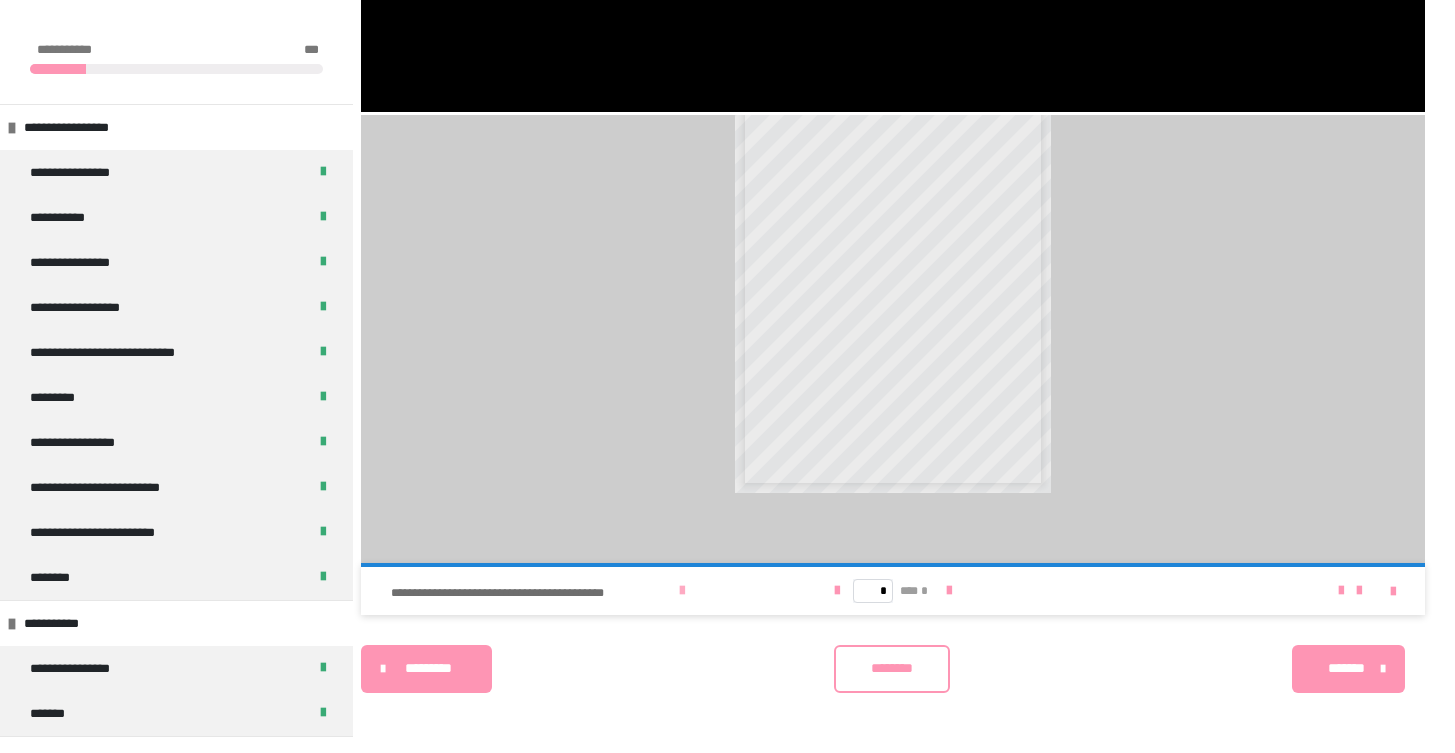 click at bounding box center [682, 591] 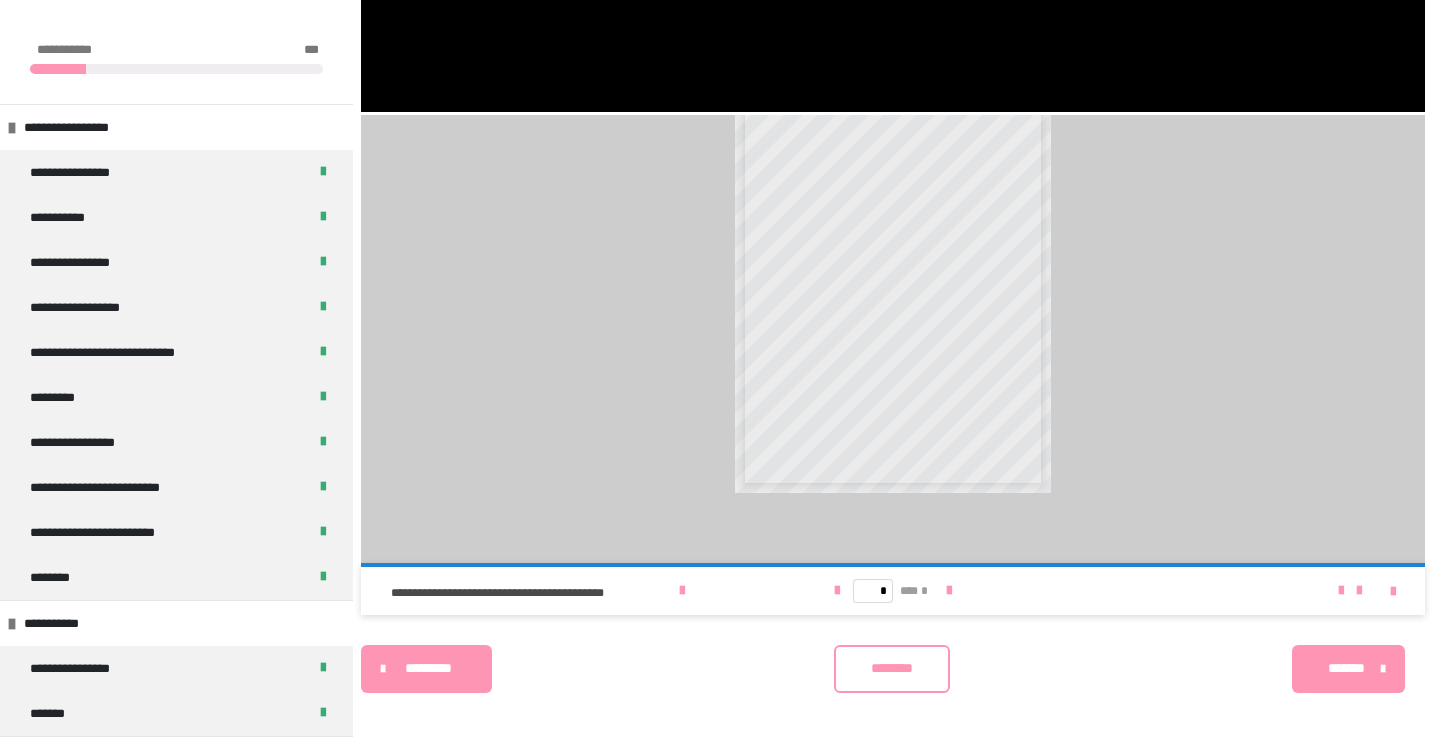 click on "********" at bounding box center [892, 668] 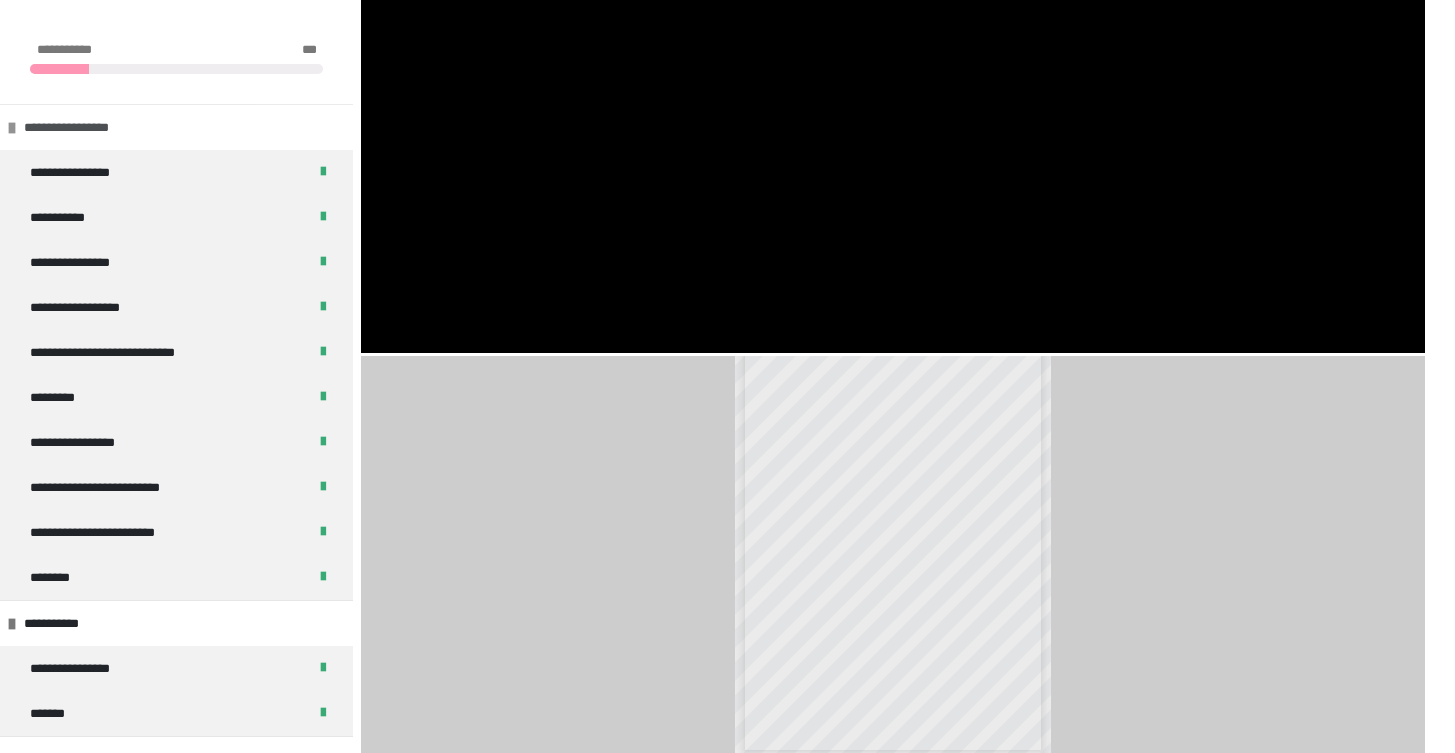 scroll, scrollTop: 759, scrollLeft: 0, axis: vertical 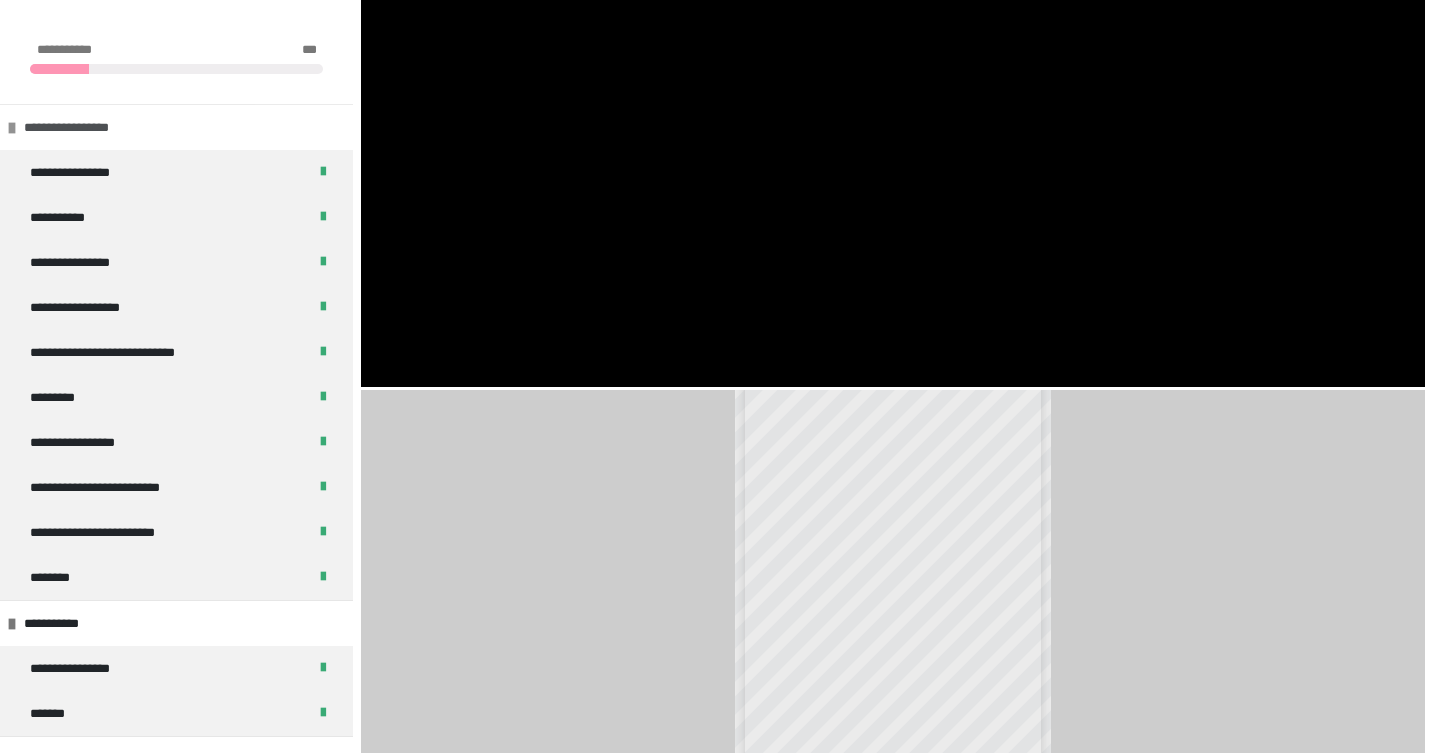 click at bounding box center [12, 128] 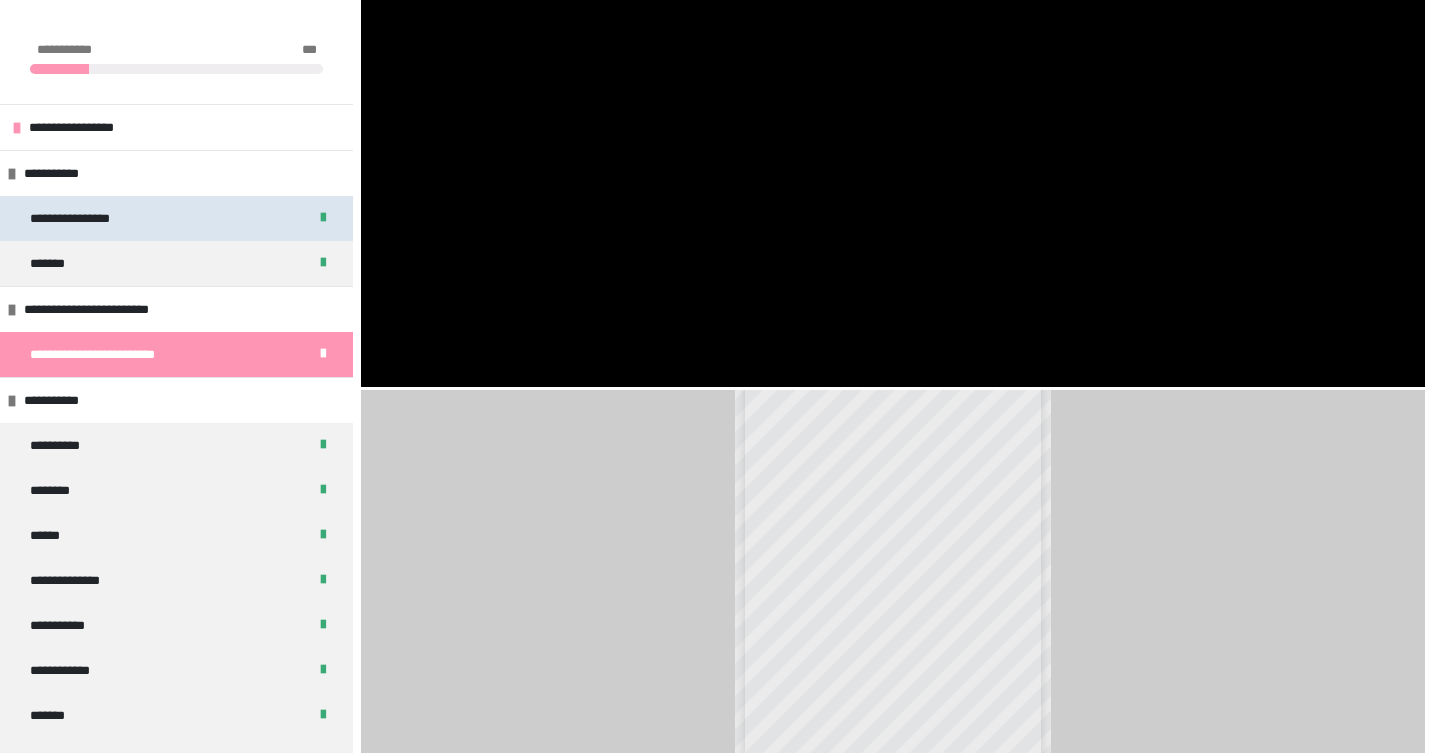 click on "**********" at bounding box center [97, 218] 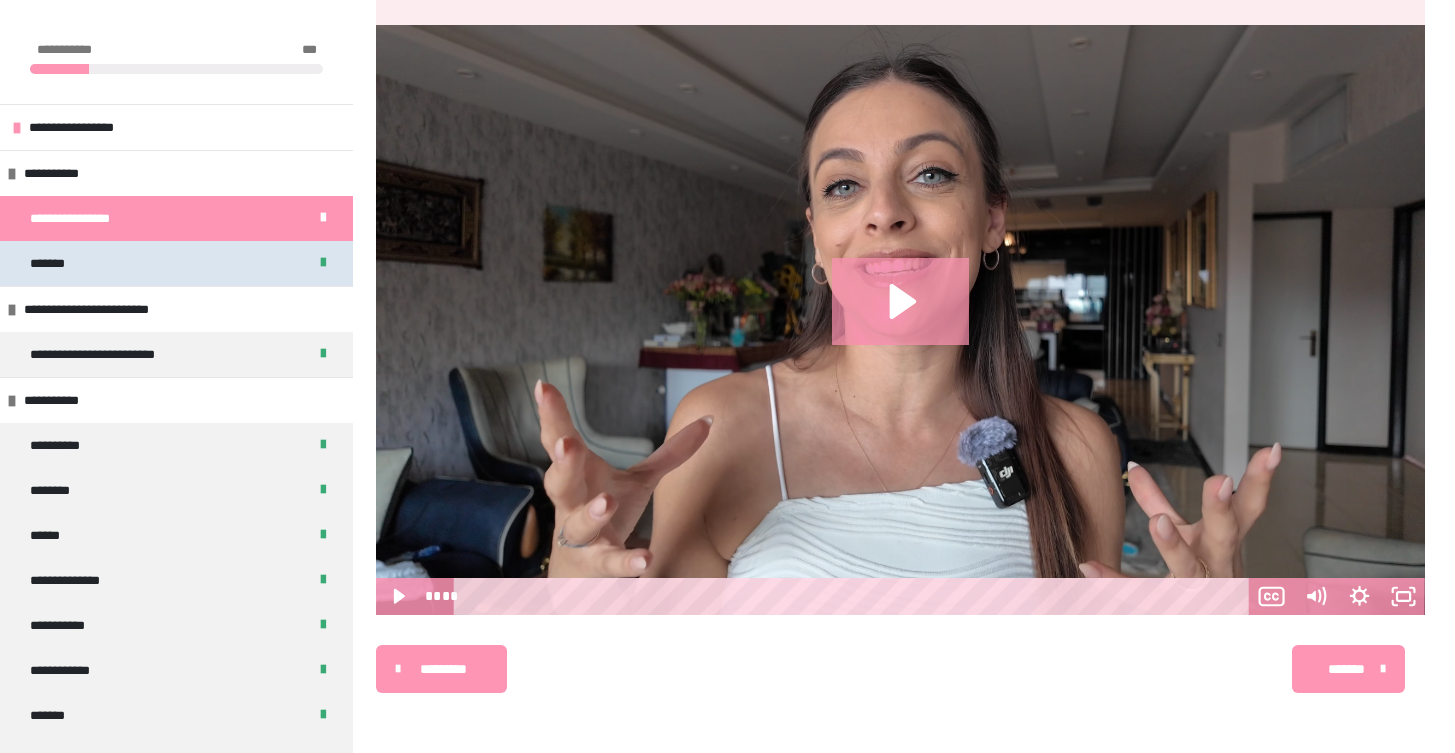 click on "*******" at bounding box center (176, 263) 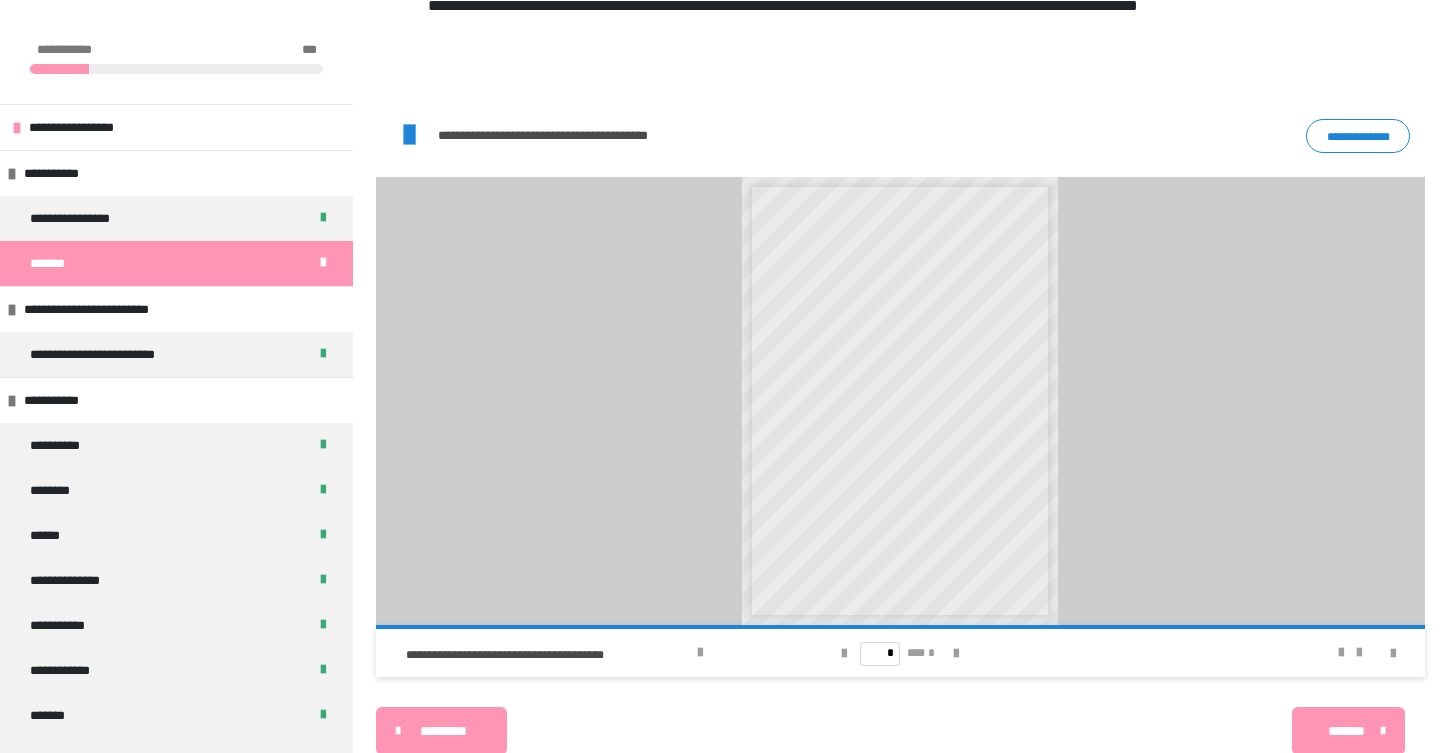 scroll, scrollTop: 1372, scrollLeft: 0, axis: vertical 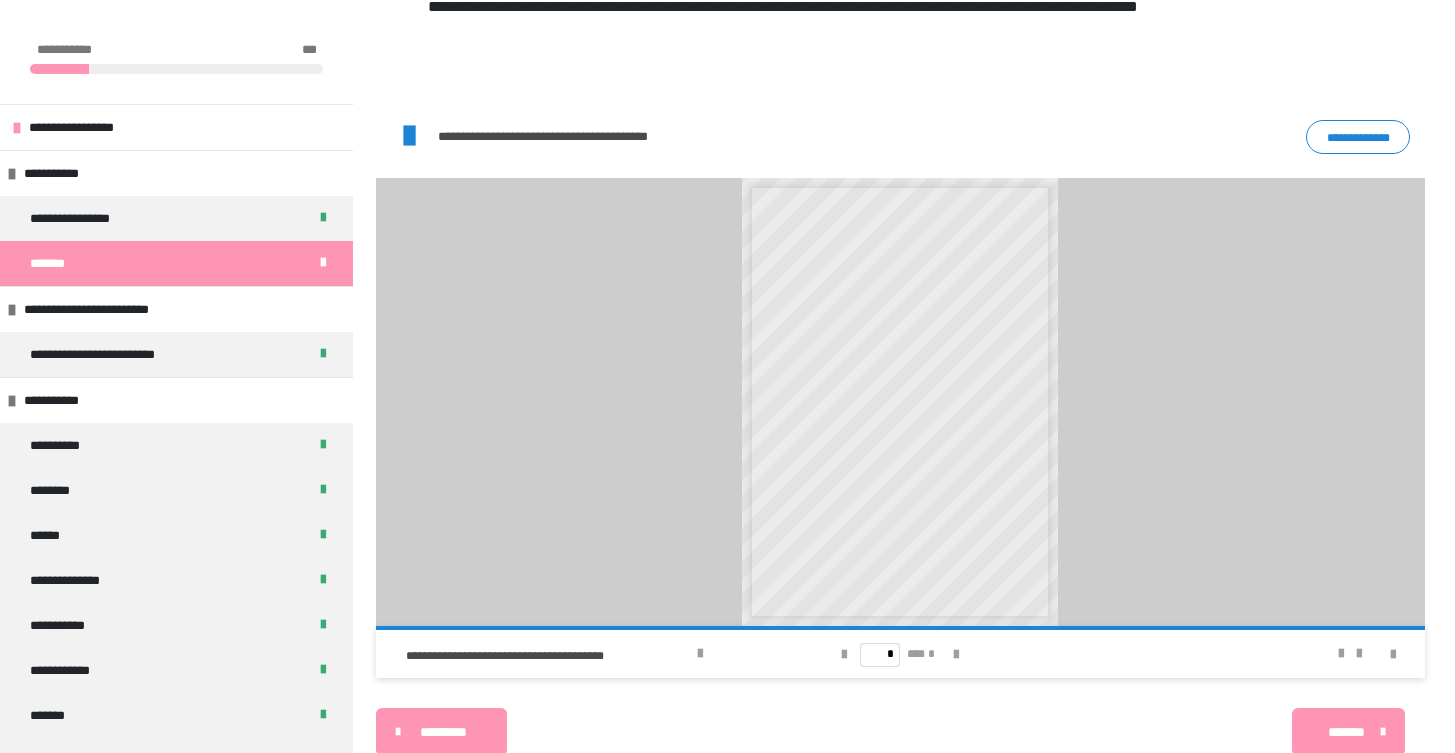 click on "**********" at bounding box center (1358, 137) 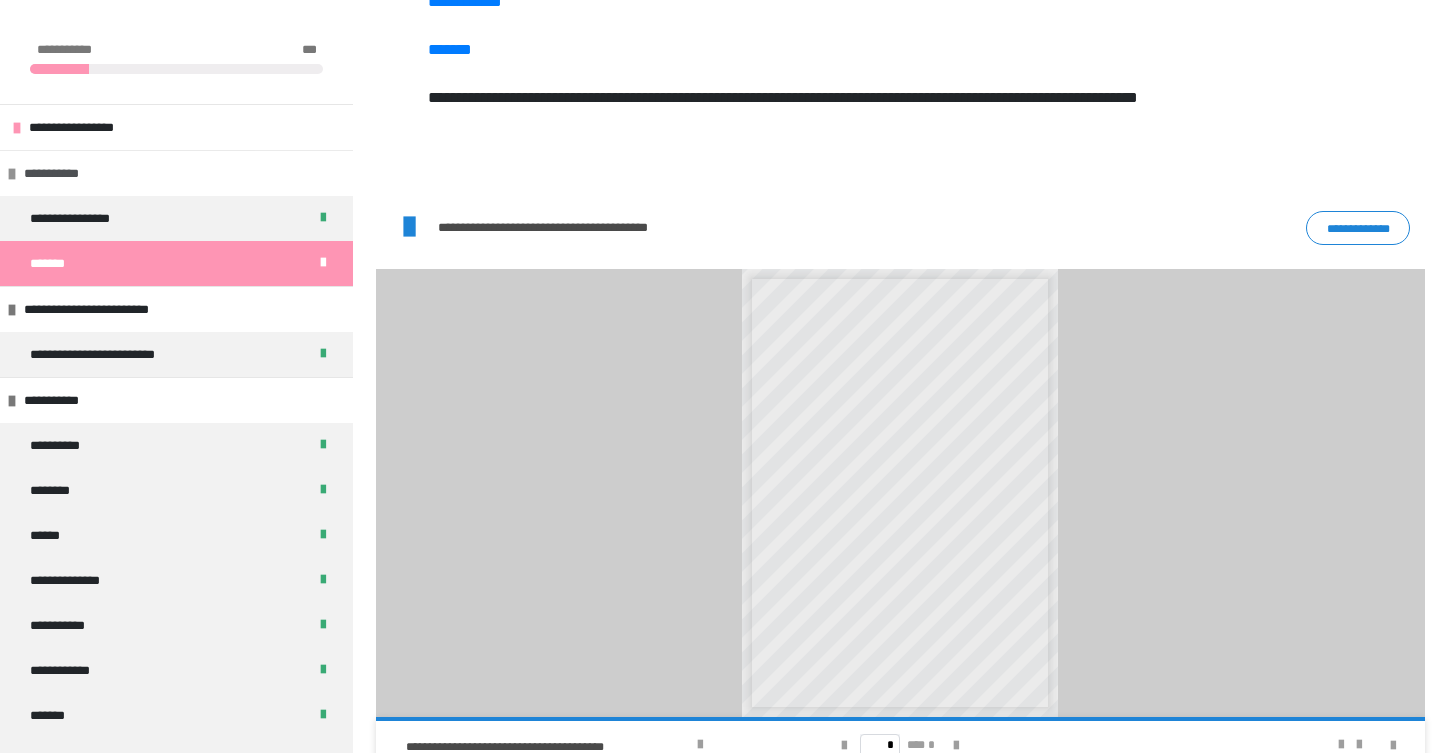 click at bounding box center (12, 174) 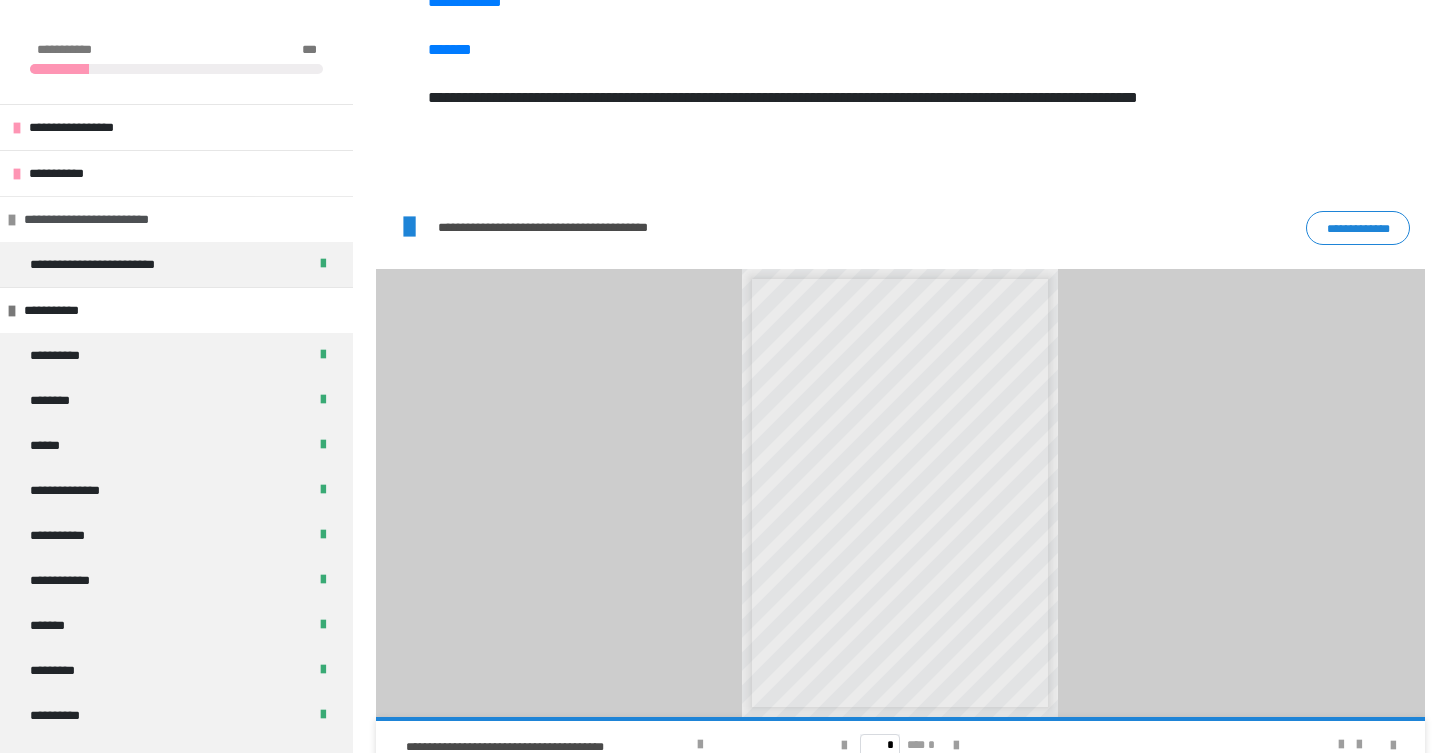 click at bounding box center (12, 220) 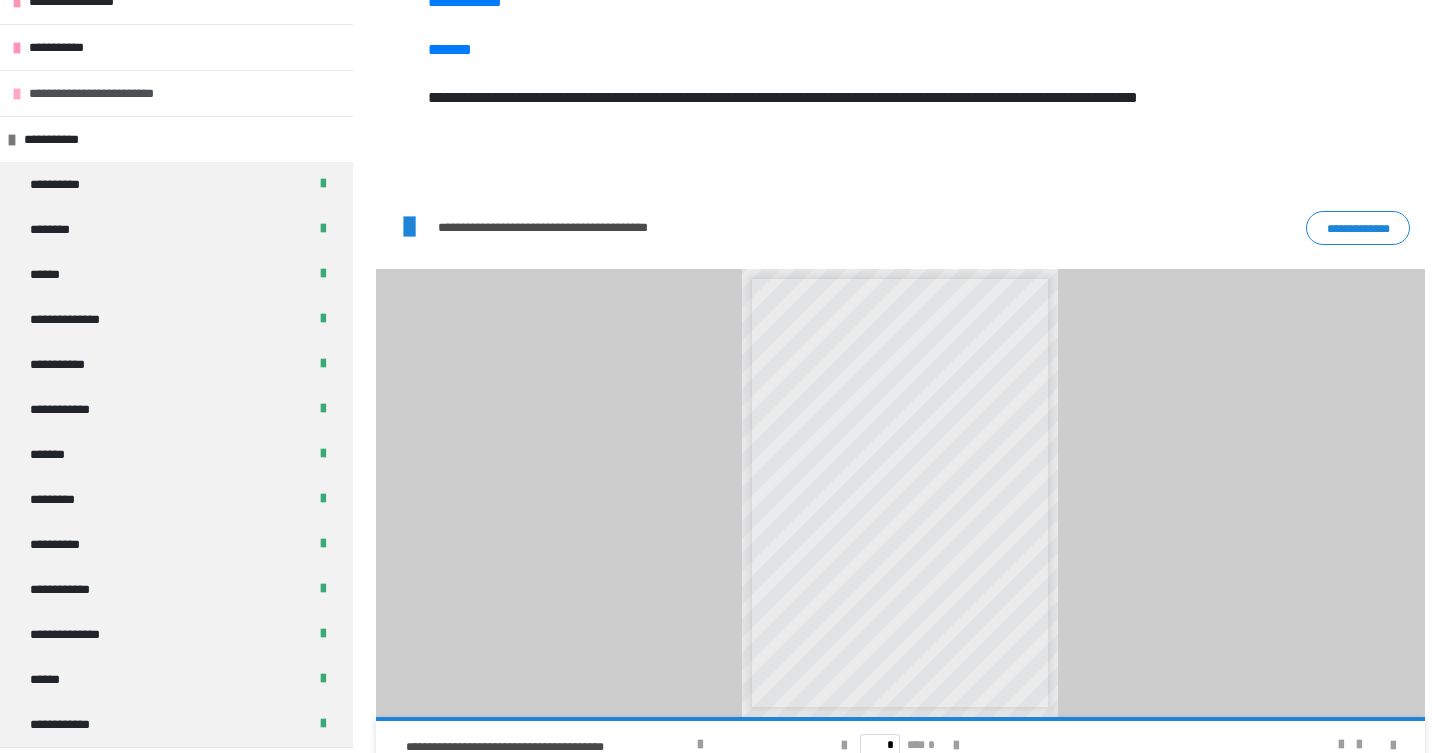 scroll, scrollTop: 149, scrollLeft: 0, axis: vertical 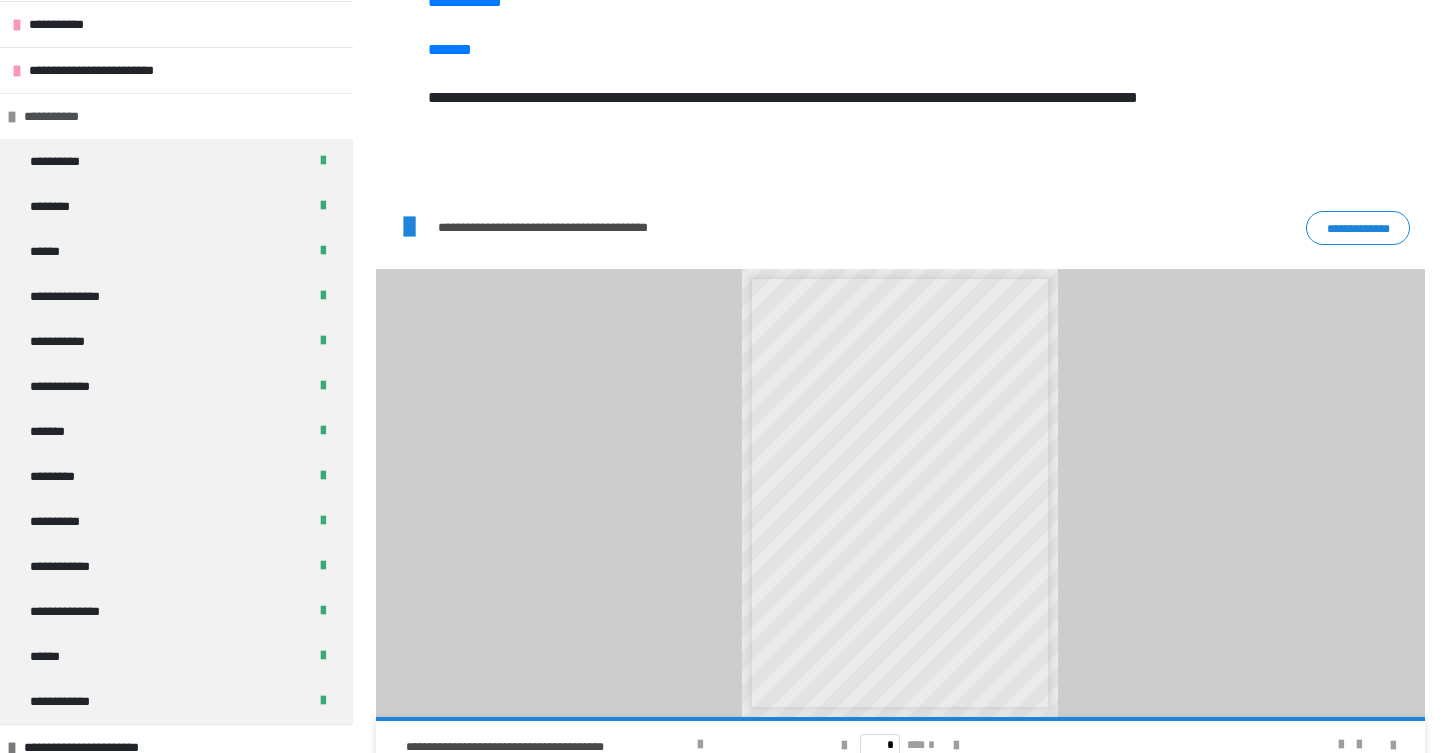 click at bounding box center (12, 117) 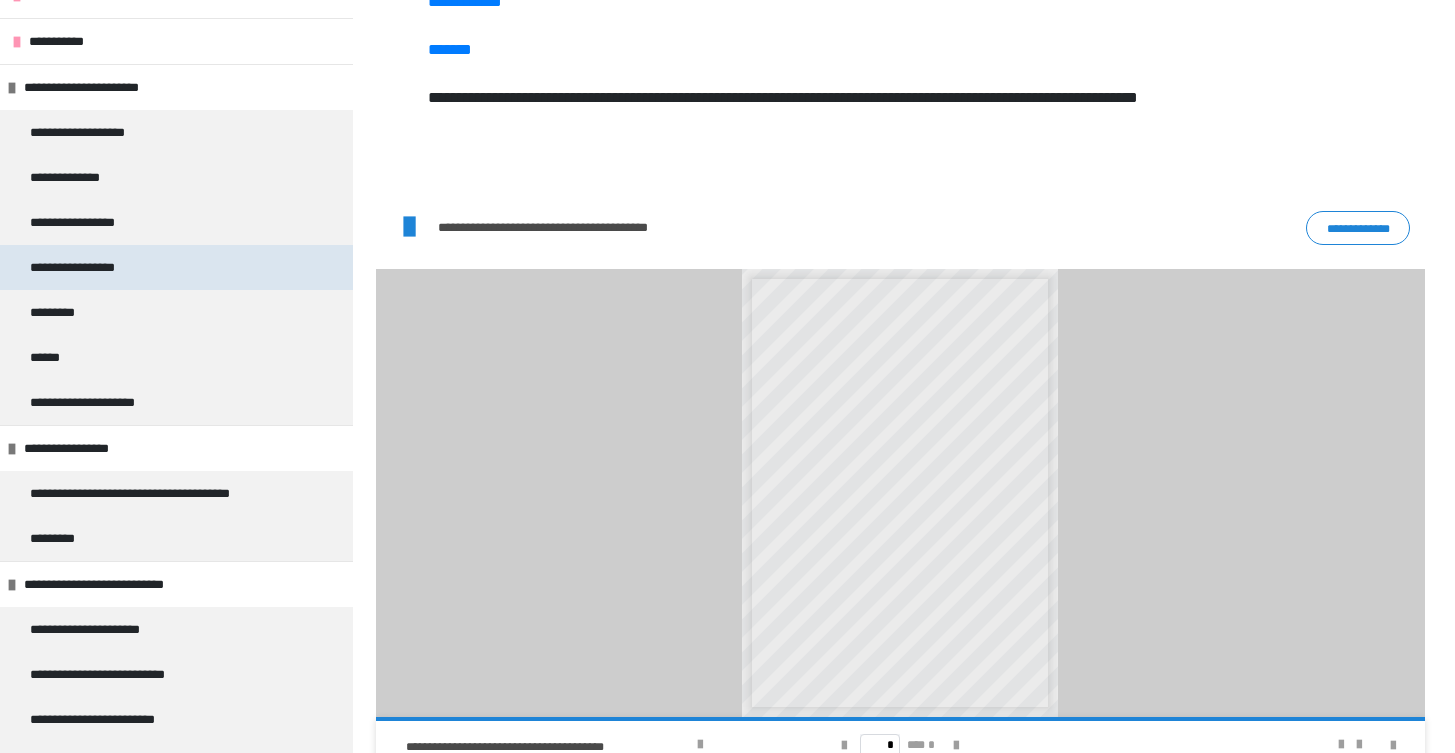 scroll, scrollTop: 225, scrollLeft: 0, axis: vertical 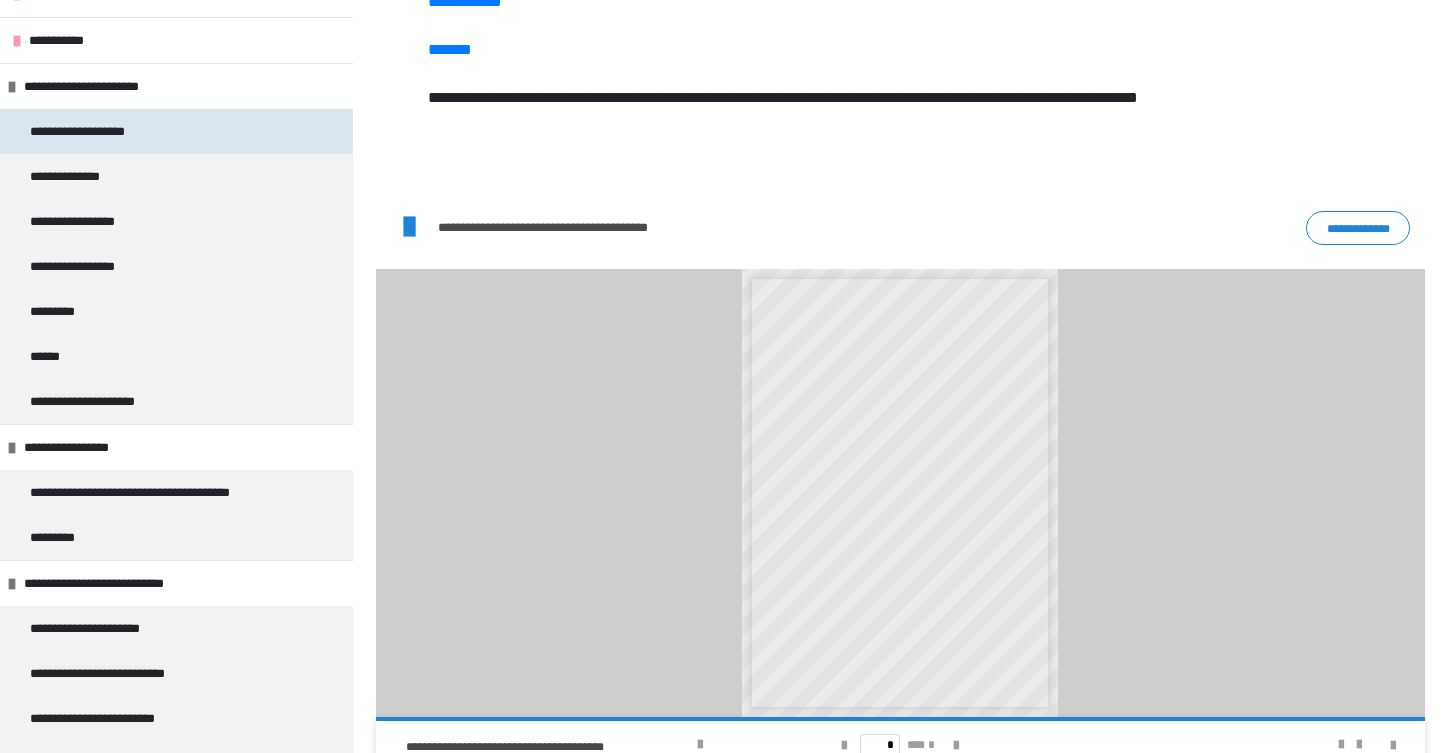 click on "**********" at bounding box center (96, 131) 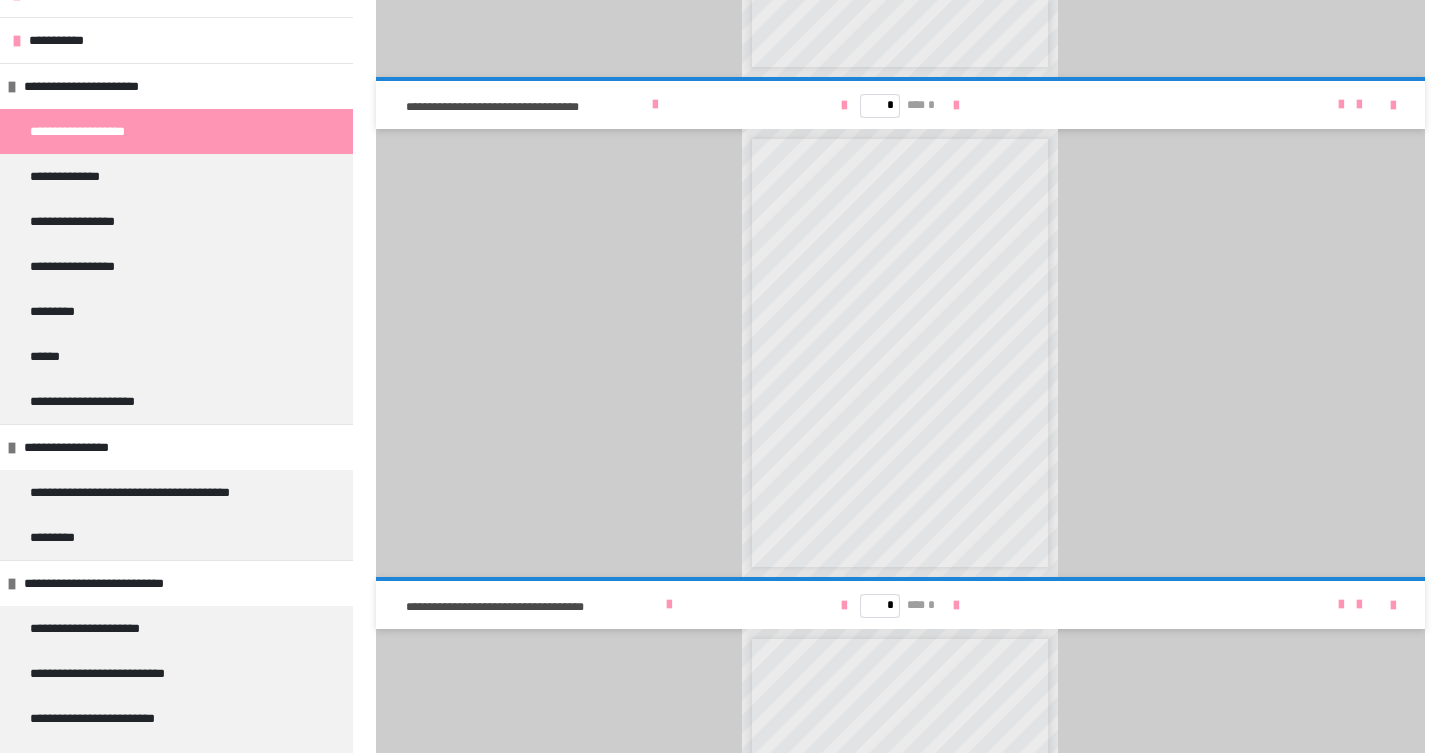 scroll, scrollTop: 1422, scrollLeft: 0, axis: vertical 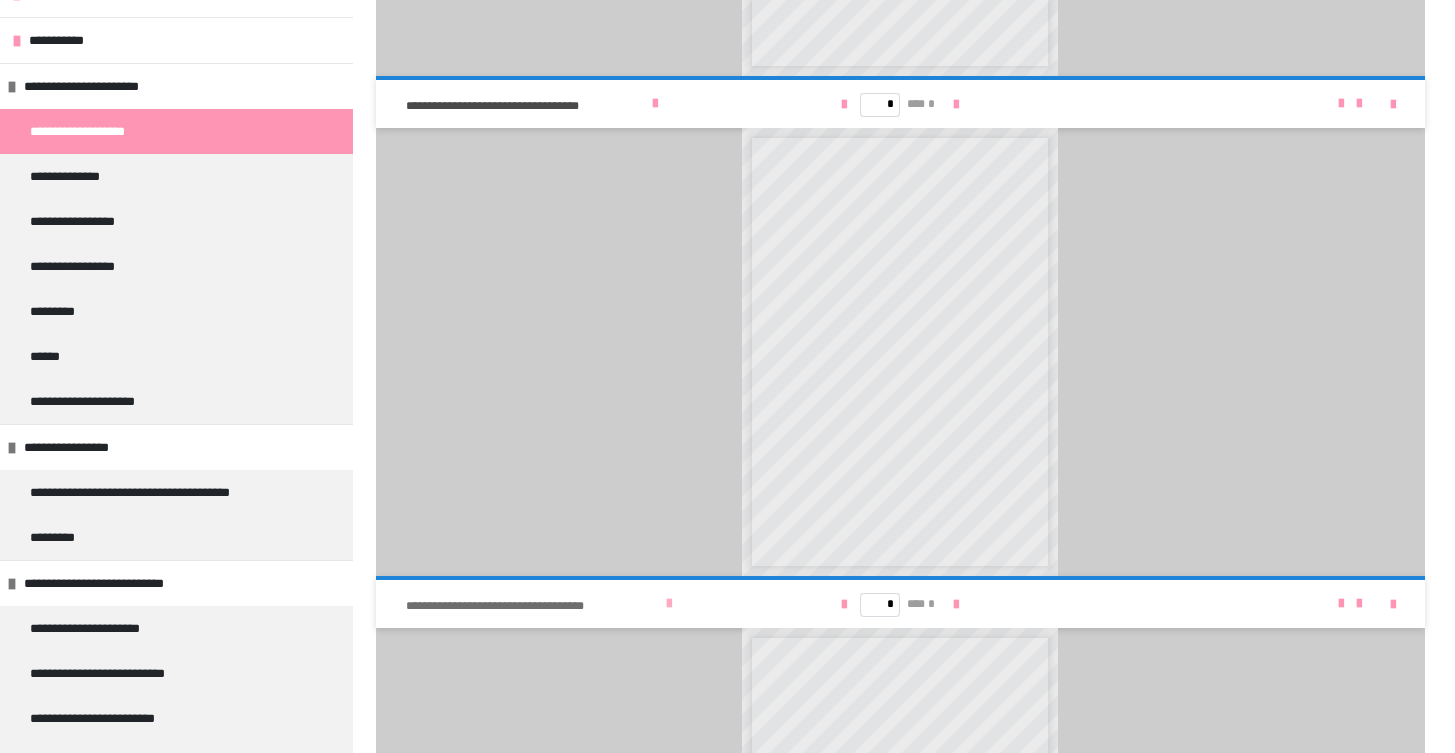 click at bounding box center [669, 604] 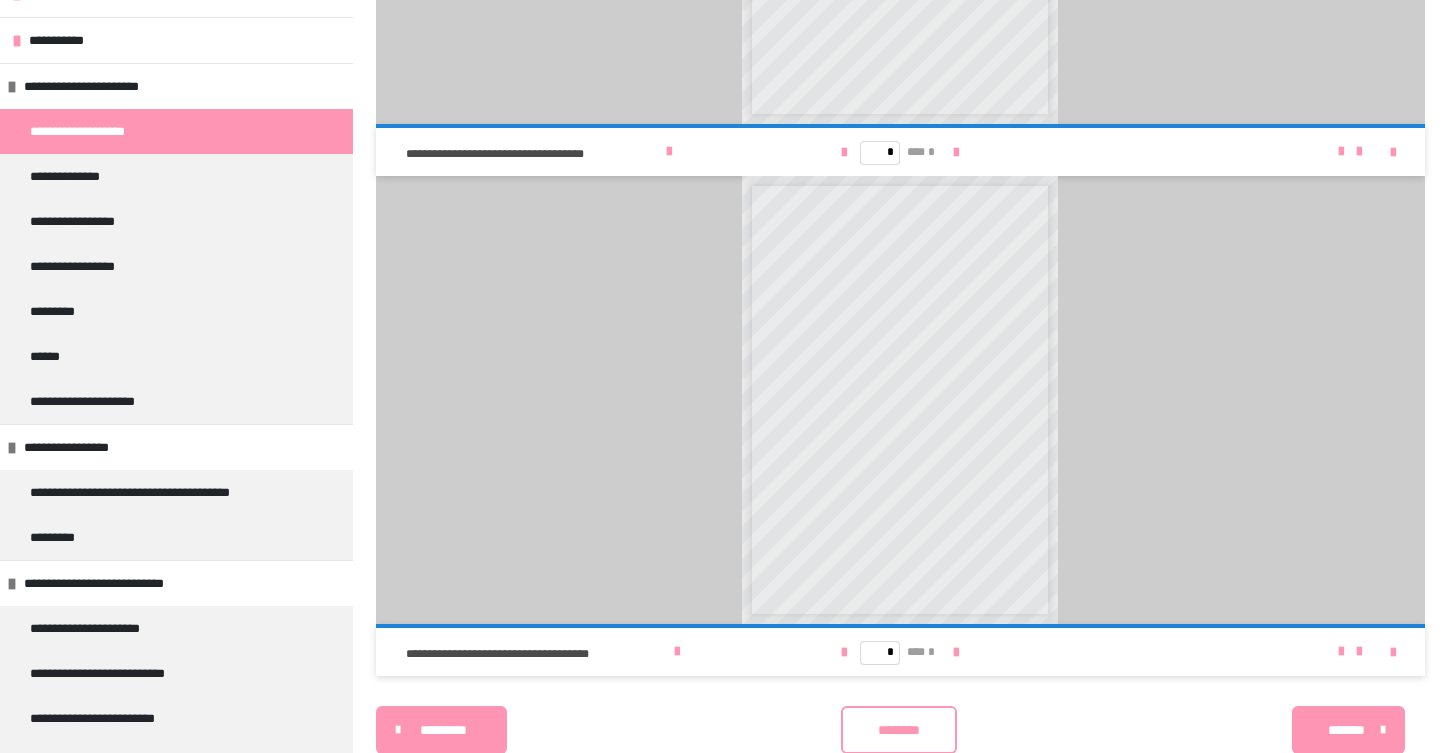 scroll, scrollTop: 1878, scrollLeft: 0, axis: vertical 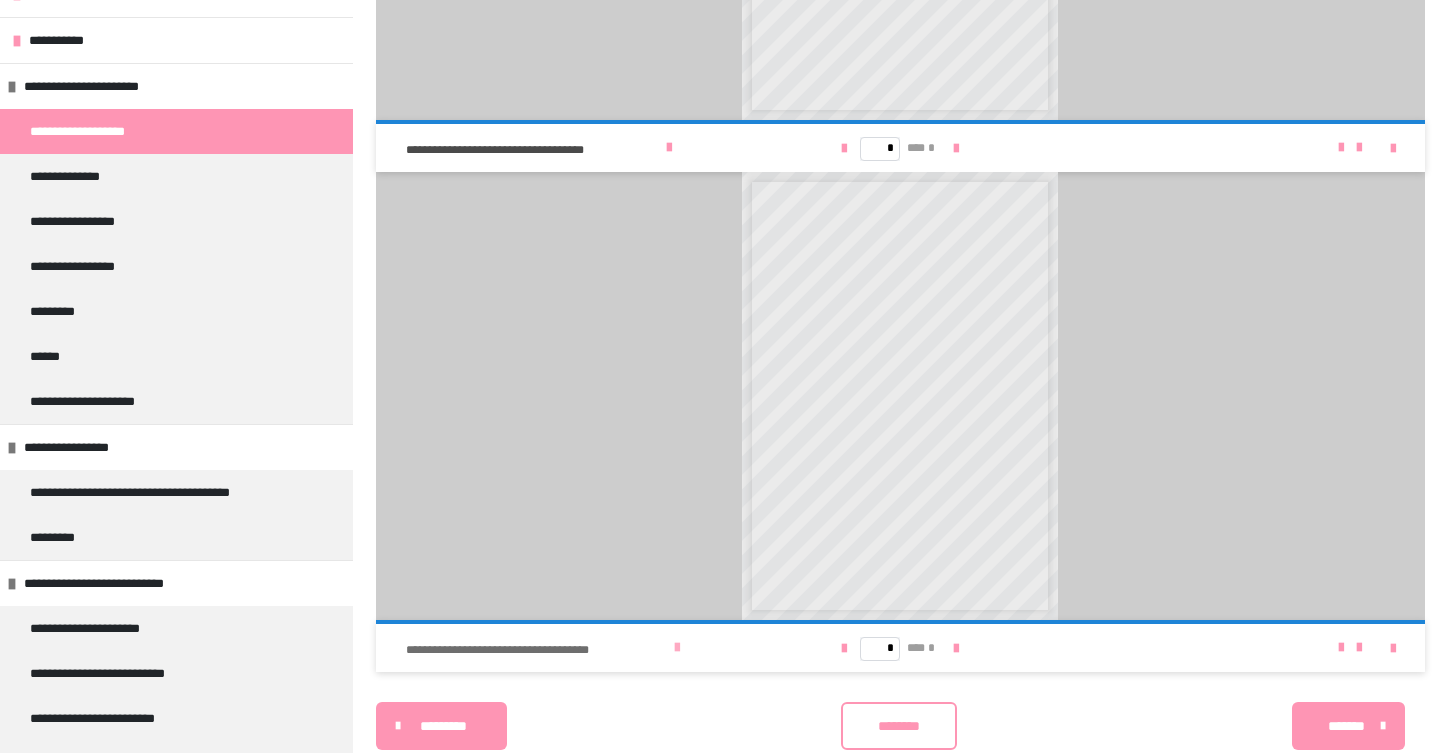 click at bounding box center [677, 648] 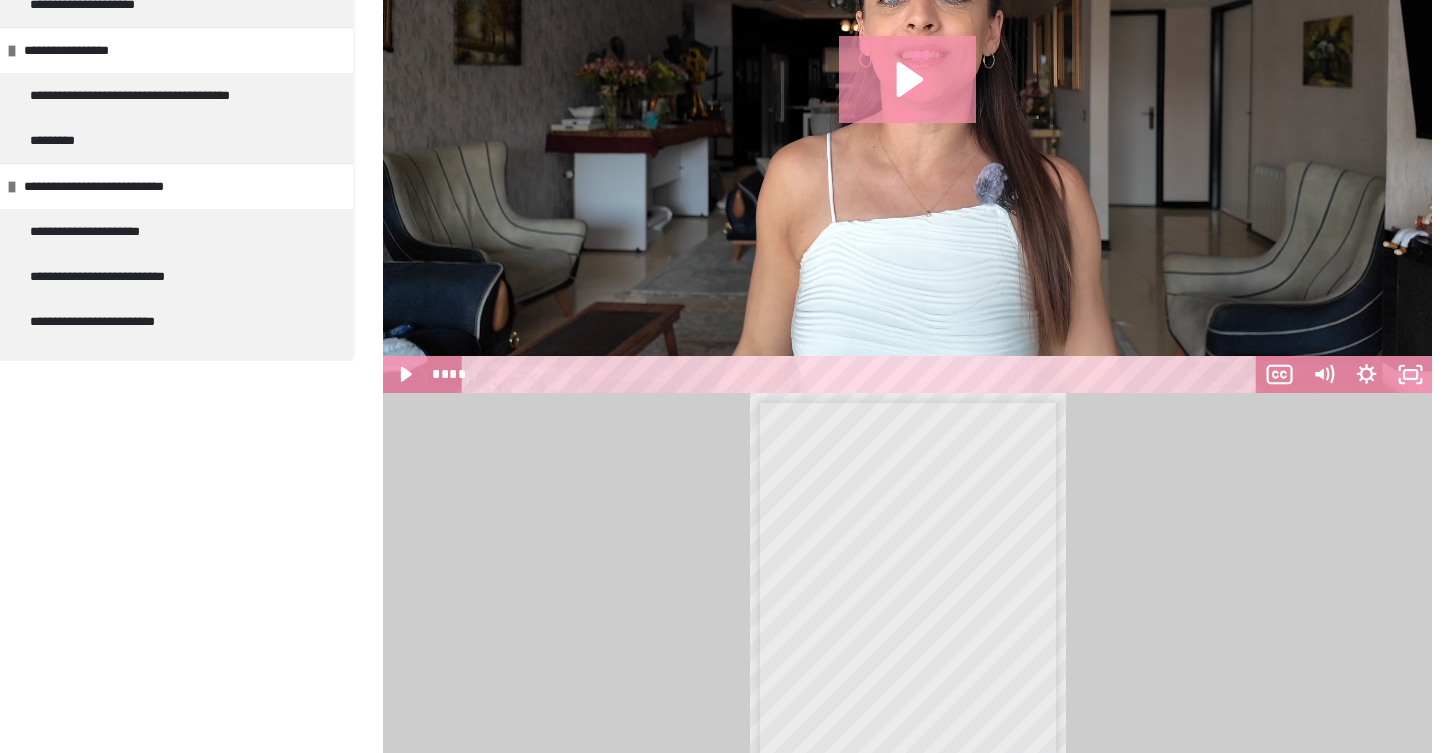 scroll, scrollTop: -20, scrollLeft: 0, axis: vertical 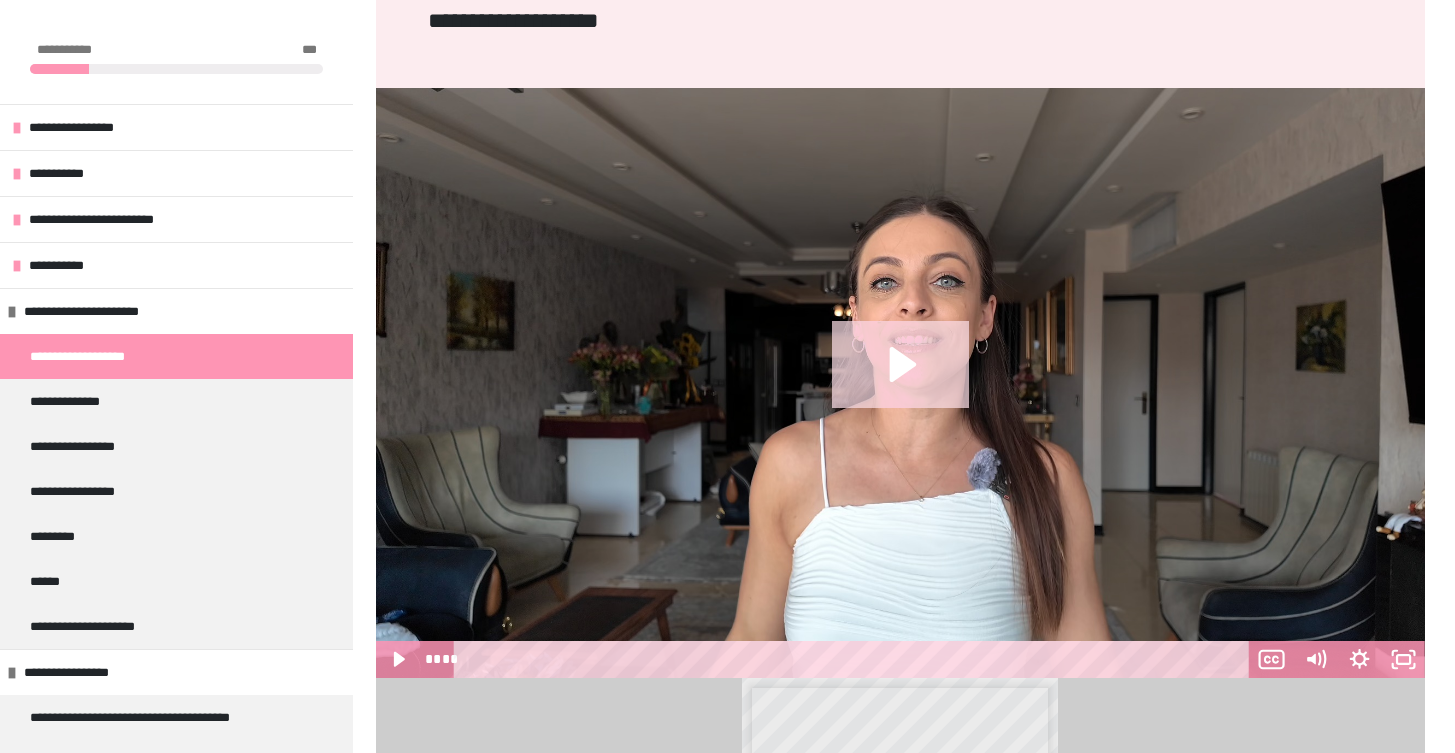 click 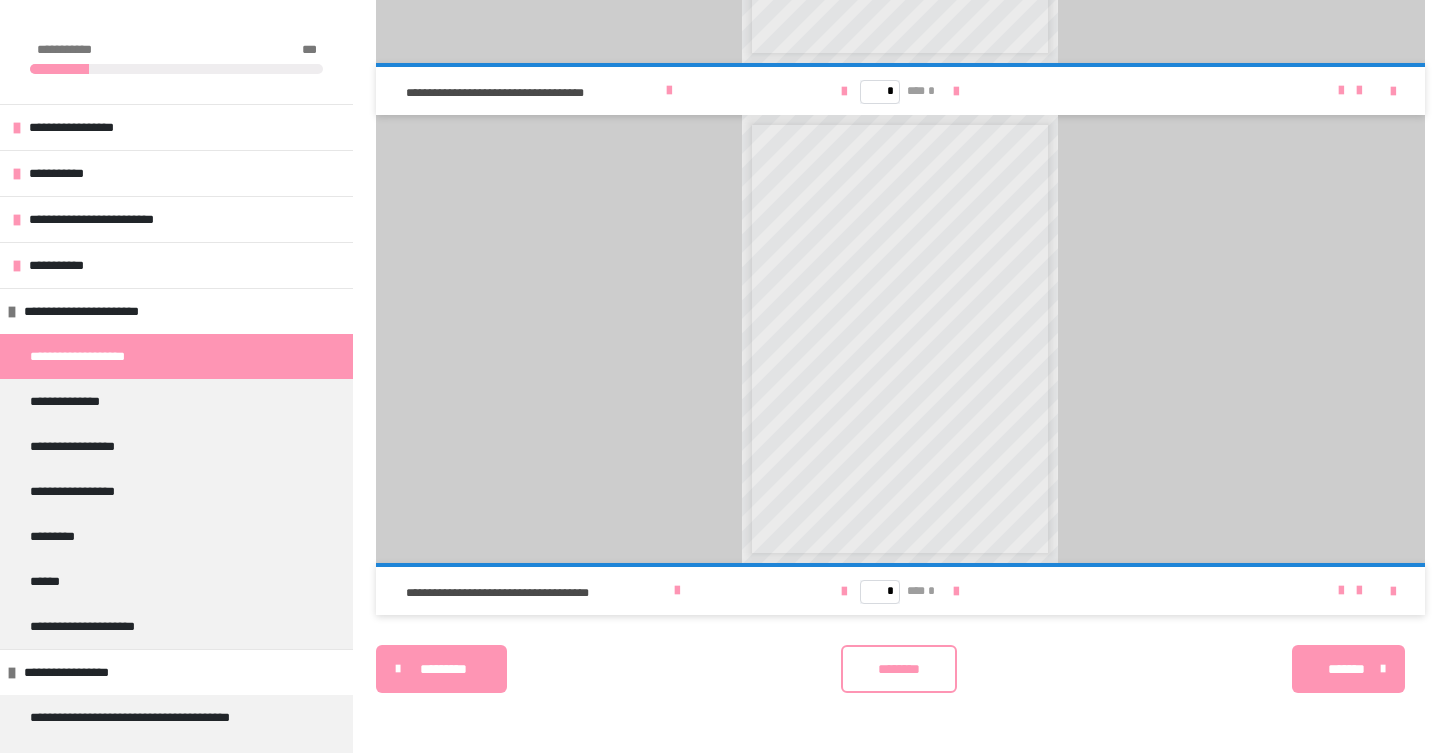 scroll, scrollTop: 1935, scrollLeft: 0, axis: vertical 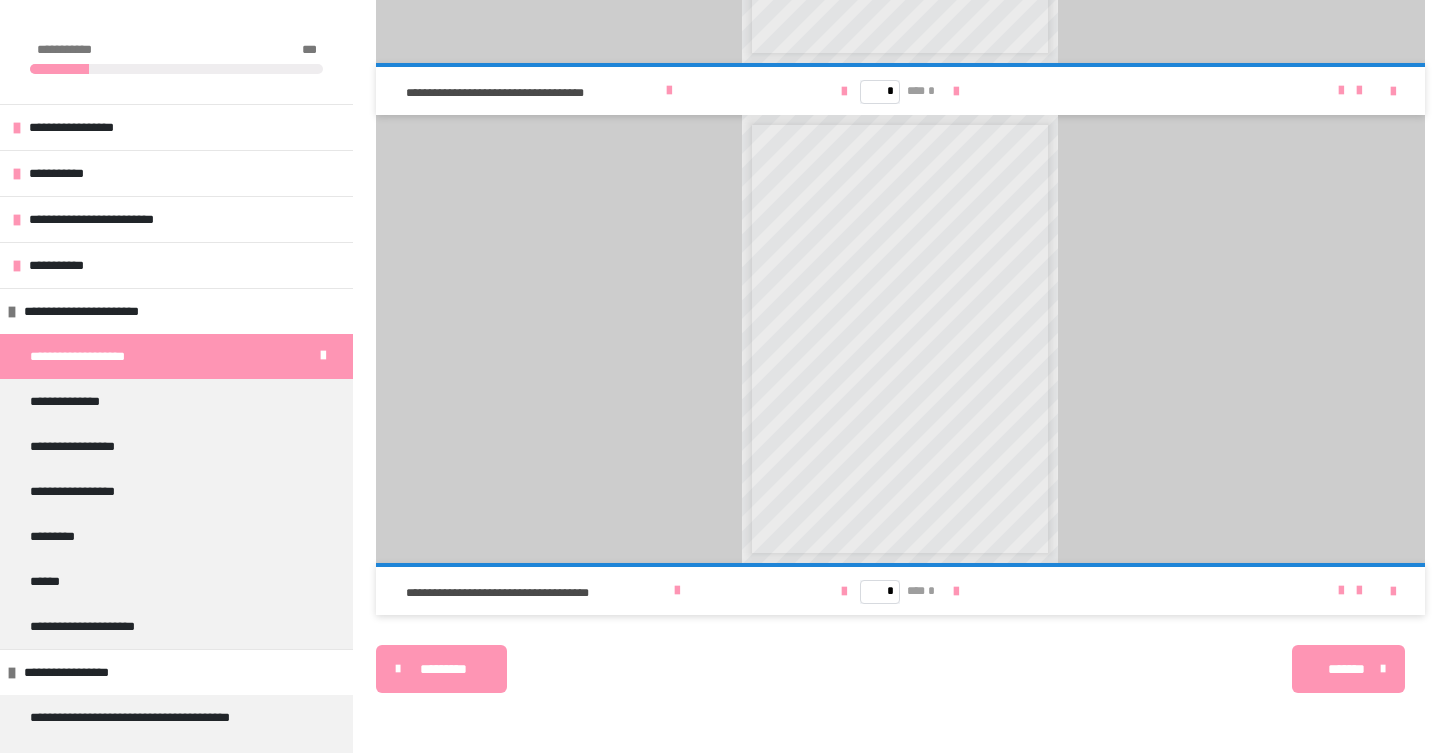click on "*******" at bounding box center [1346, 669] 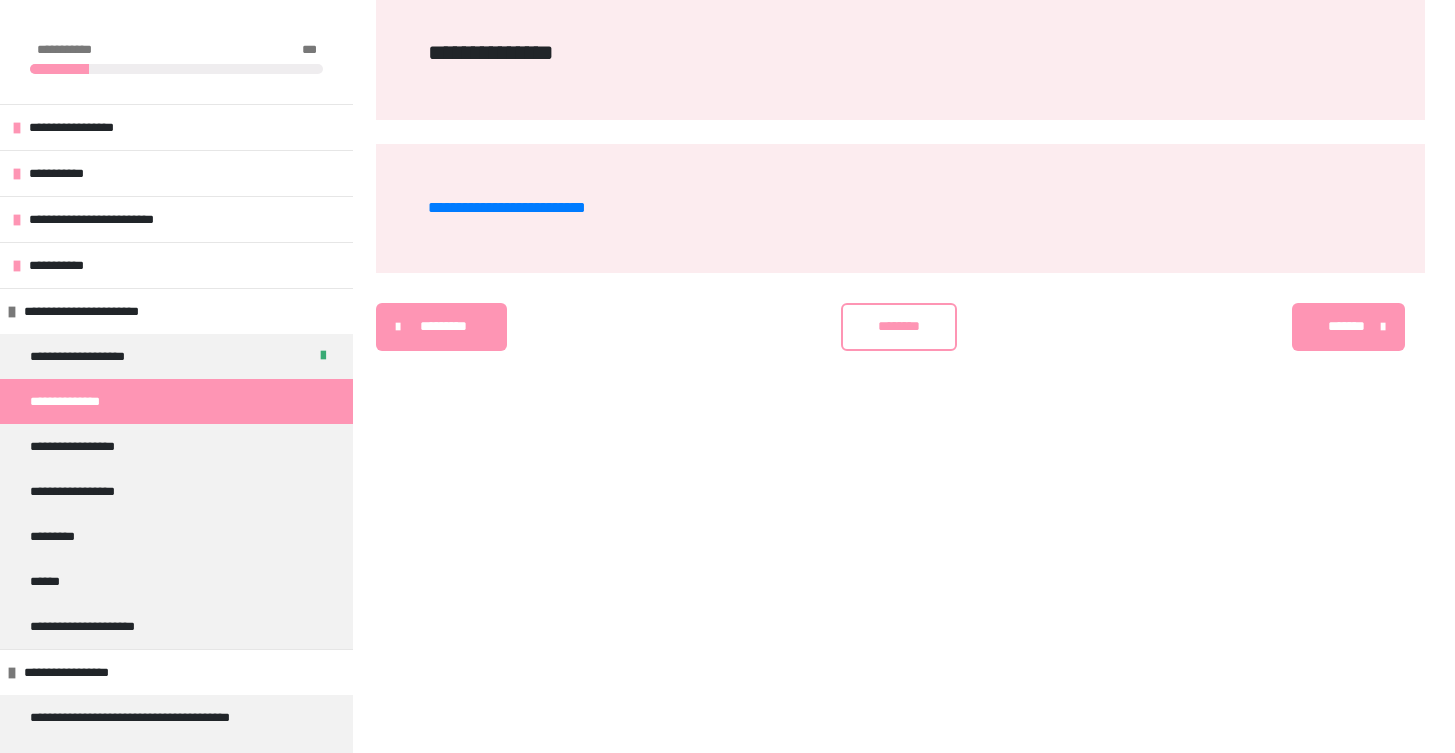 scroll, scrollTop: 340, scrollLeft: 0, axis: vertical 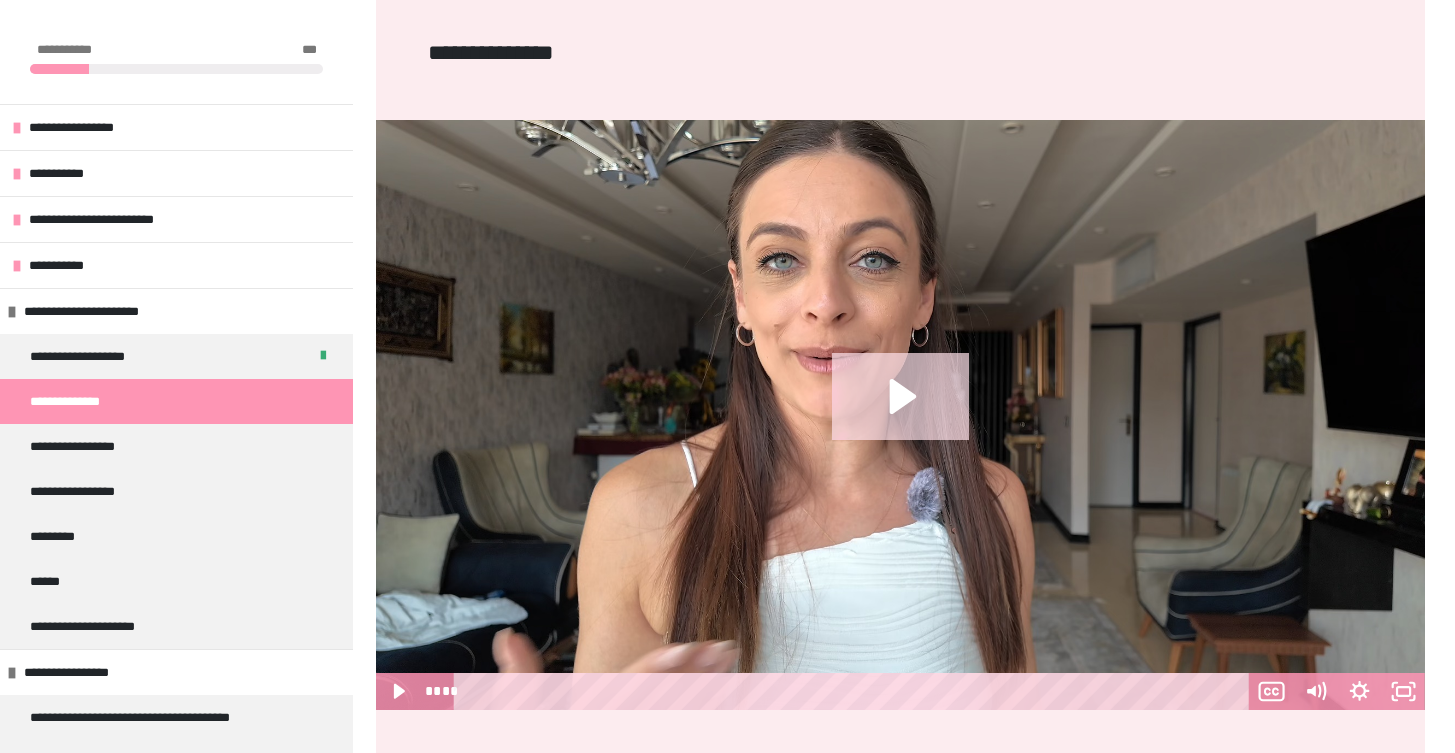 click 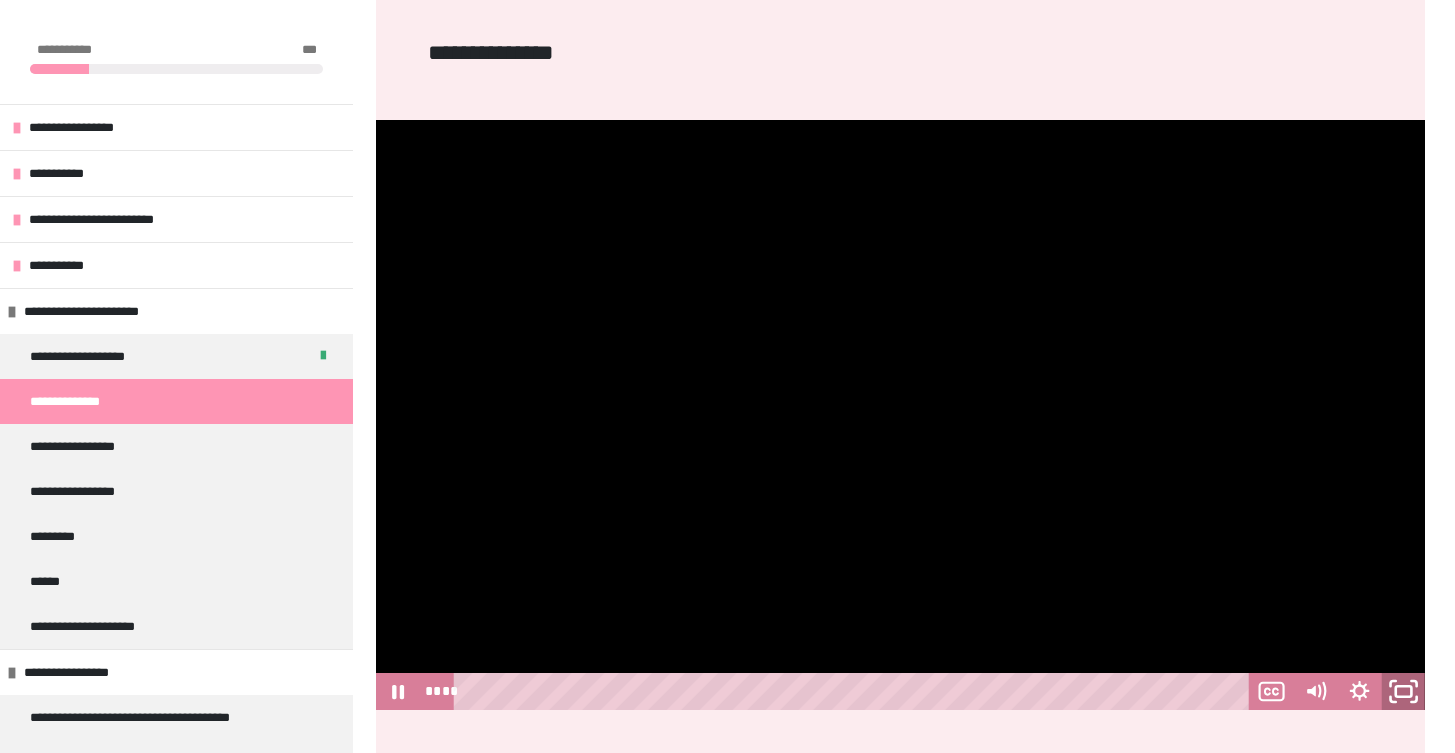 click 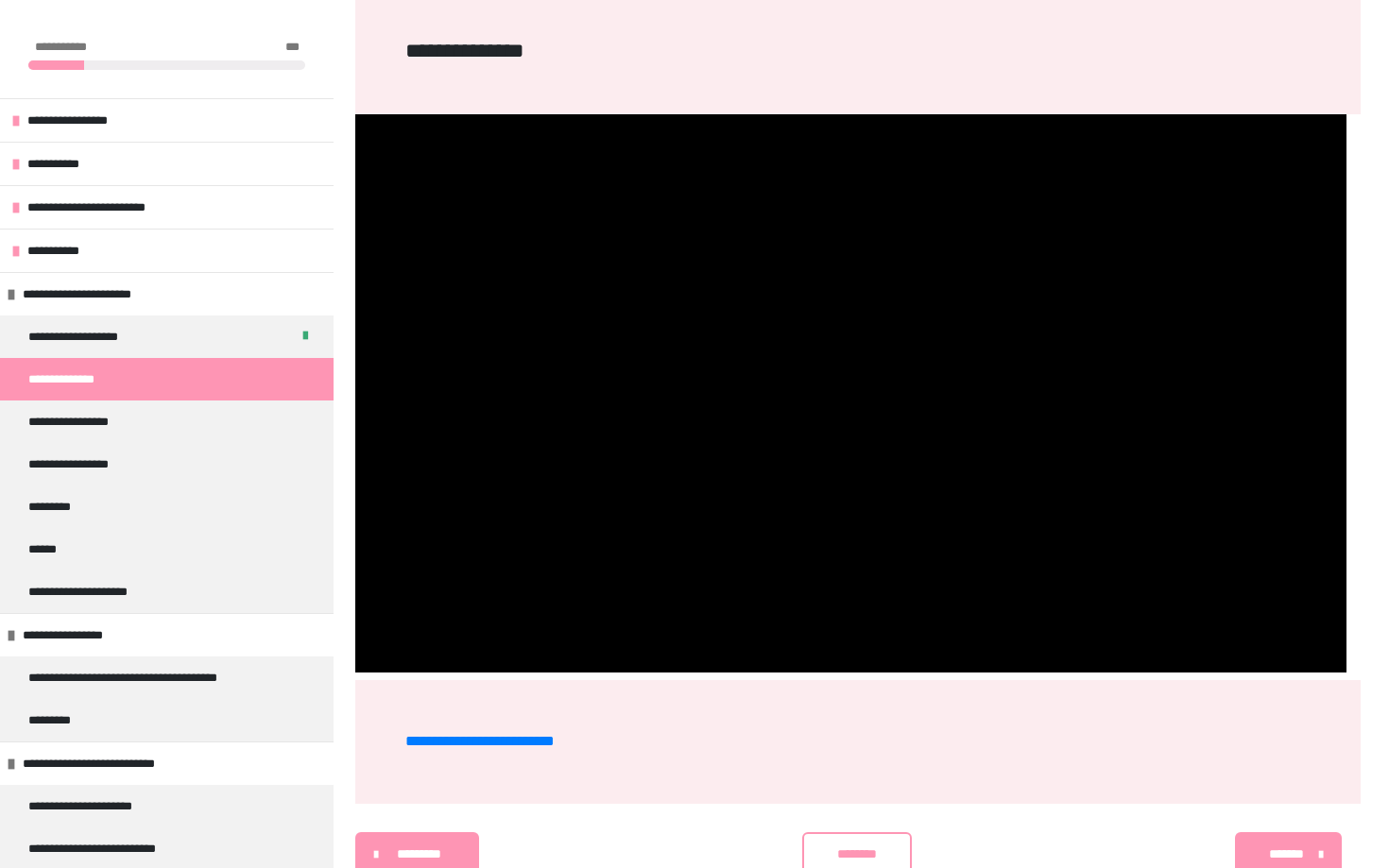 type 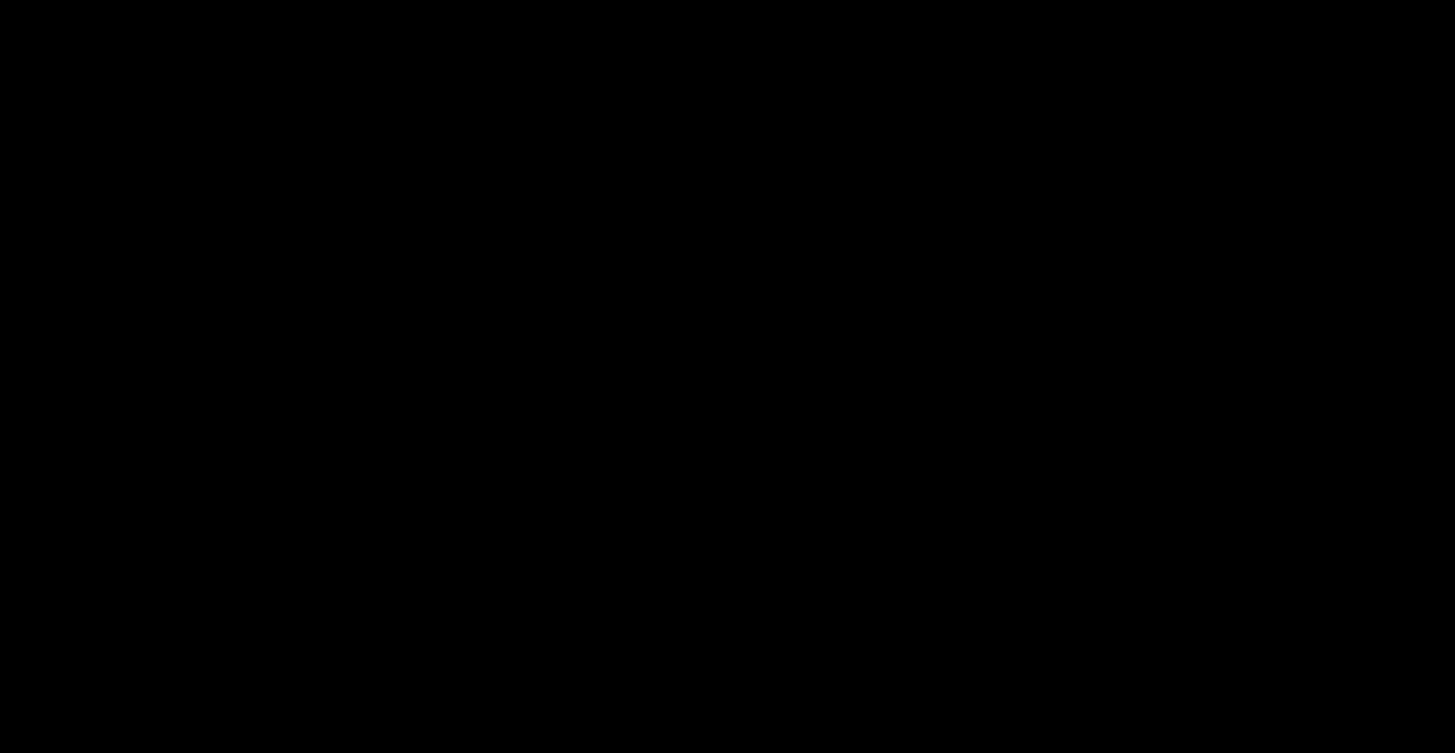 scroll, scrollTop: 564, scrollLeft: 0, axis: vertical 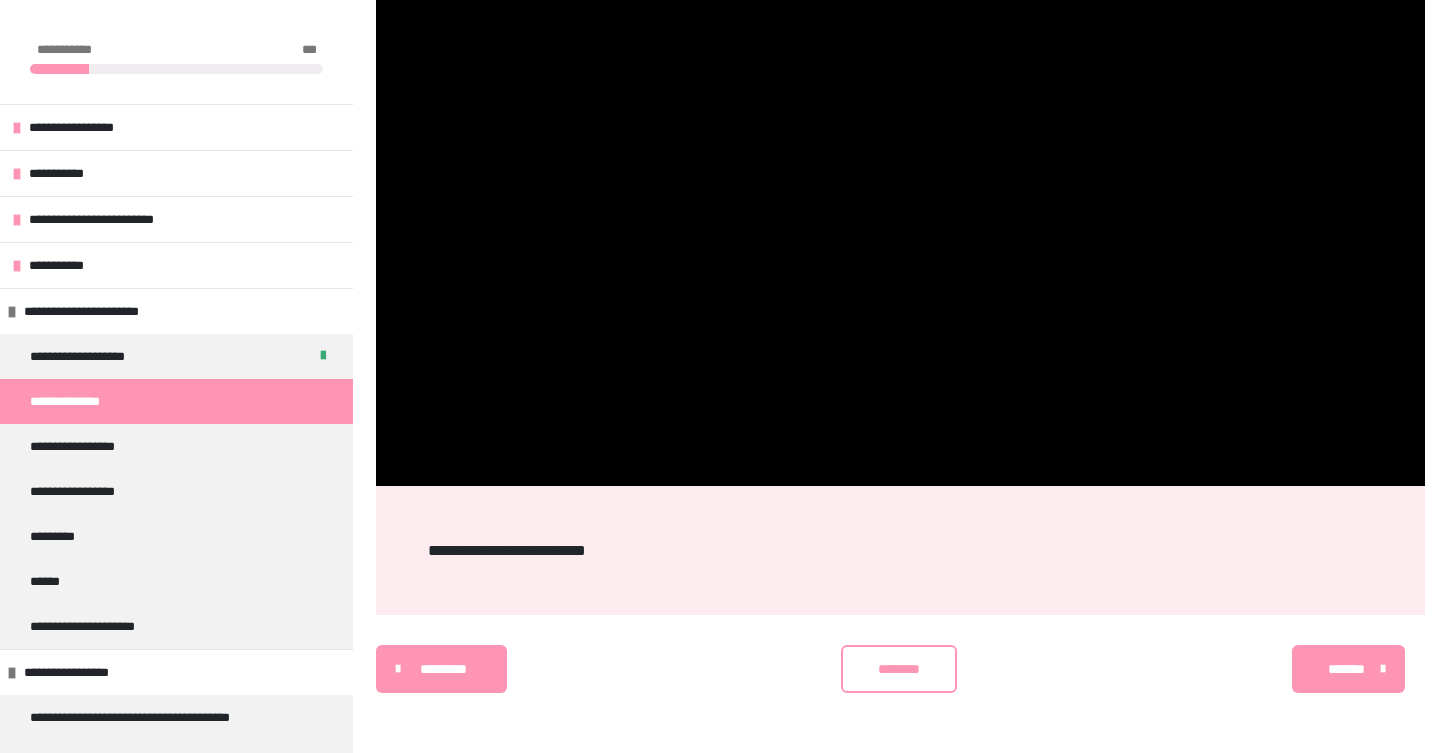 click on "**********" at bounding box center (507, 550) 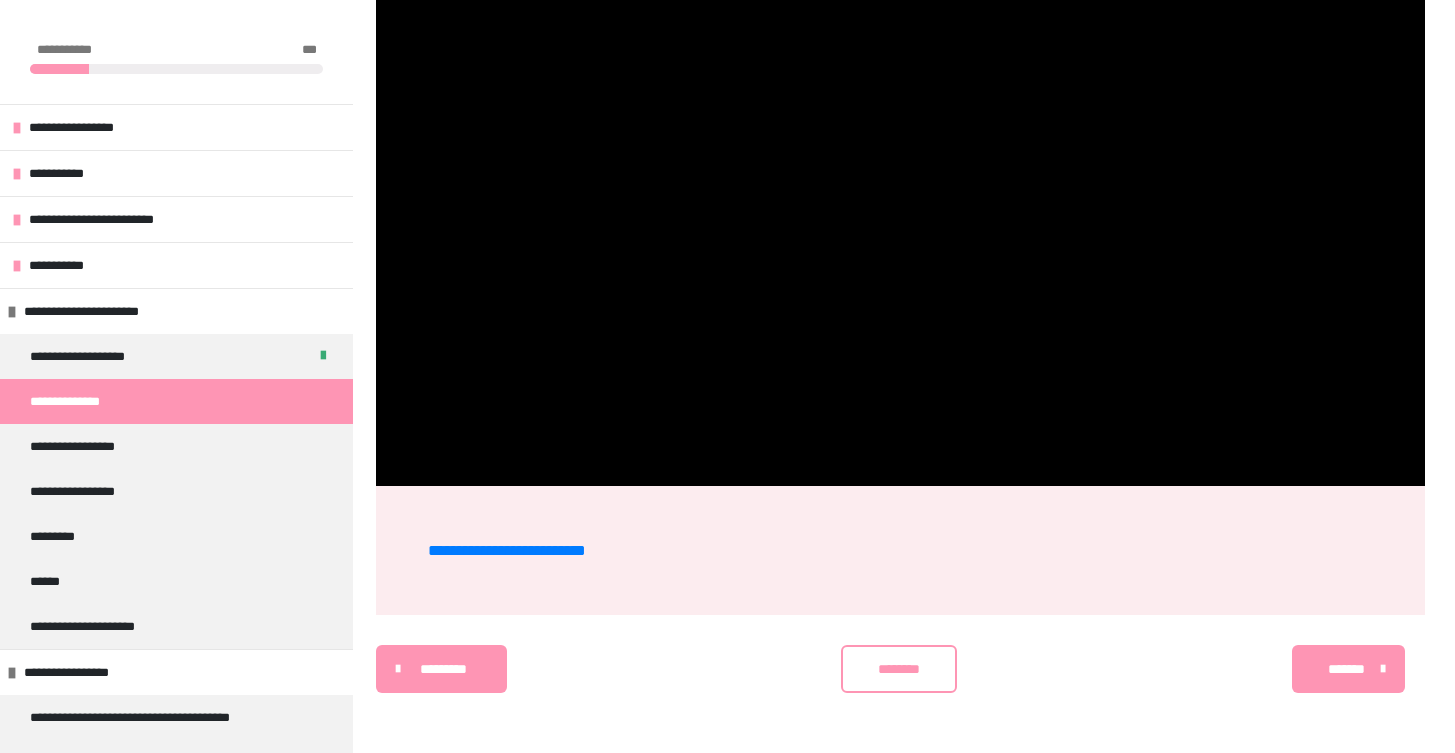 click on "********" at bounding box center [899, 669] 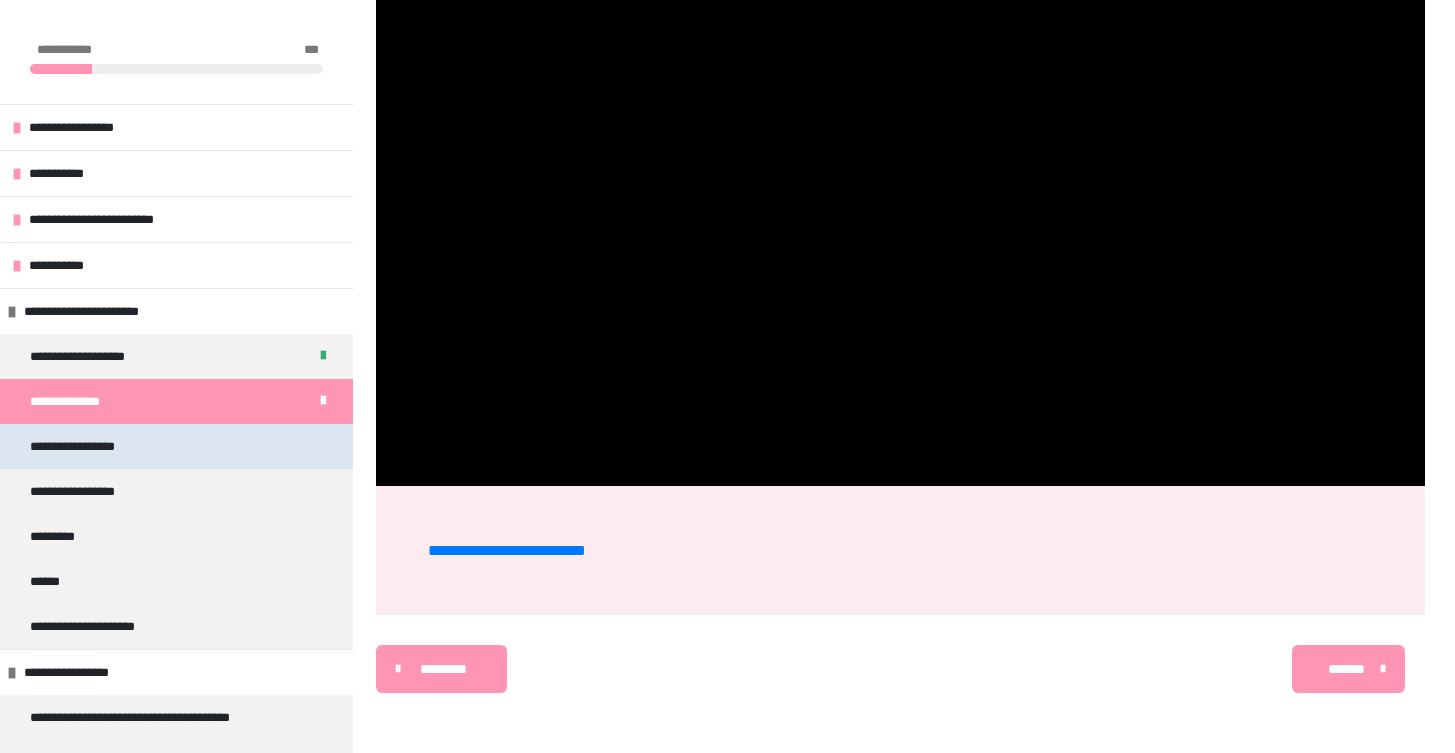 click on "**********" at bounding box center (89, 446) 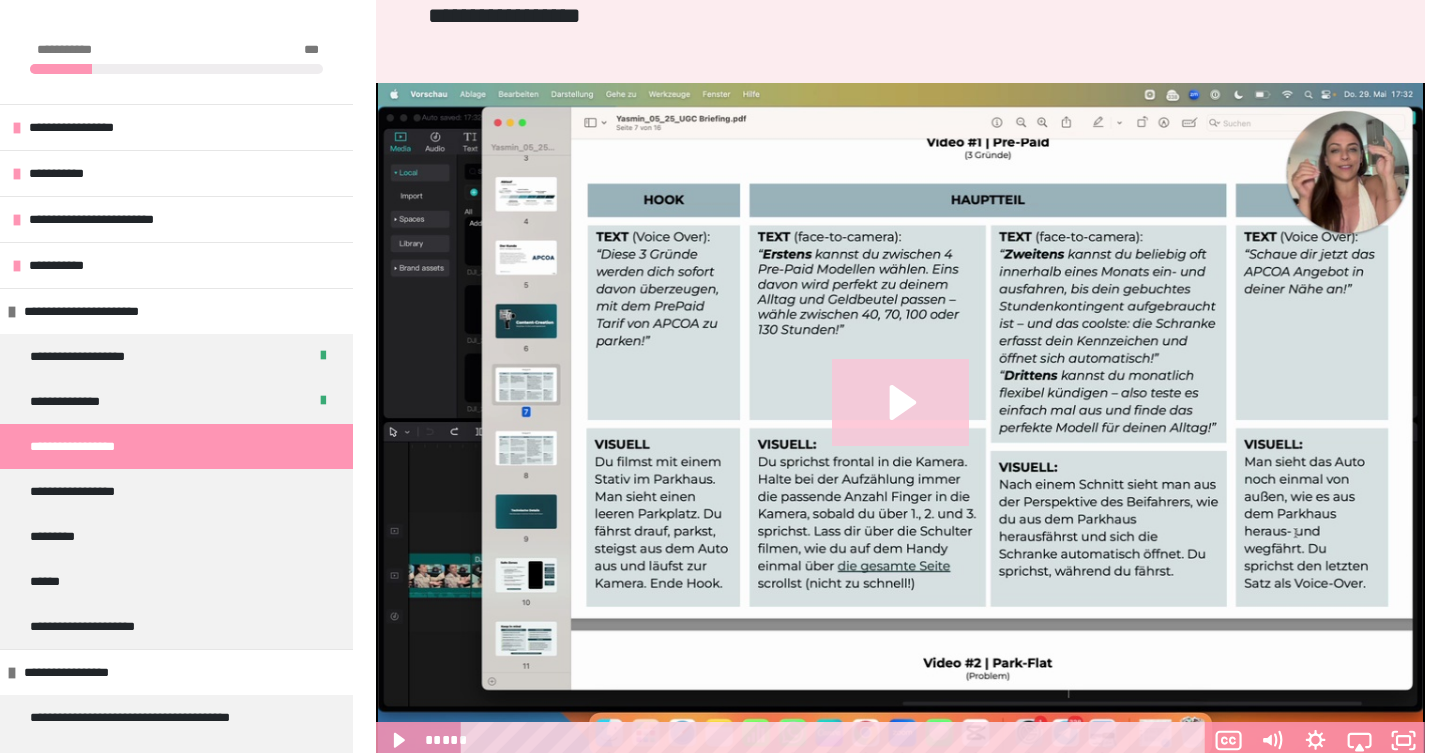 scroll, scrollTop: 378, scrollLeft: 0, axis: vertical 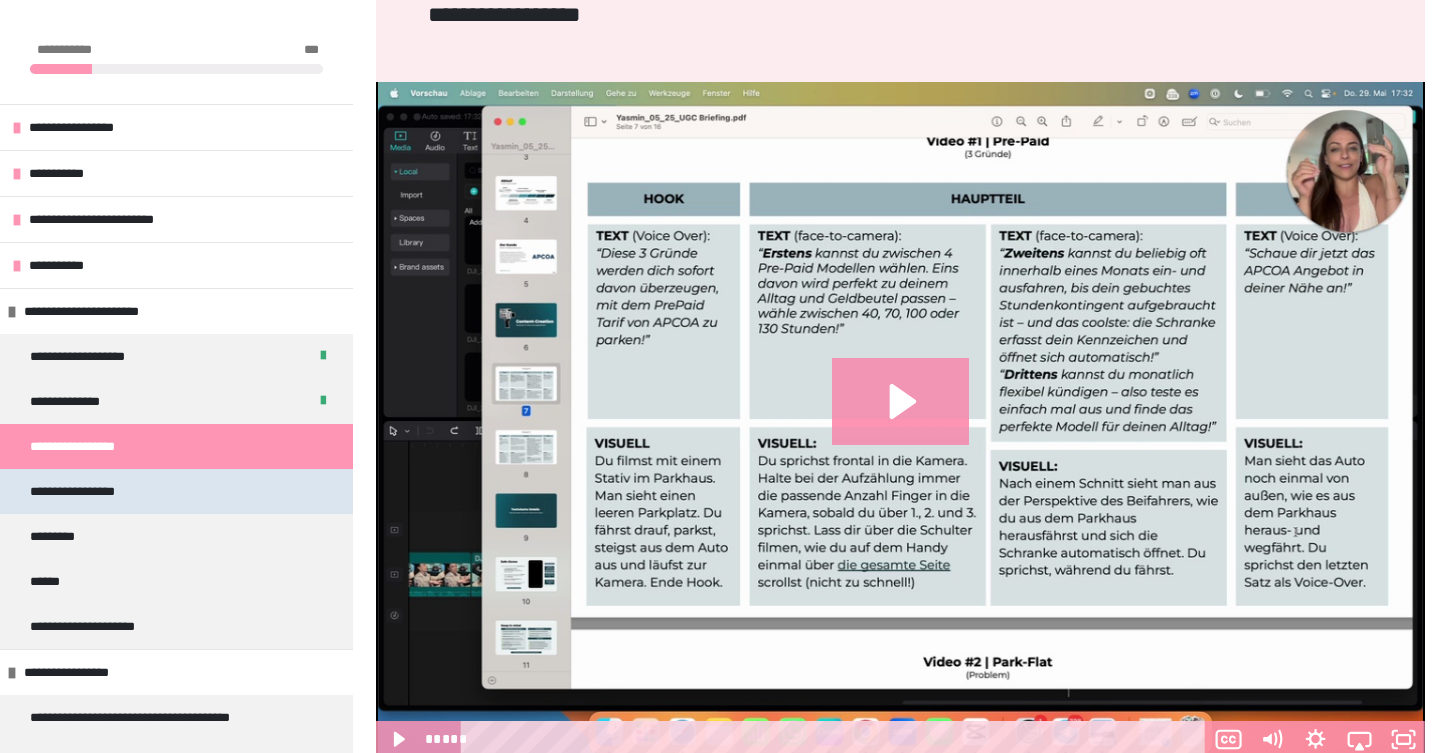 click on "**********" at bounding box center [176, 491] 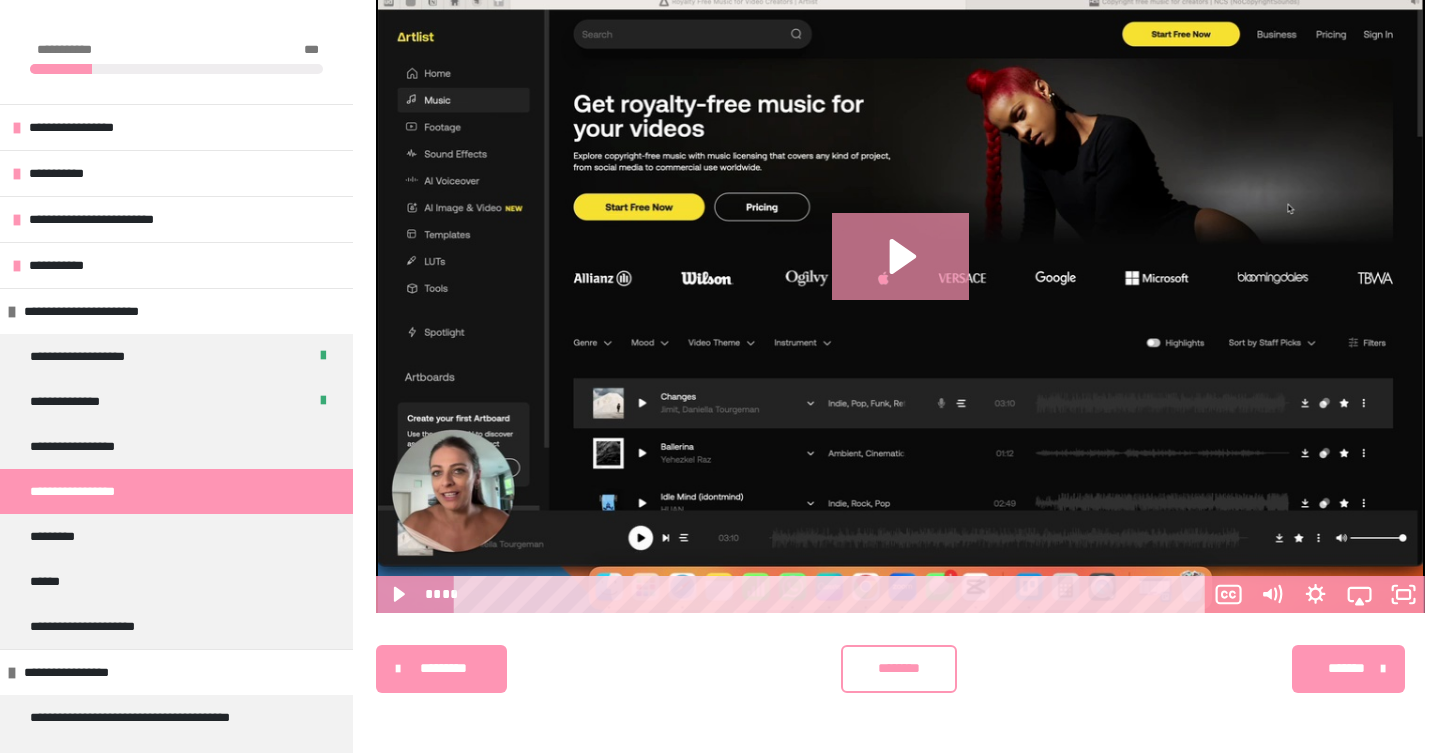 scroll, scrollTop: 523, scrollLeft: 0, axis: vertical 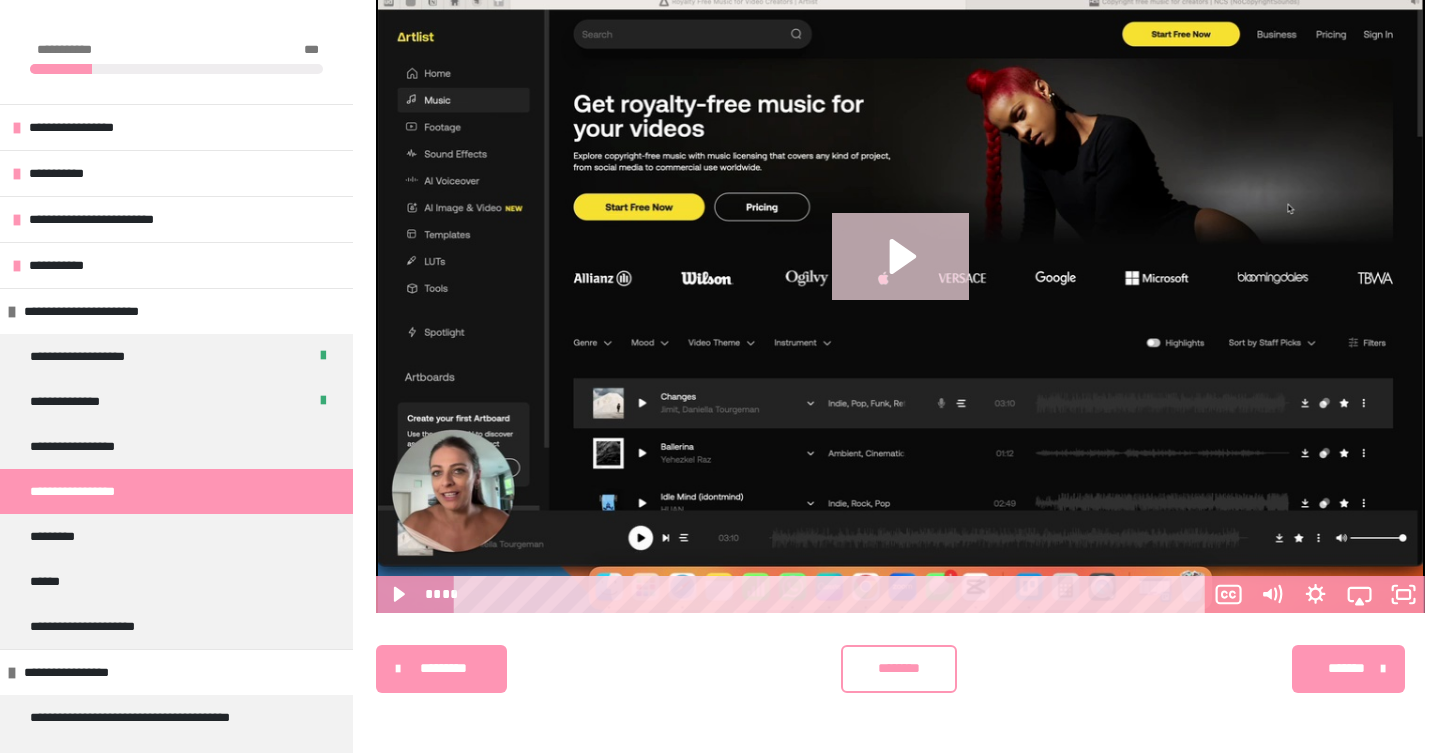 click 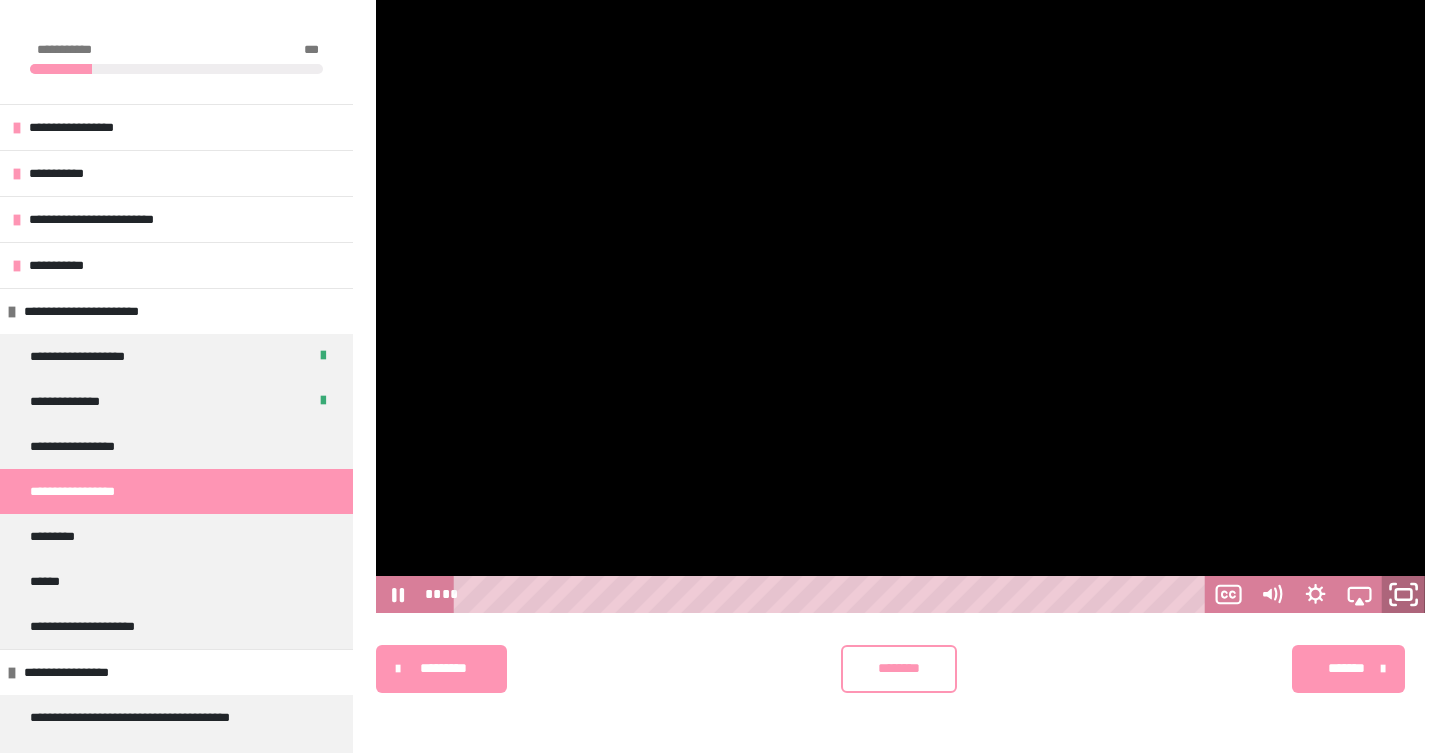 click 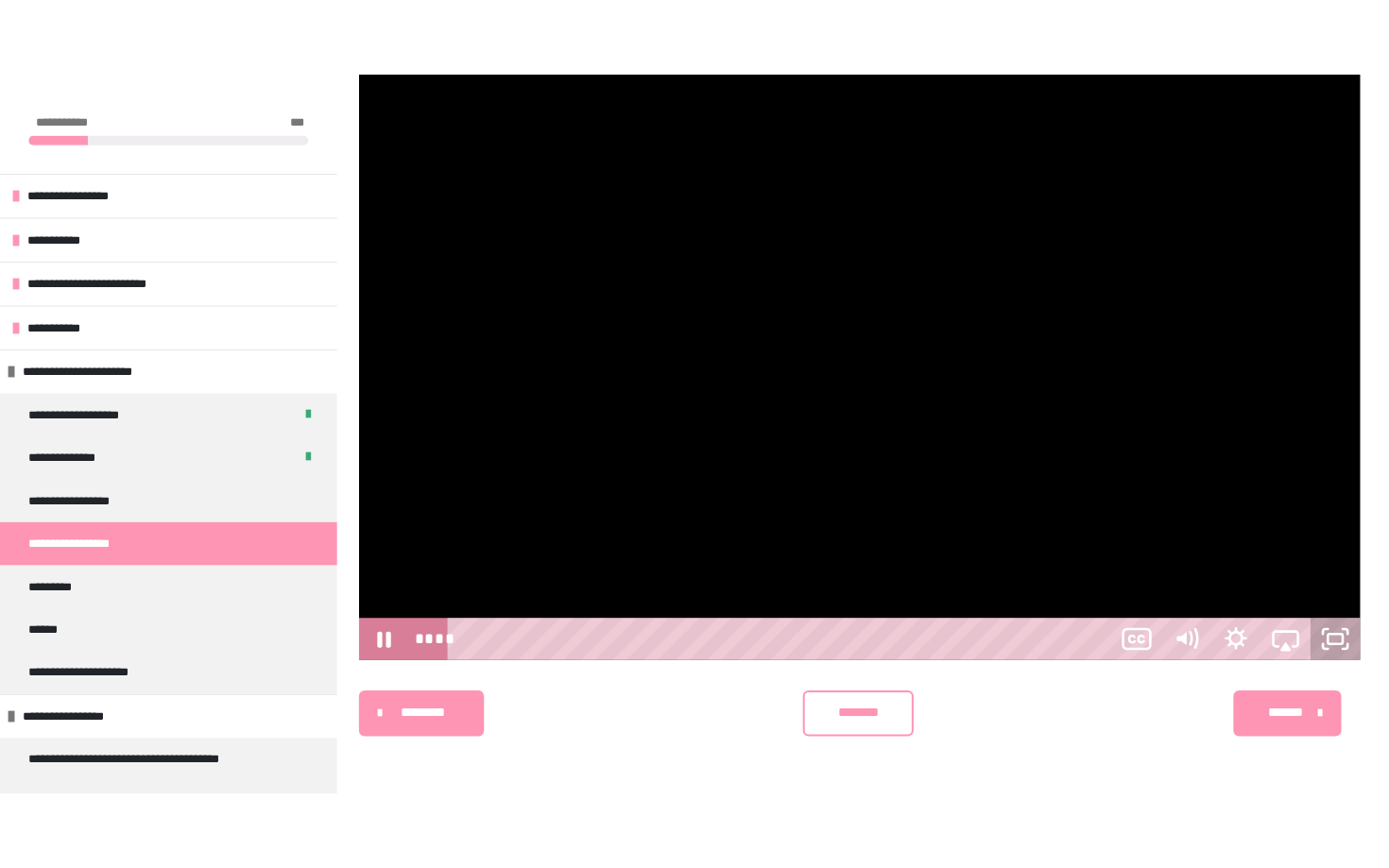scroll, scrollTop: 332, scrollLeft: 0, axis: vertical 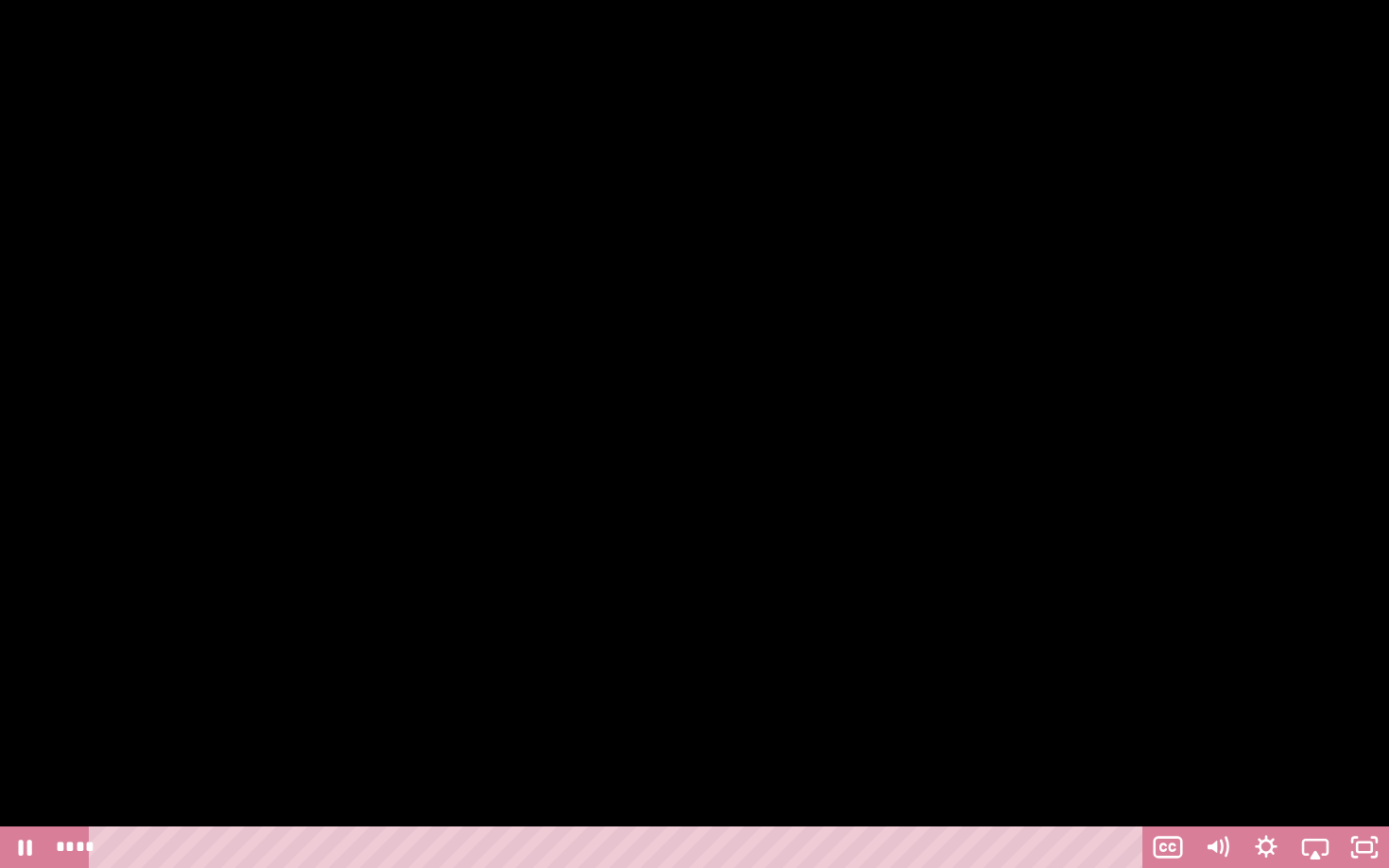 type 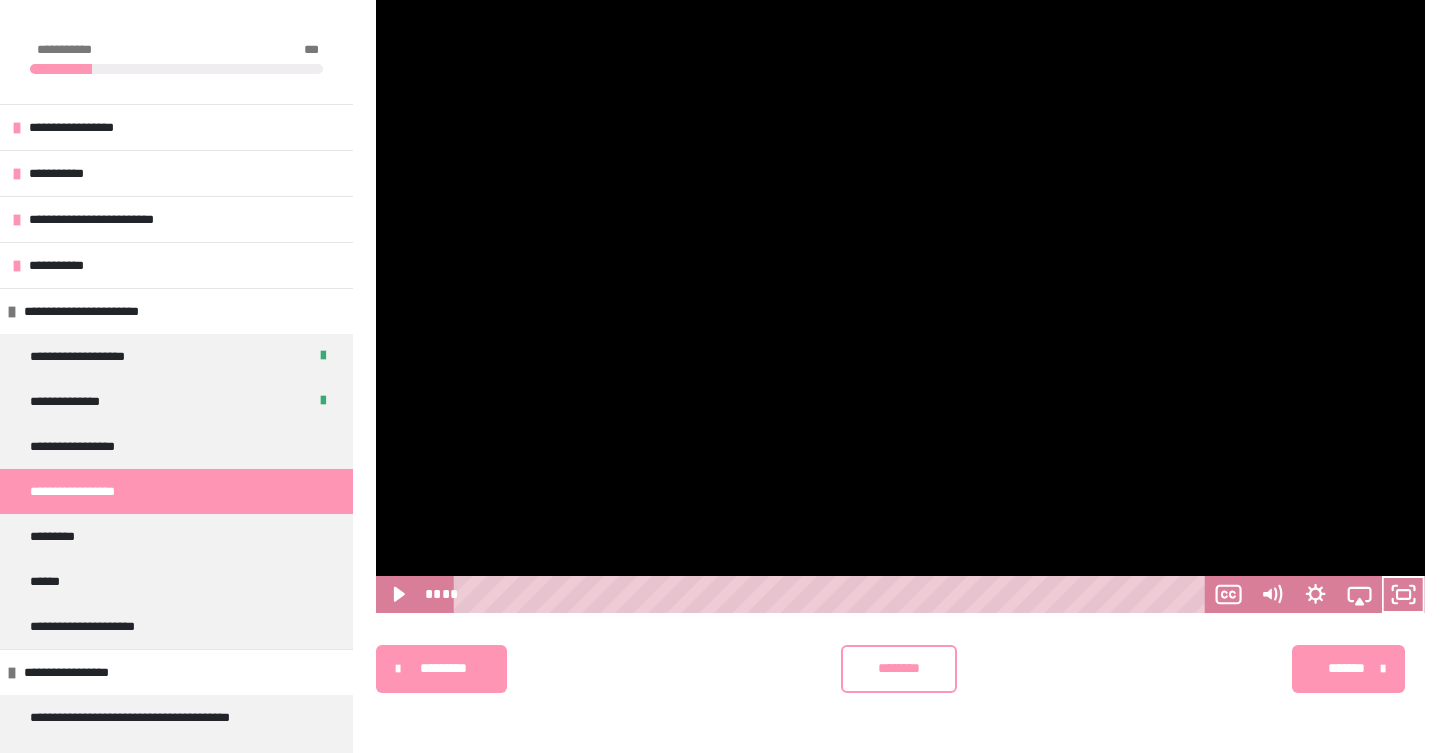 scroll, scrollTop: 523, scrollLeft: 0, axis: vertical 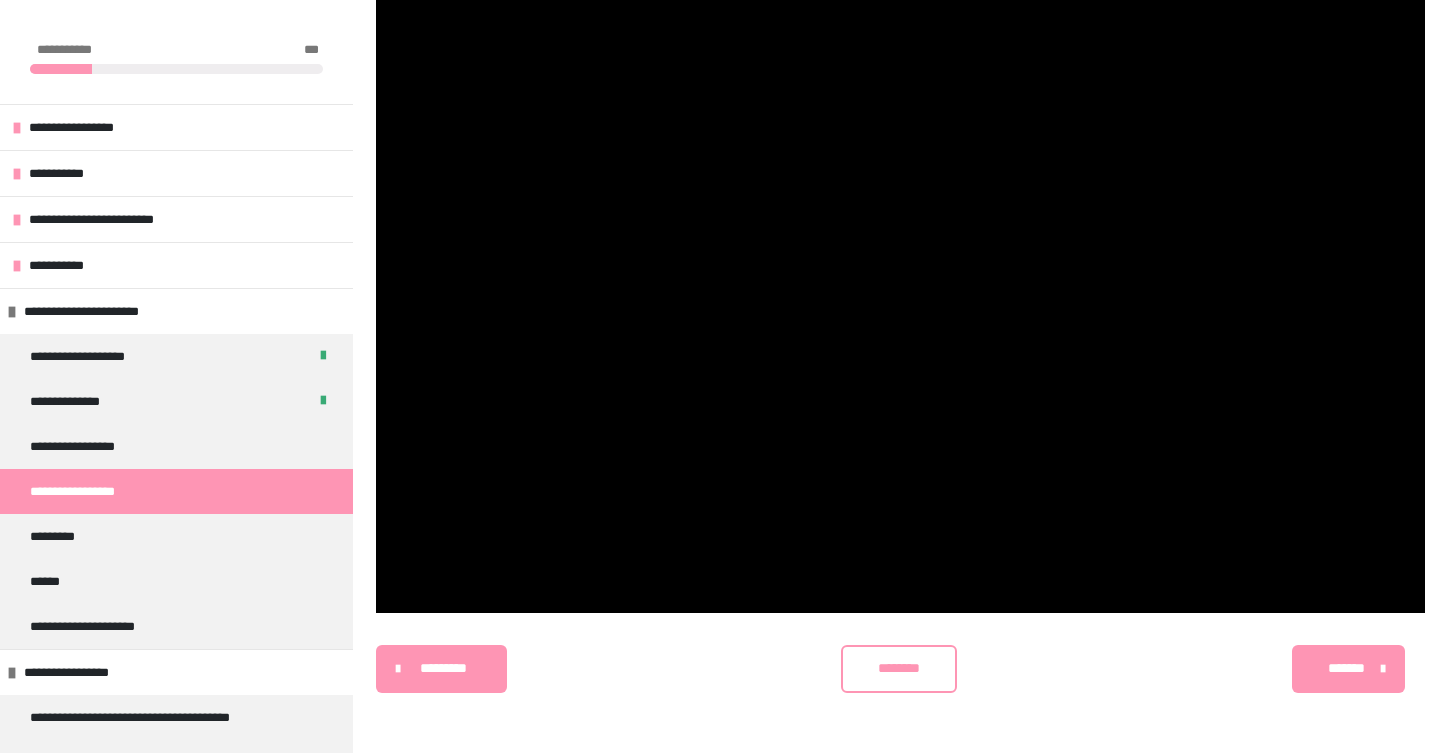click on "********" at bounding box center (899, 669) 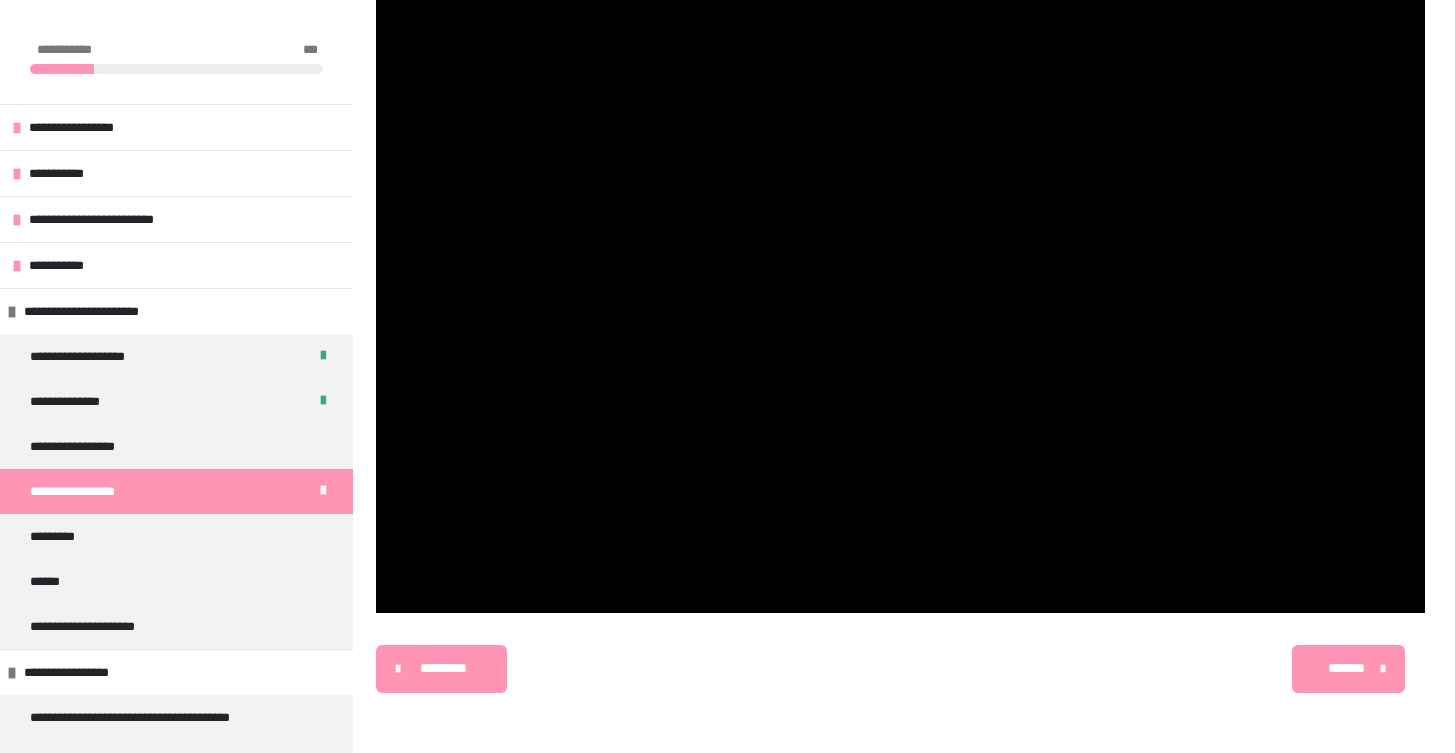 click on "*******" at bounding box center [1346, 668] 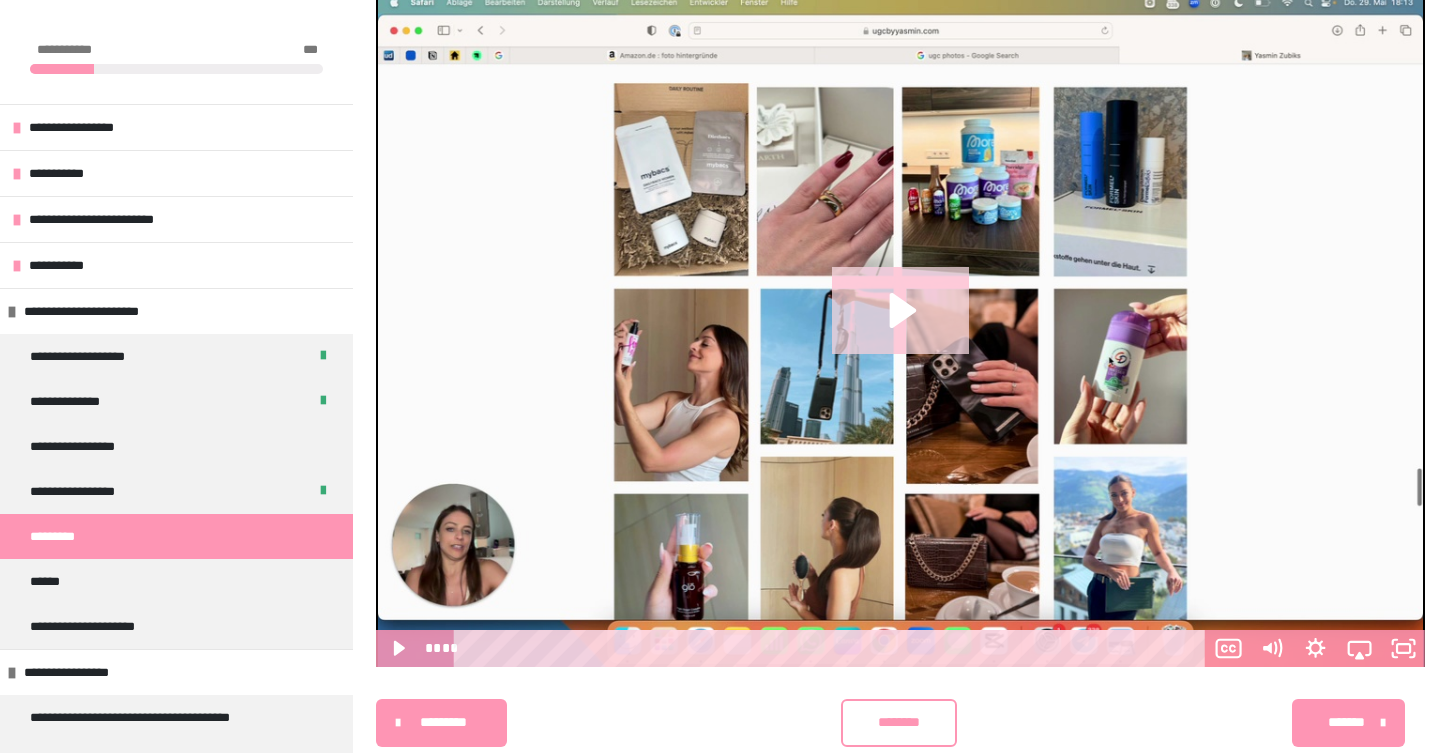 scroll, scrollTop: 467, scrollLeft: 0, axis: vertical 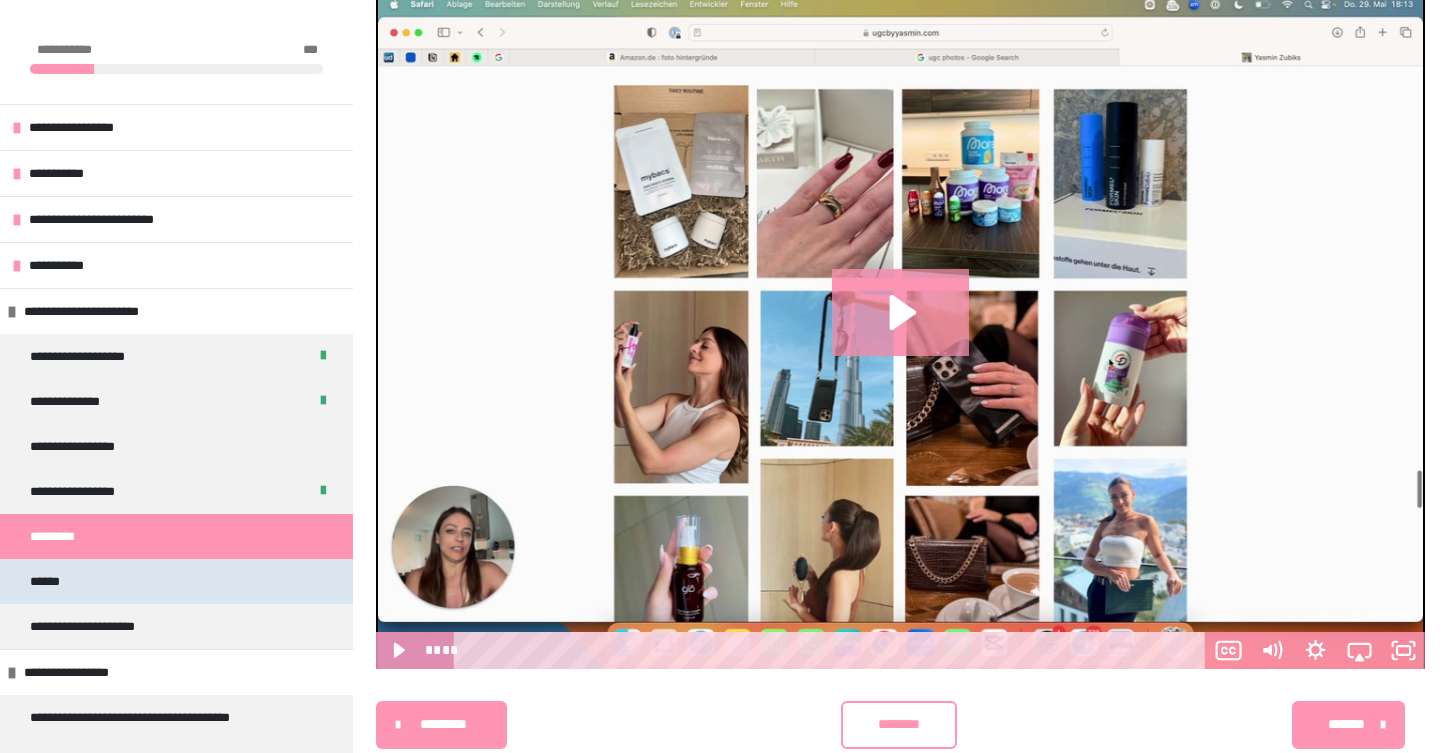 click on "******" at bounding box center (176, 581) 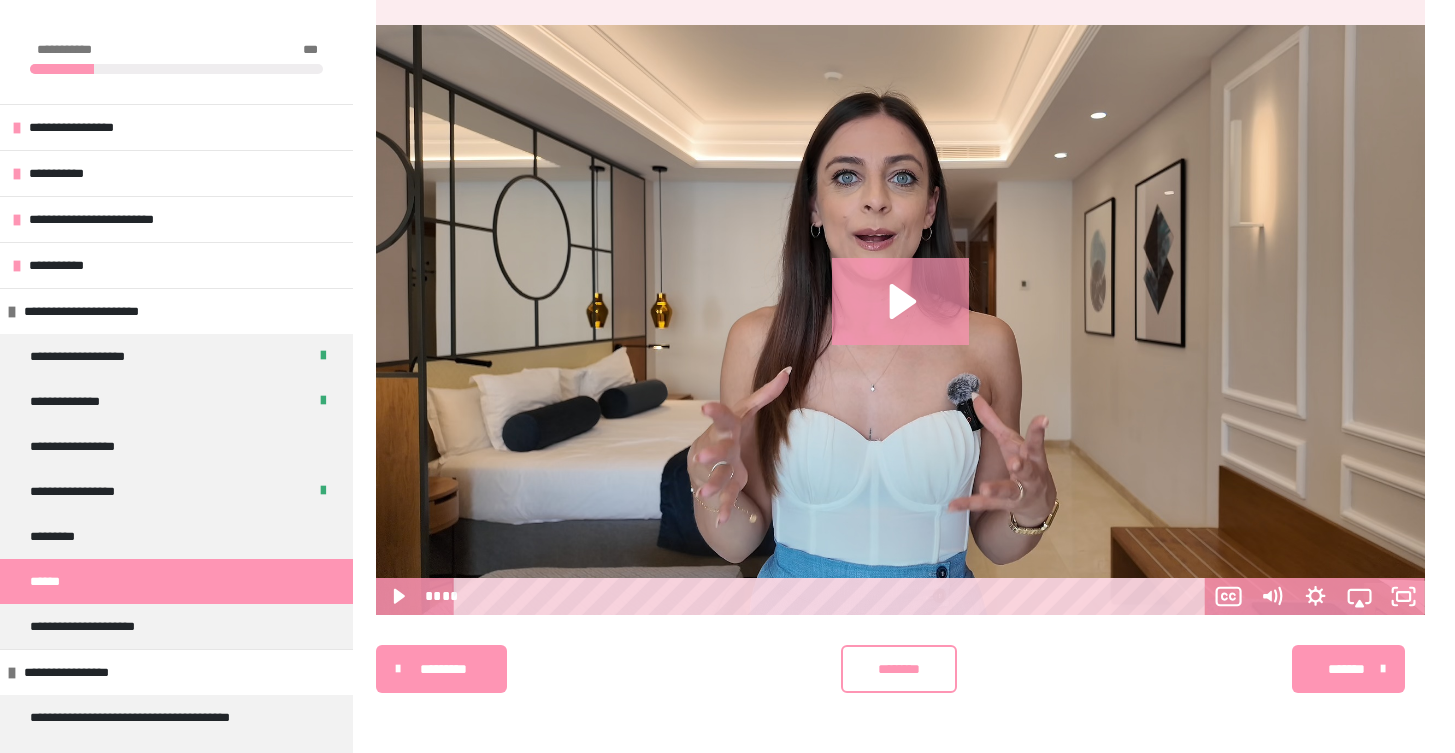 scroll, scrollTop: 435, scrollLeft: 0, axis: vertical 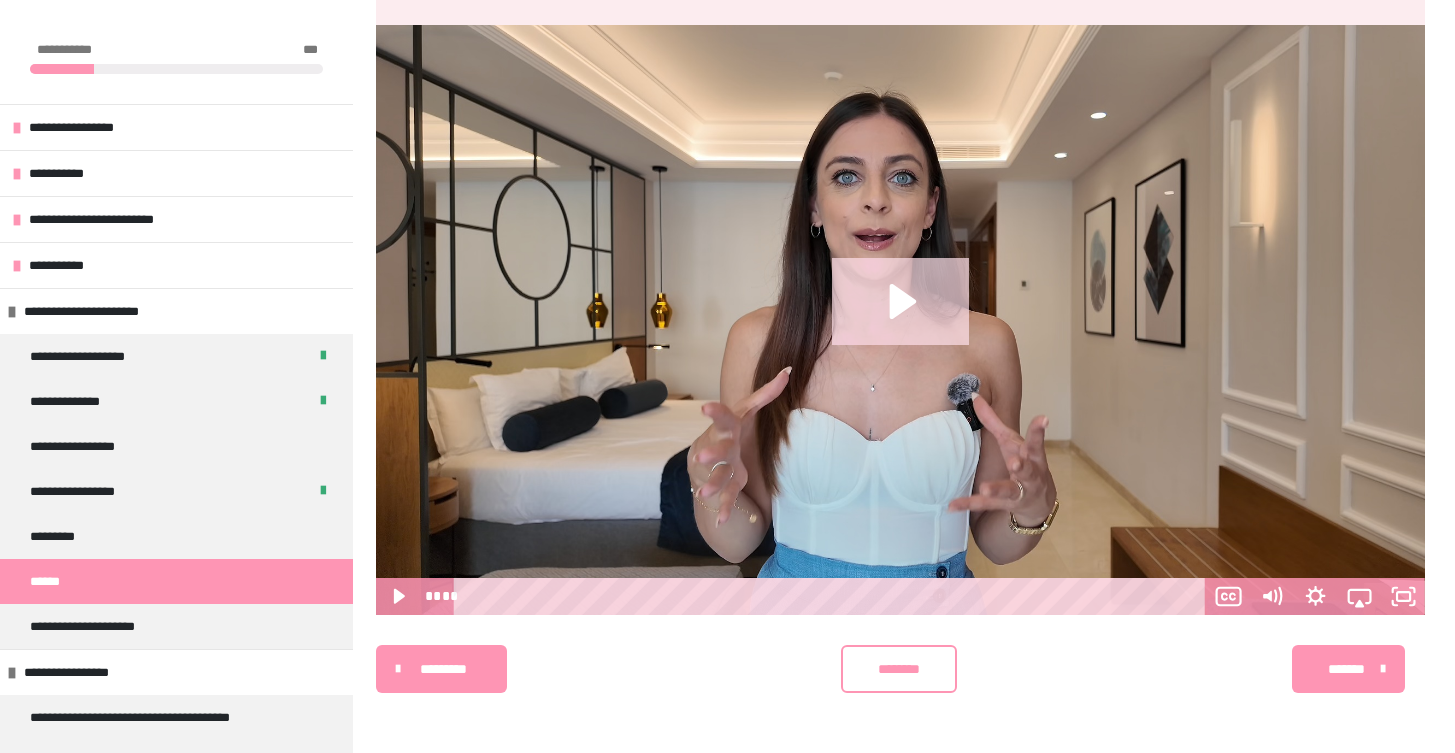 click 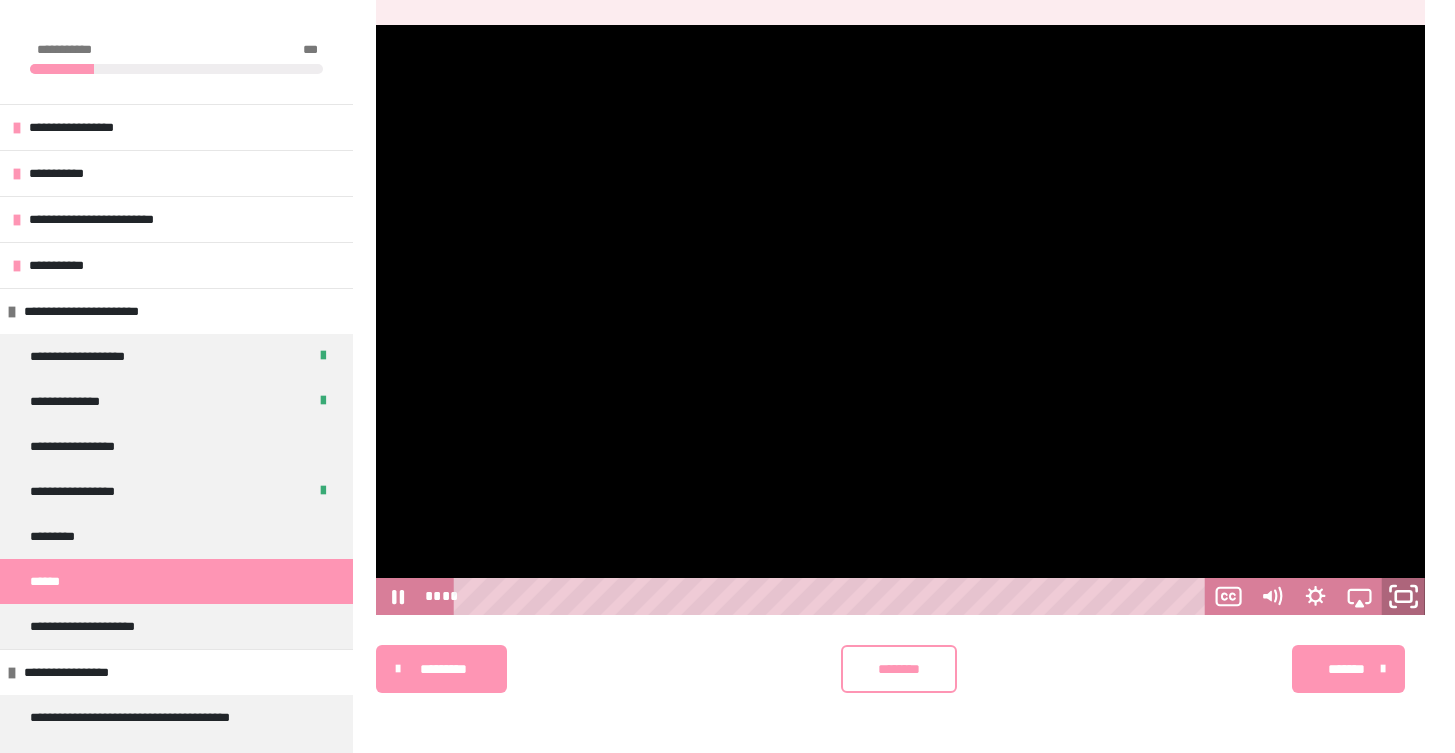 click 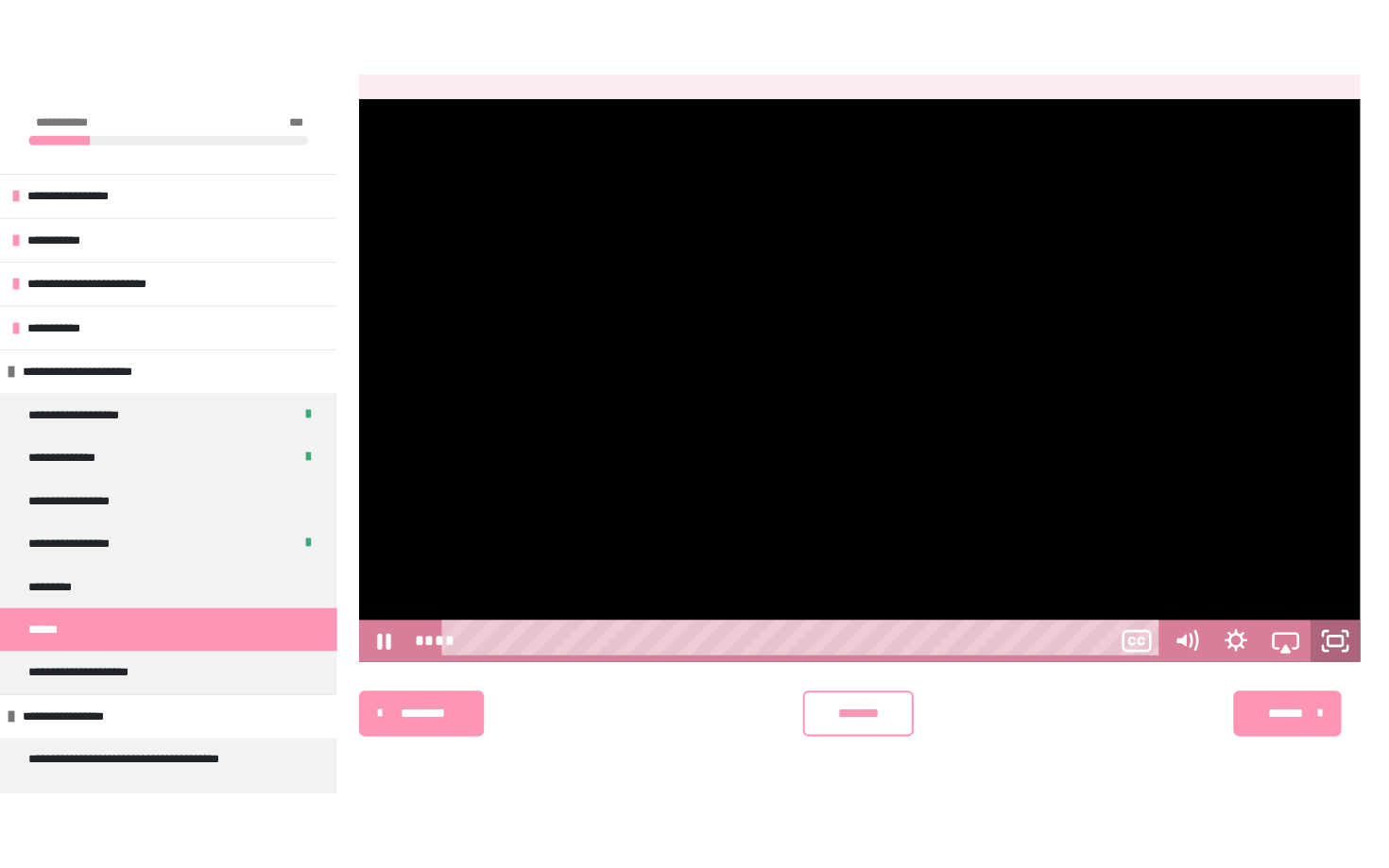 scroll, scrollTop: 249, scrollLeft: 0, axis: vertical 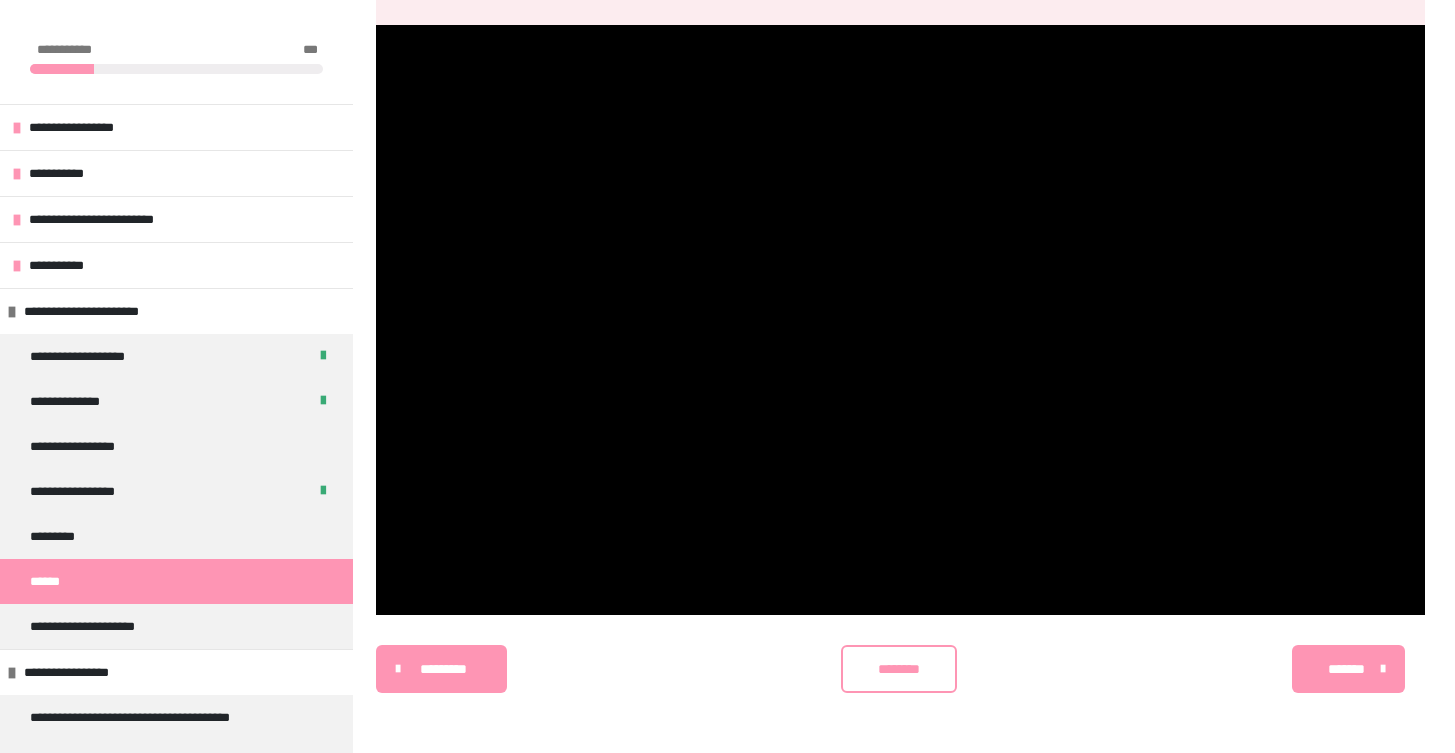 click on "********" at bounding box center [899, 669] 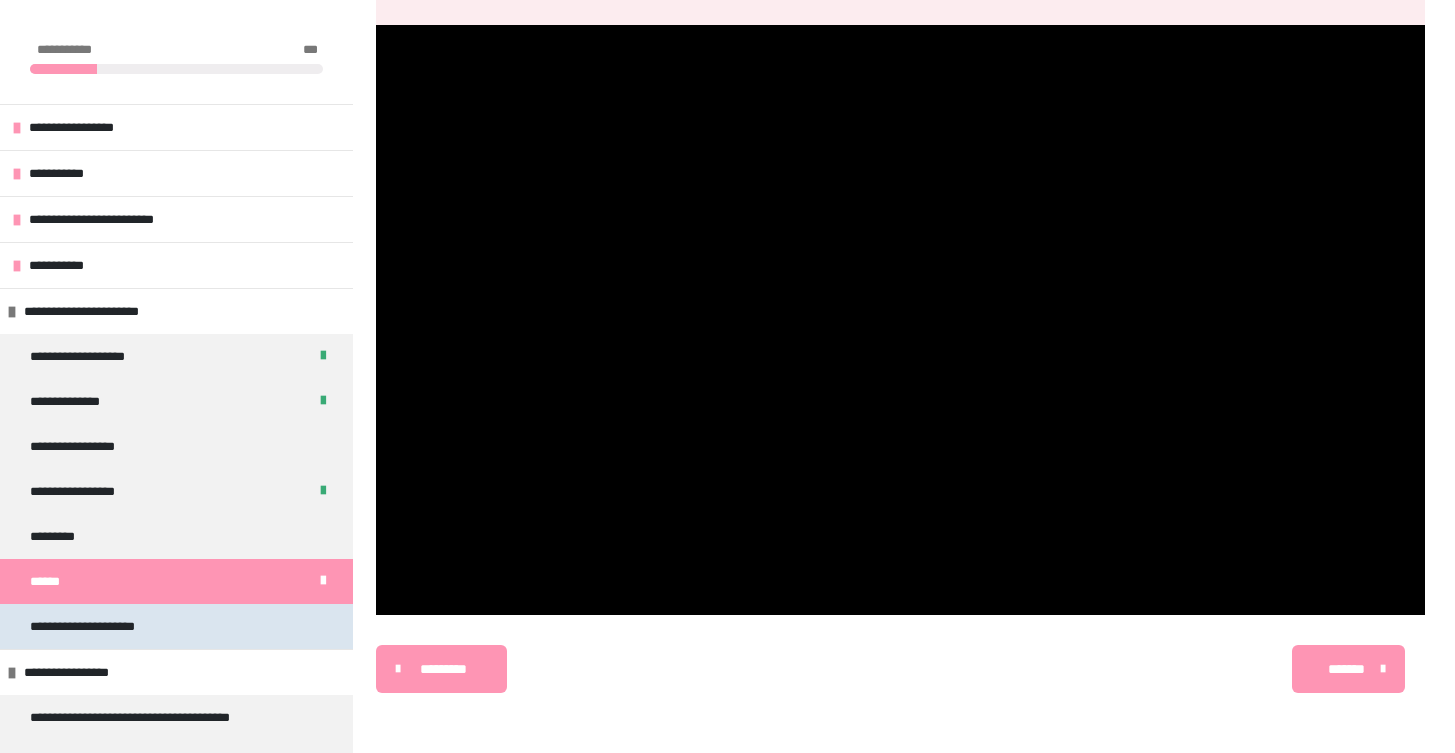 click on "**********" at bounding box center [176, 626] 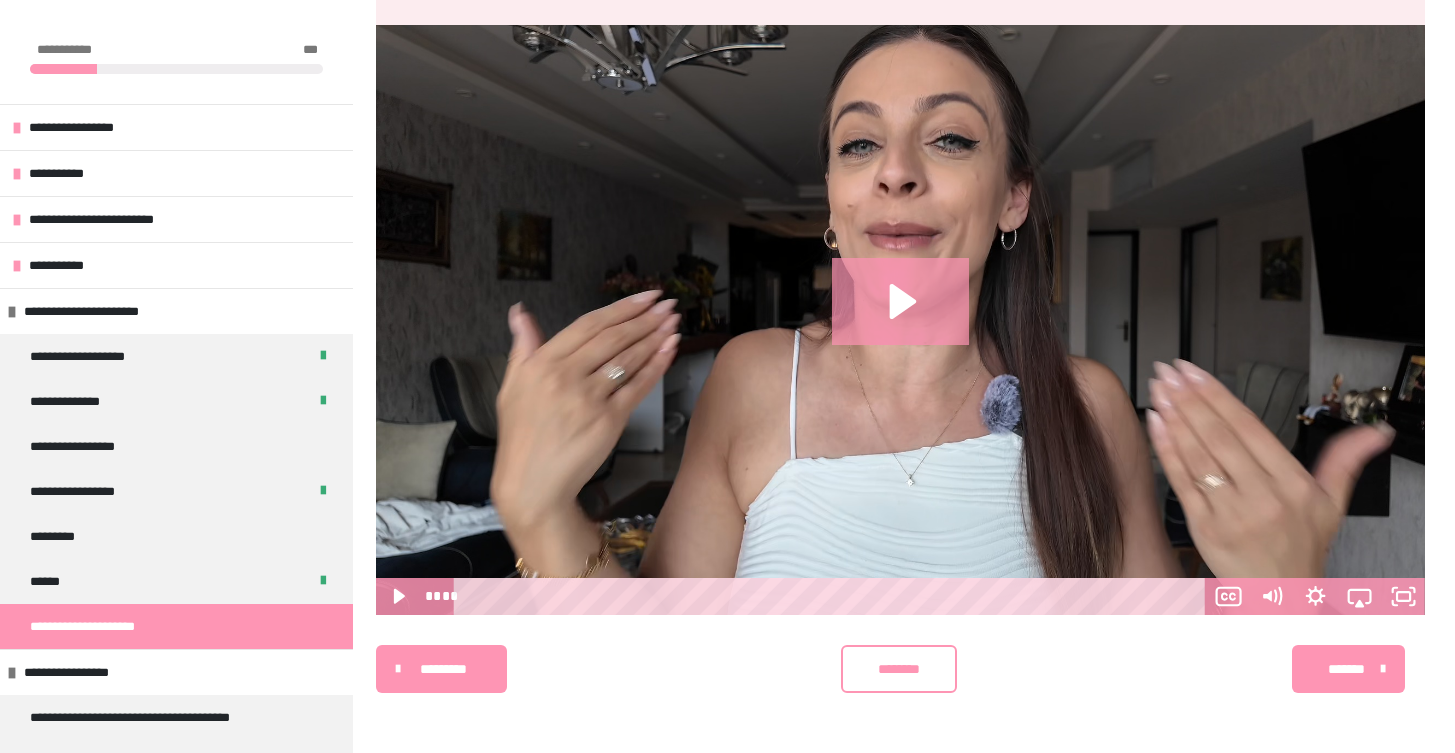 scroll, scrollTop: 435, scrollLeft: 0, axis: vertical 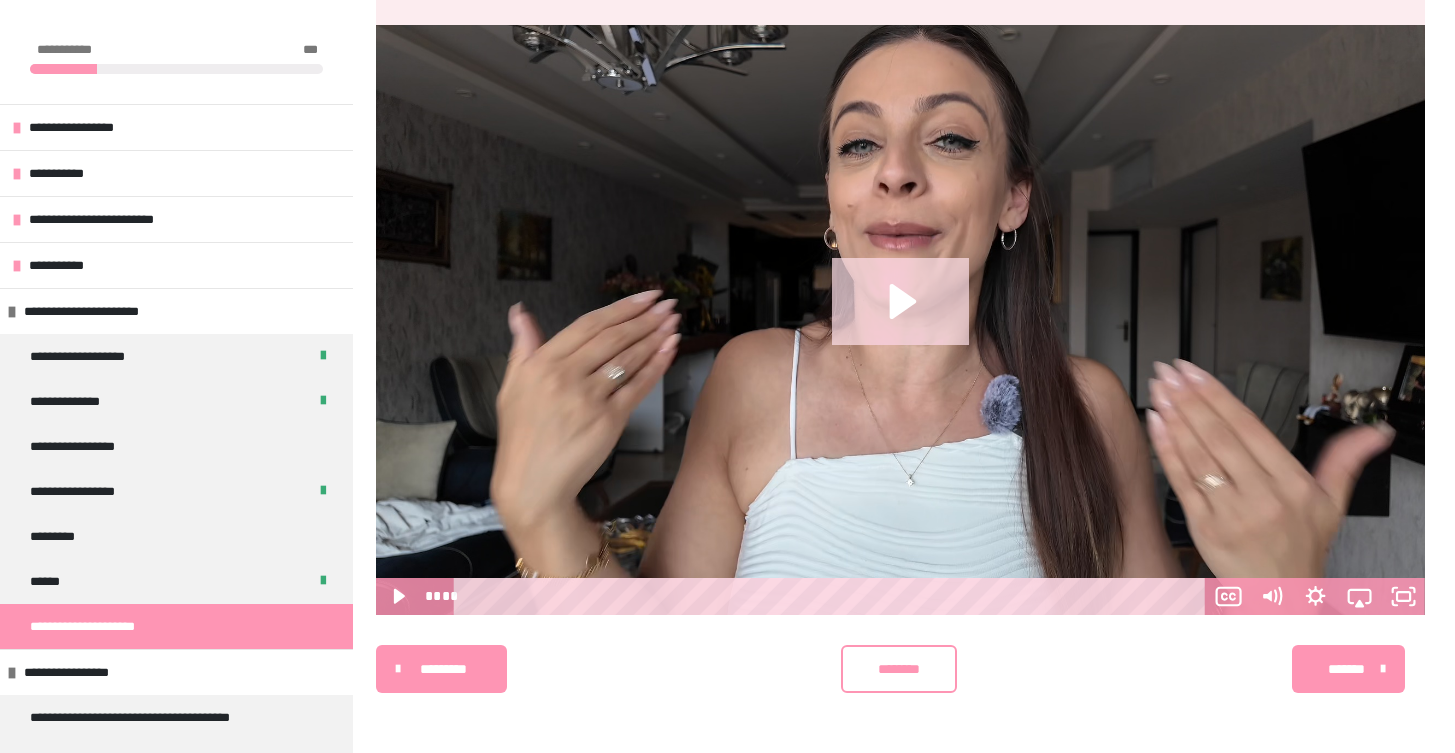 click 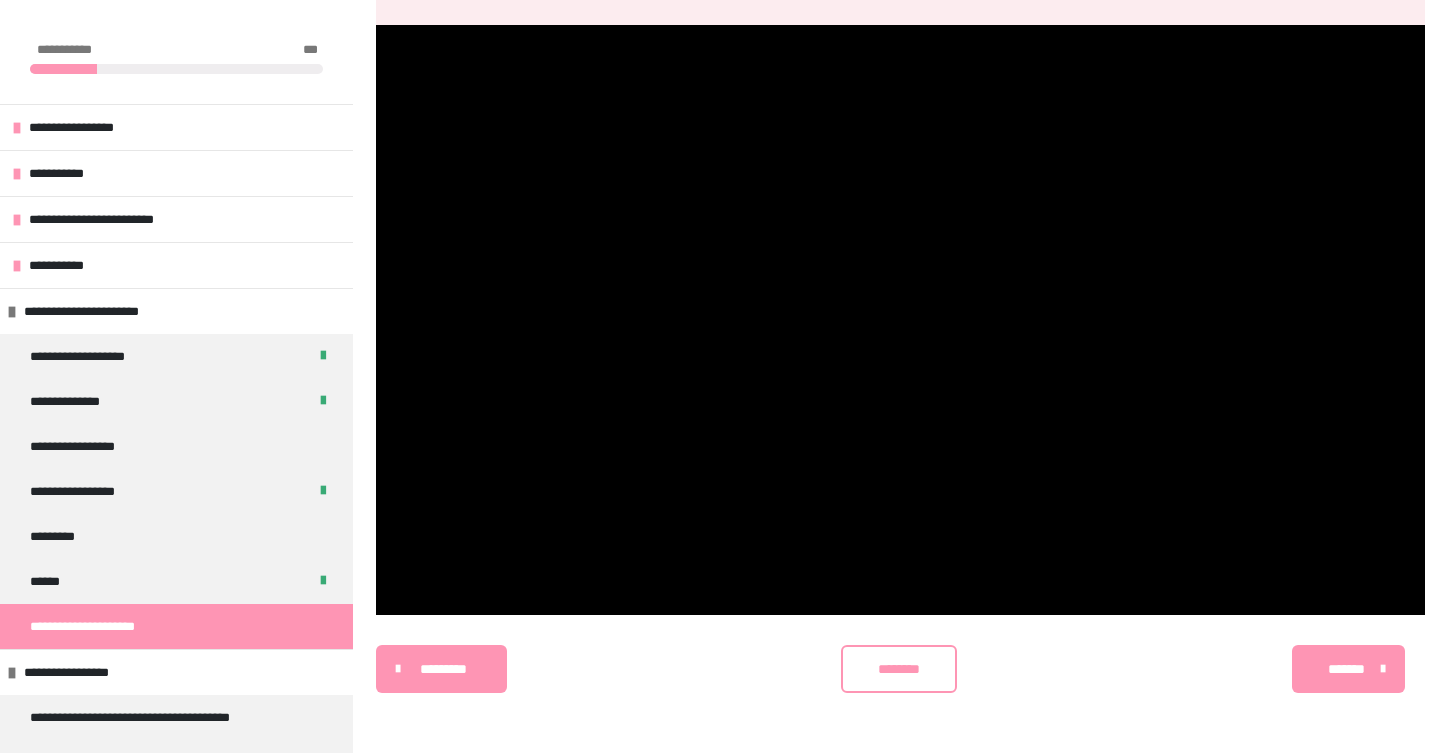 click on "********" at bounding box center [899, 669] 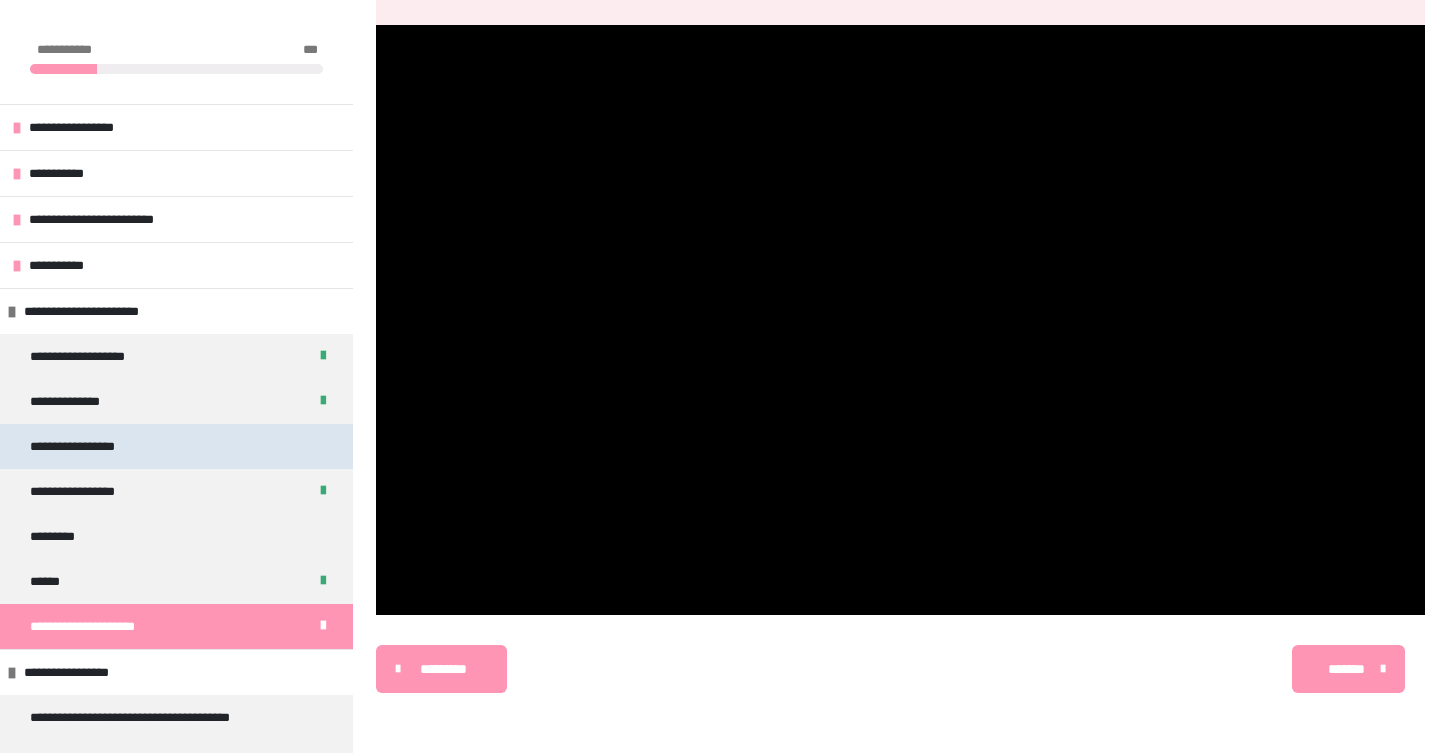 scroll, scrollTop: 0, scrollLeft: 0, axis: both 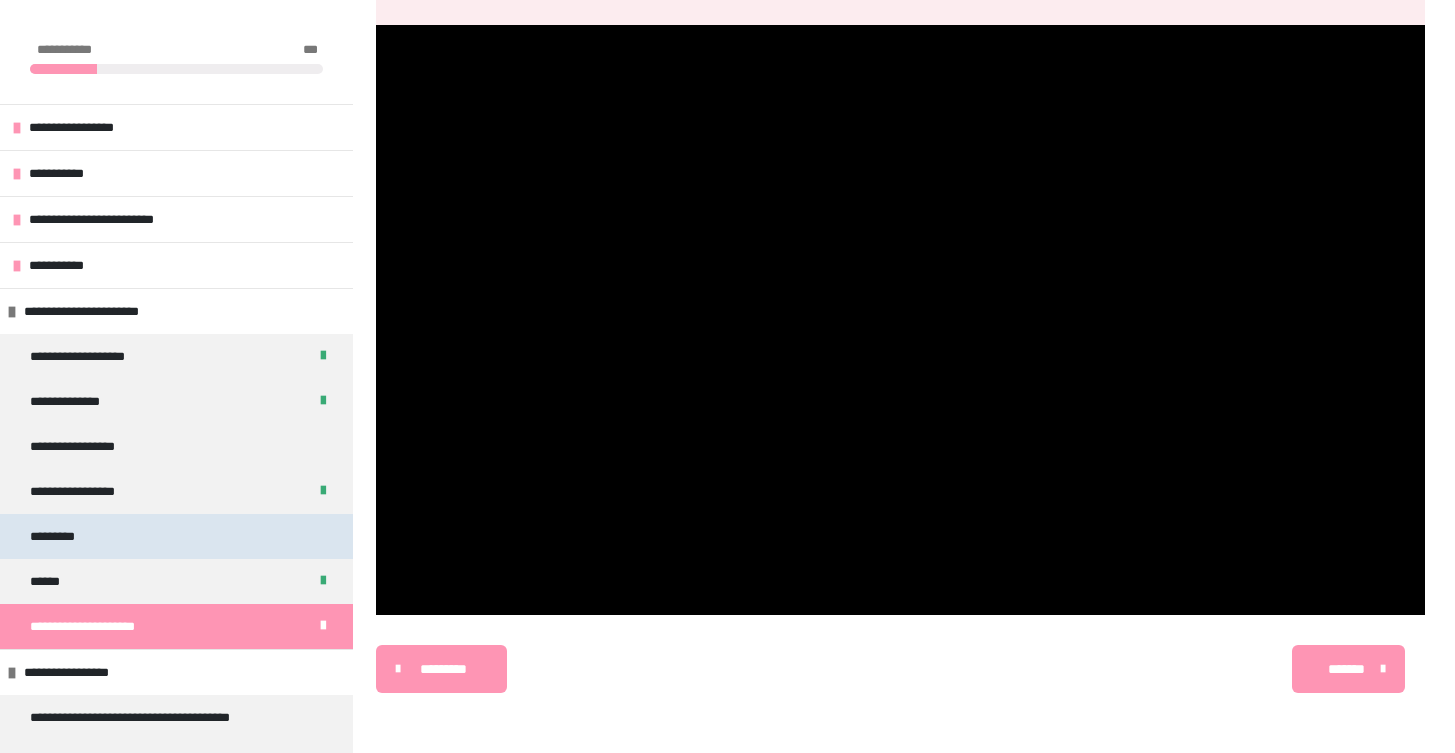 click on "*********" at bounding box center [176, 536] 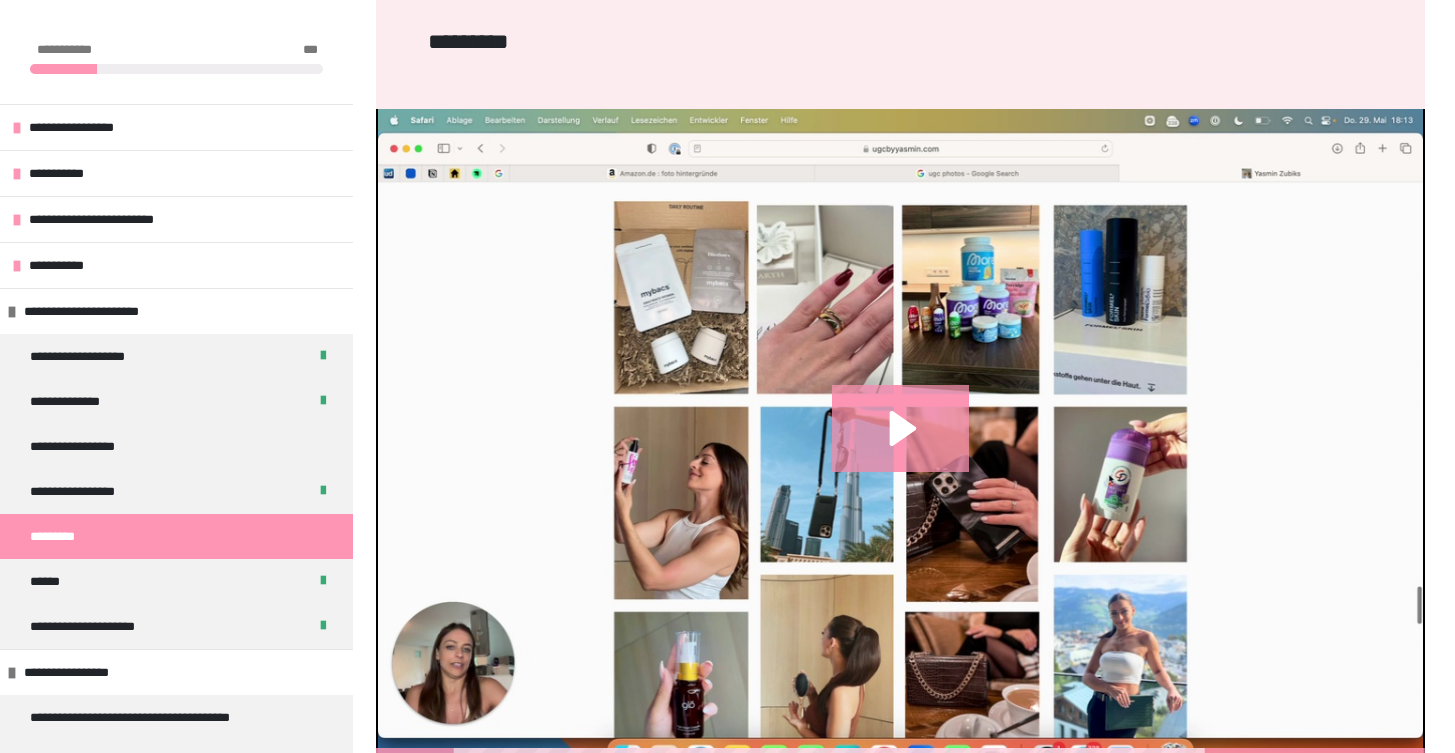 scroll, scrollTop: 454, scrollLeft: 0, axis: vertical 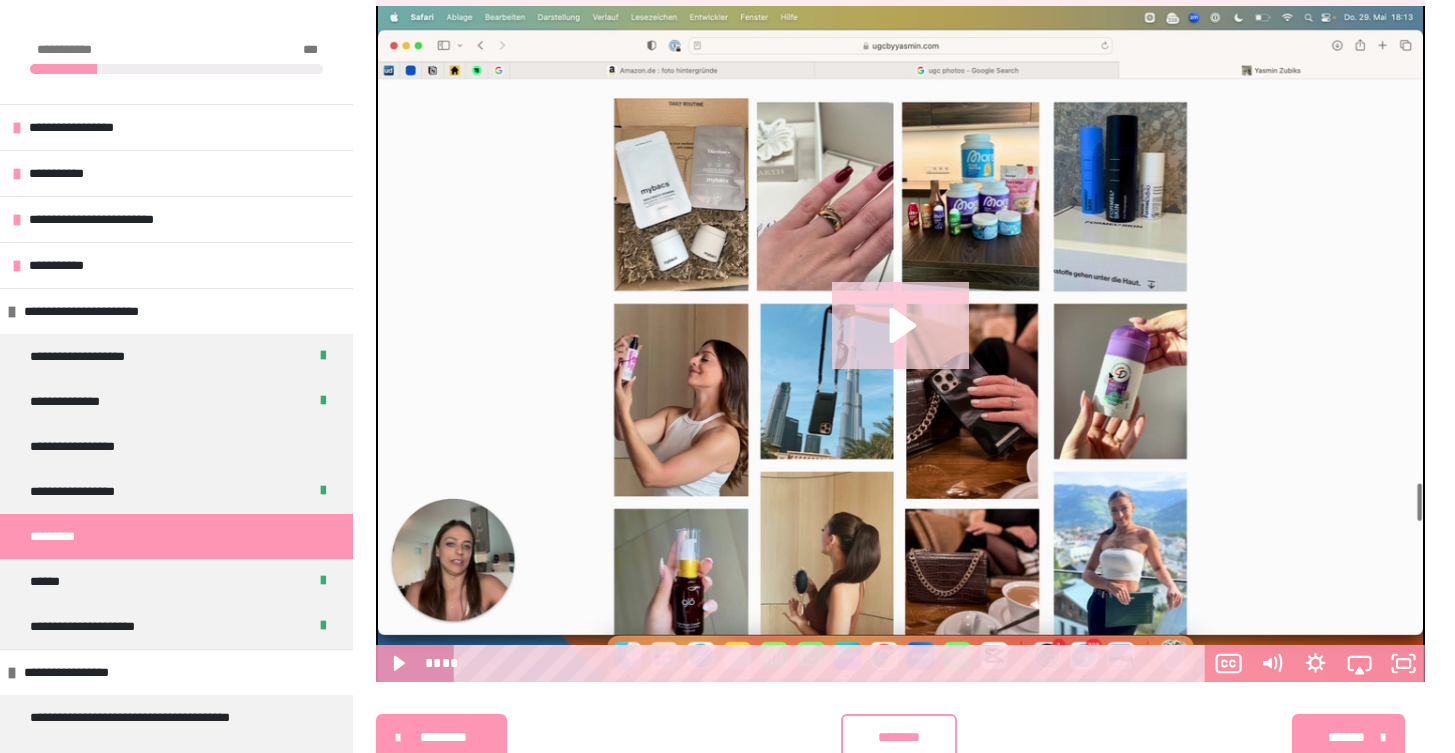 click 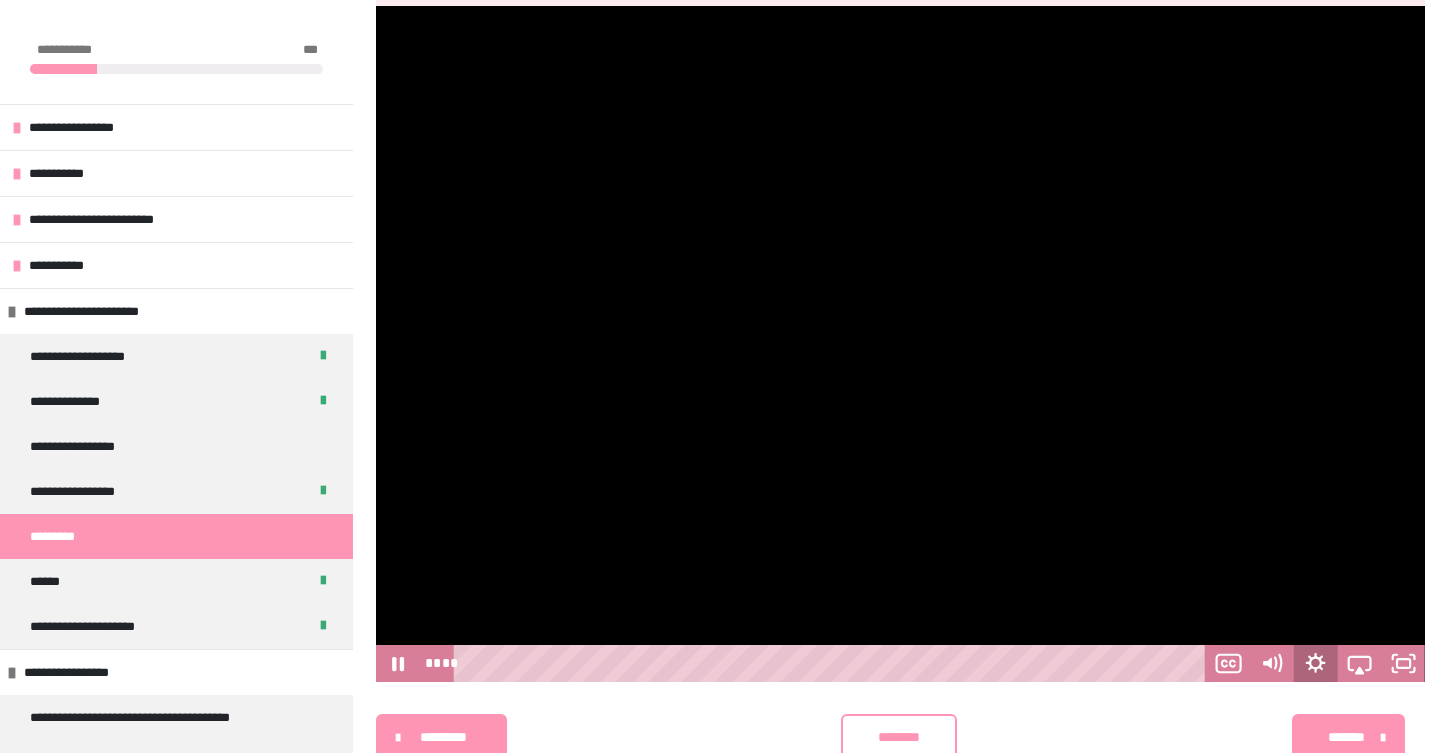 click 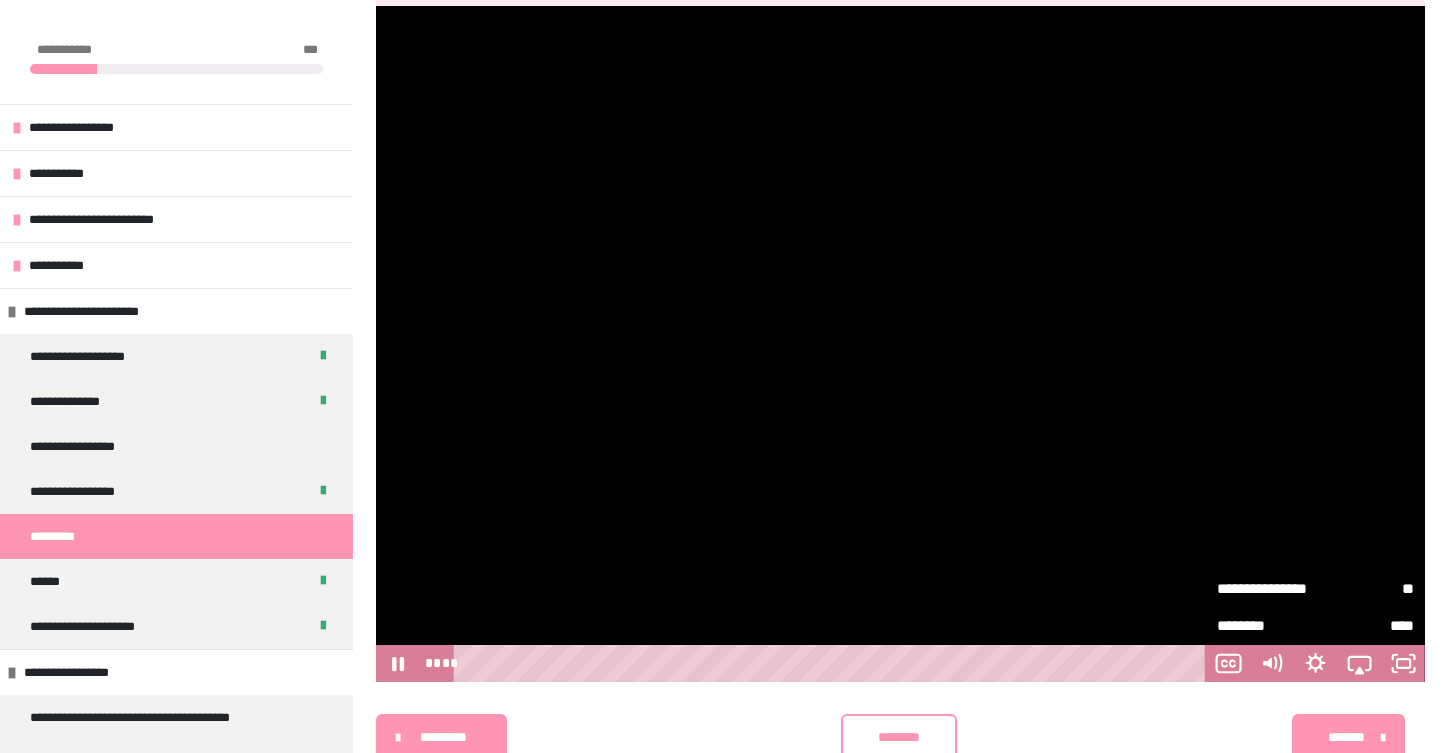 click on "**********" at bounding box center [1266, 588] 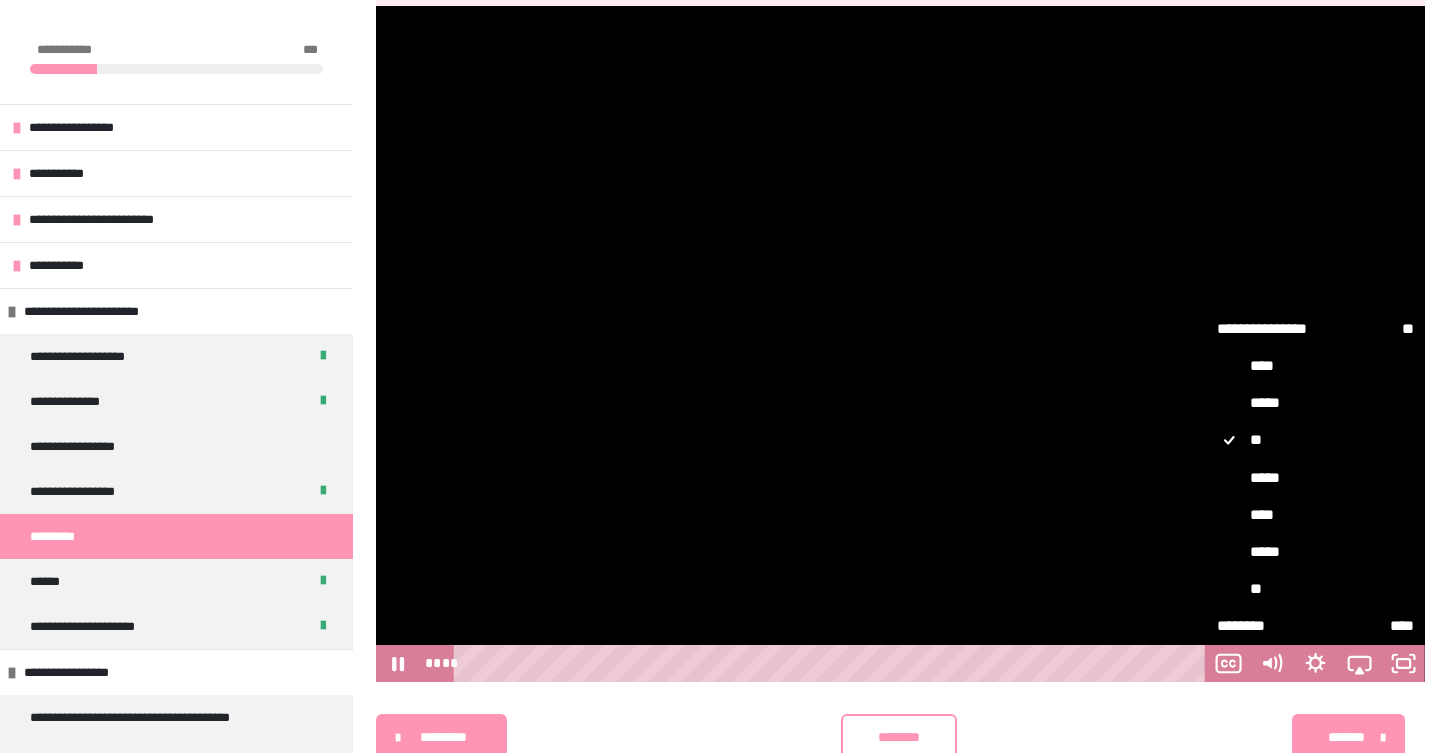 click on "****" at bounding box center [1315, 515] 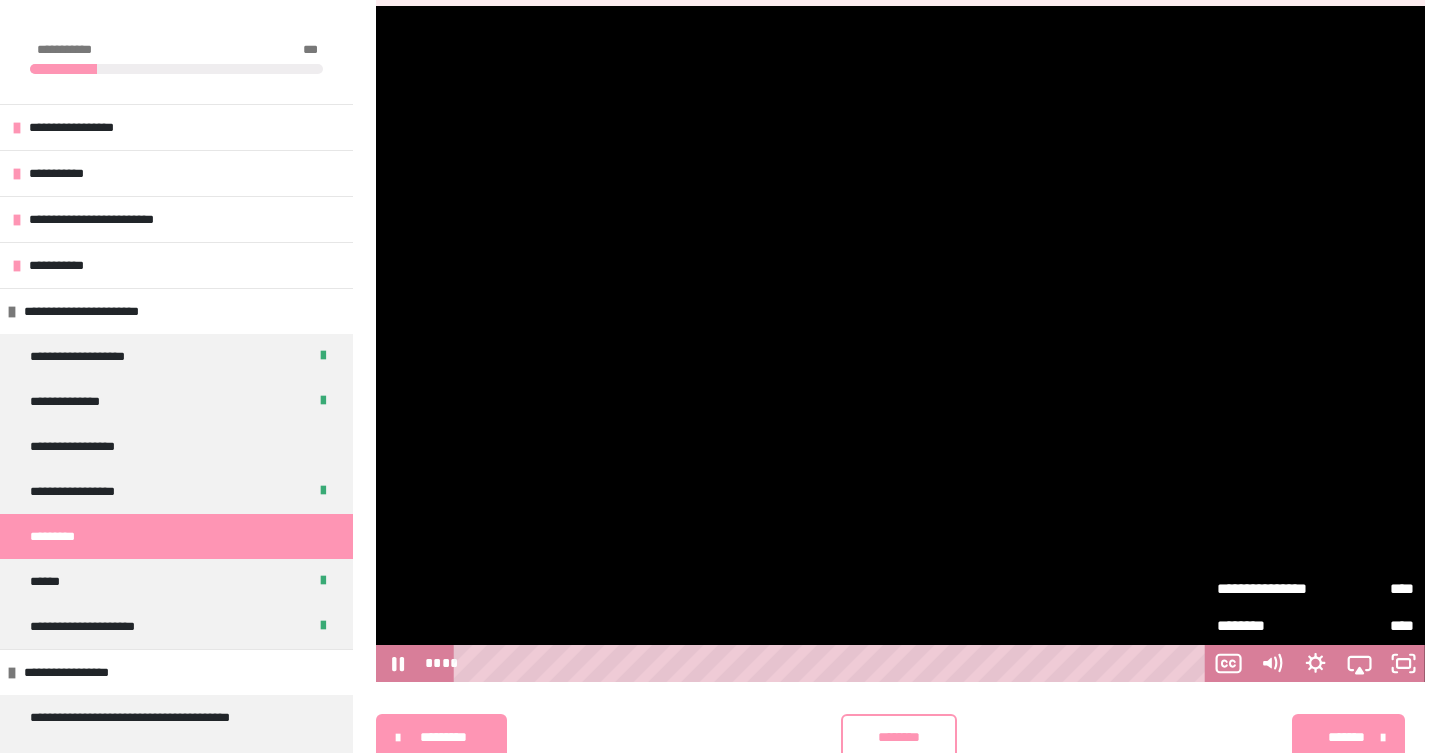 click at bounding box center (900, 344) 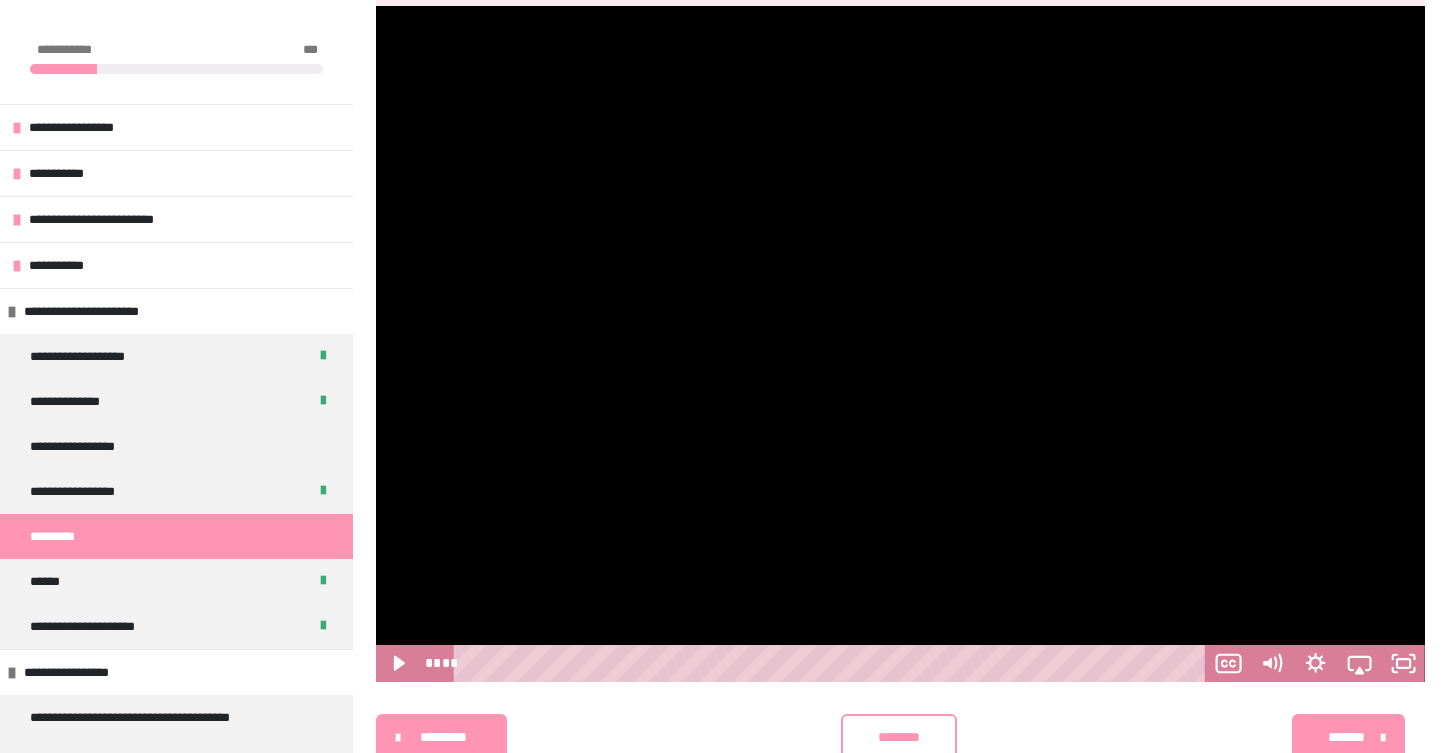 click at bounding box center [900, 344] 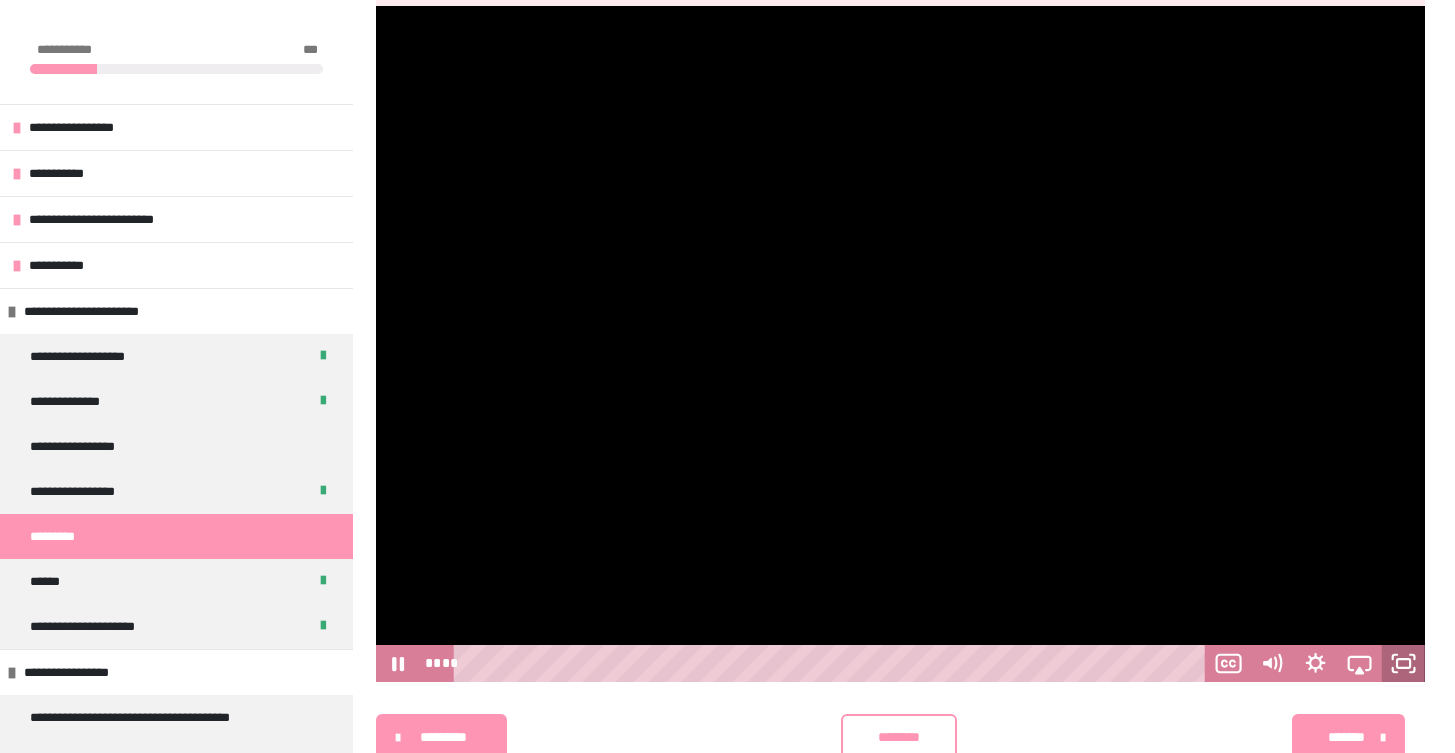 click 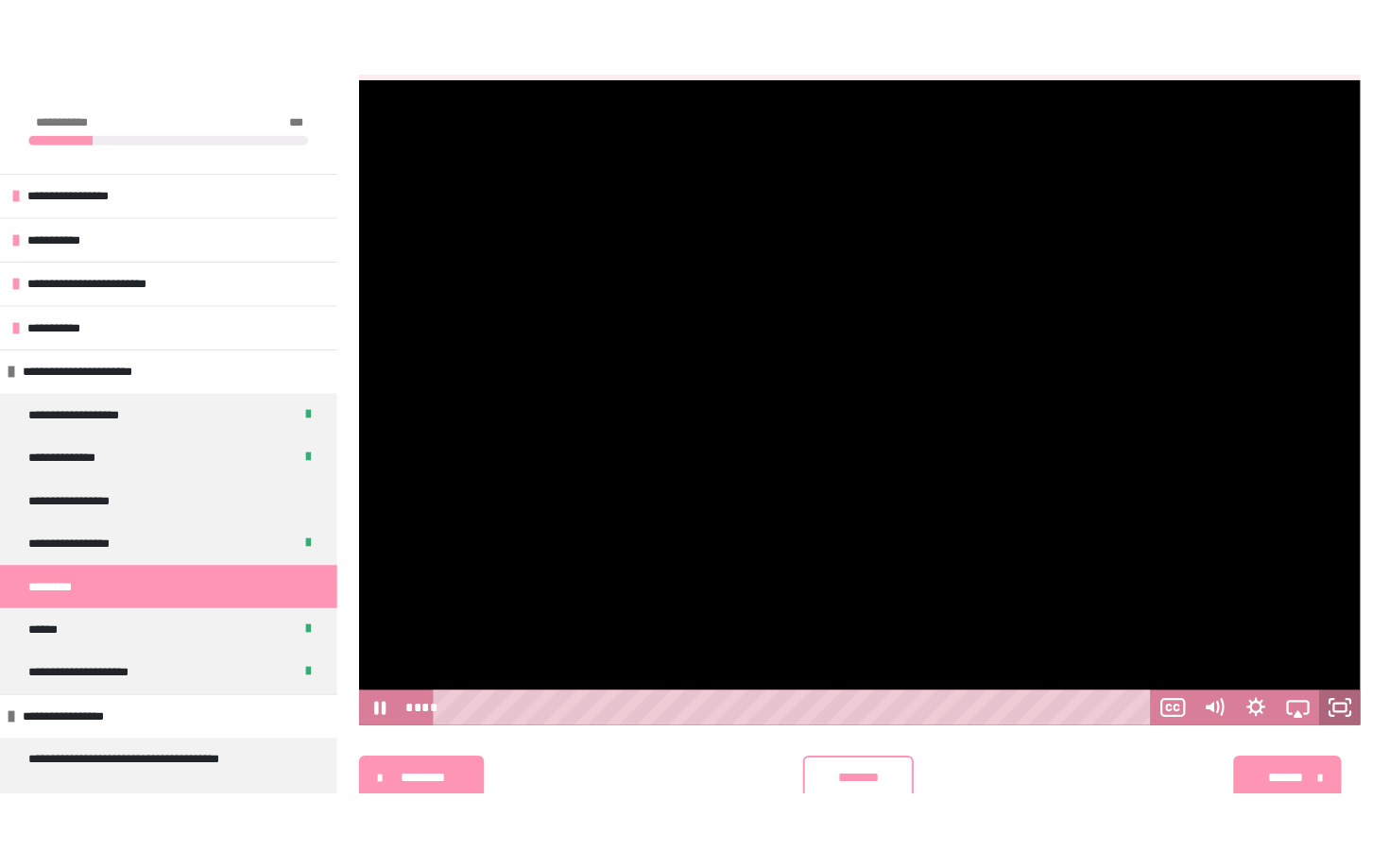 scroll, scrollTop: 332, scrollLeft: 0, axis: vertical 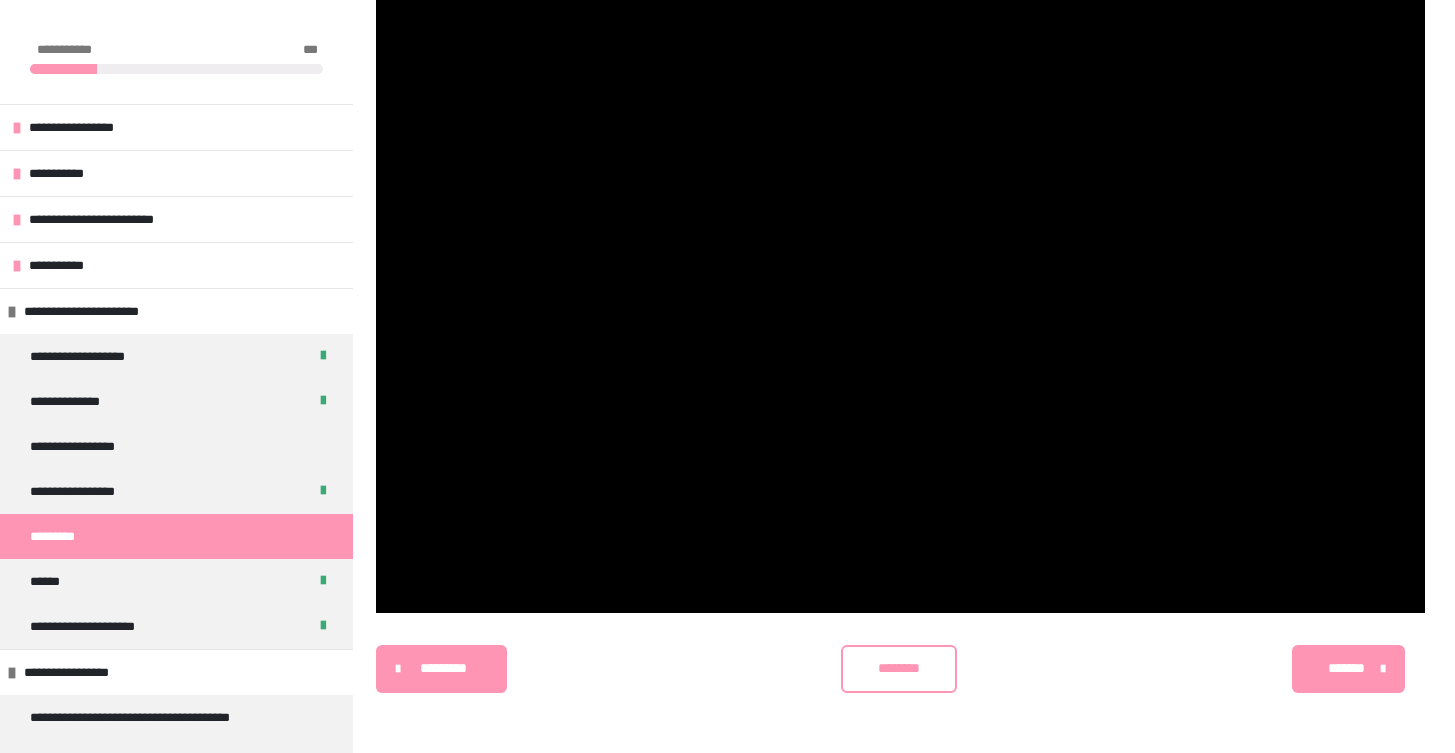 click on "********" at bounding box center [899, 668] 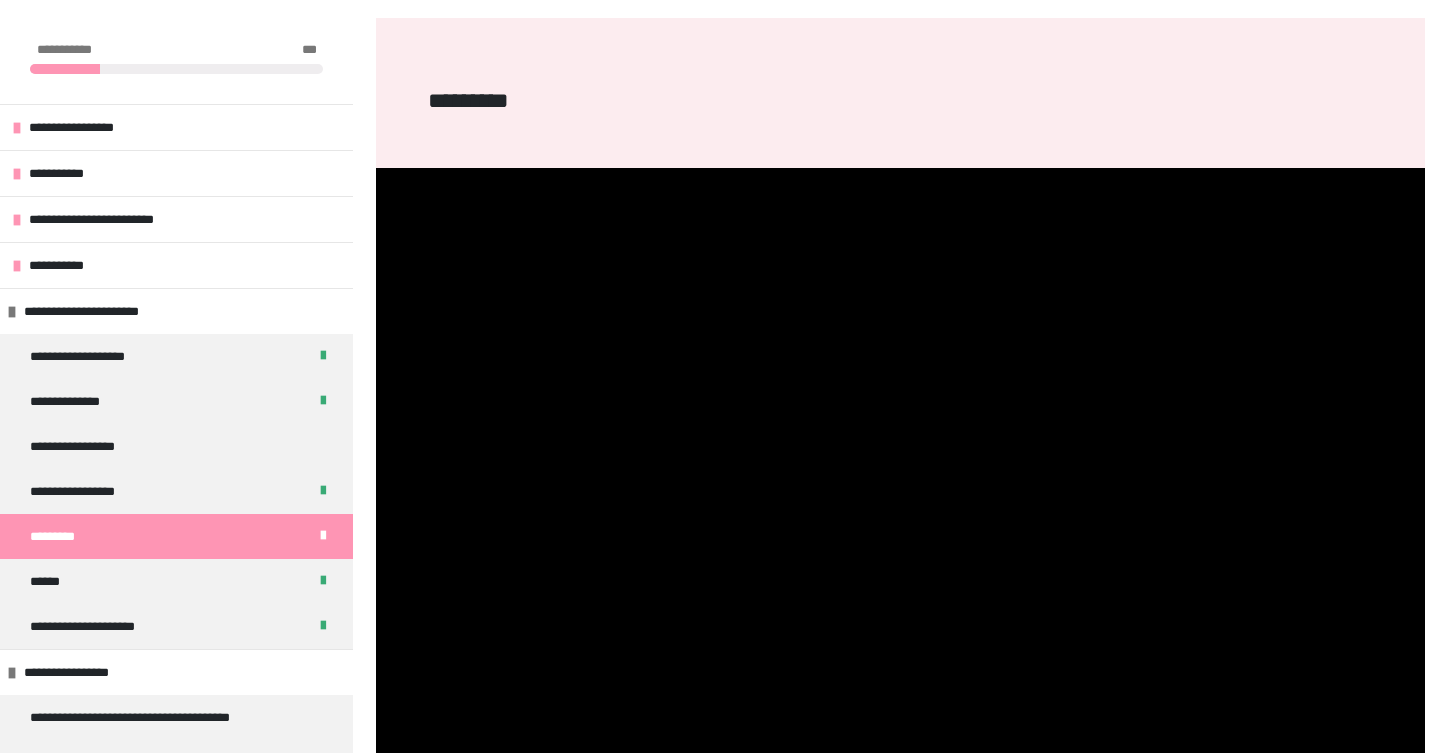 scroll, scrollTop: 291, scrollLeft: 0, axis: vertical 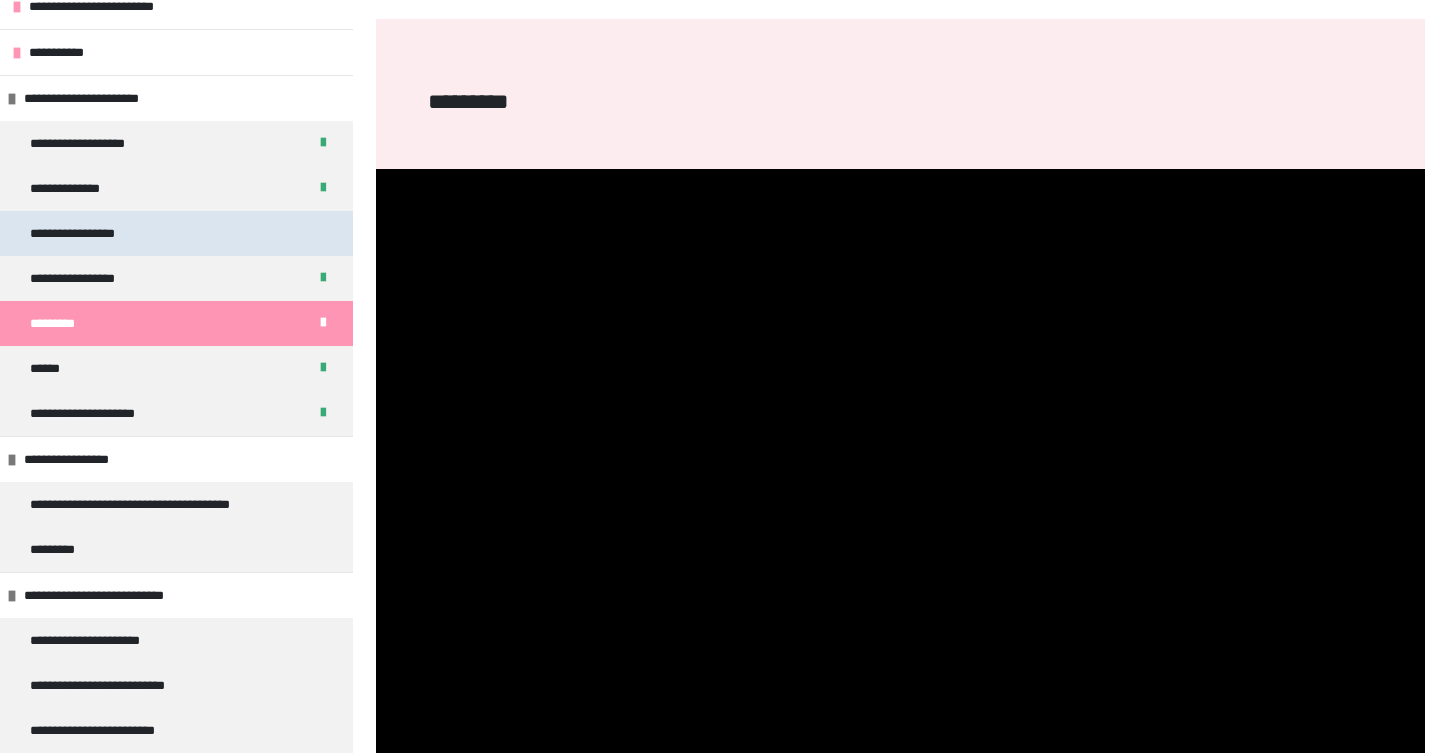 click on "**********" at bounding box center [176, 233] 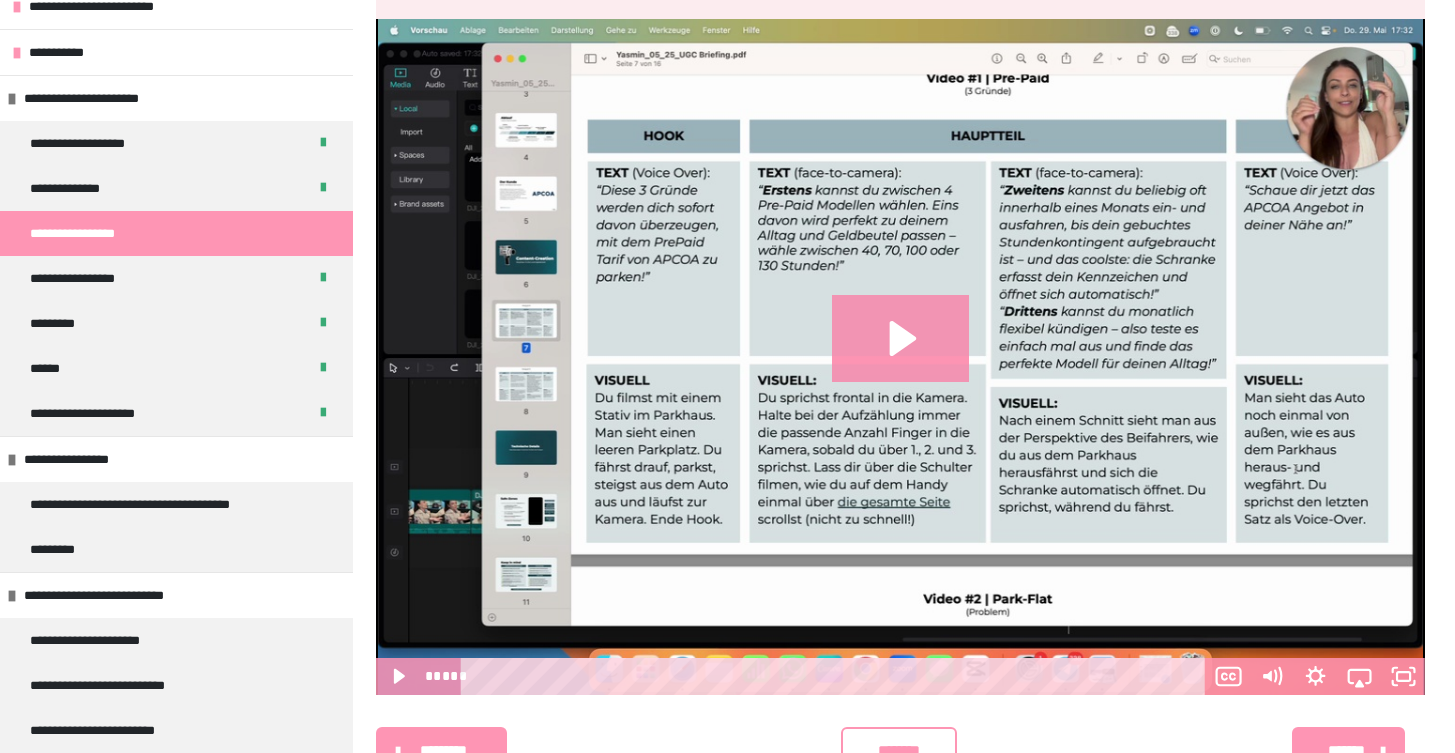 scroll, scrollTop: 441, scrollLeft: 0, axis: vertical 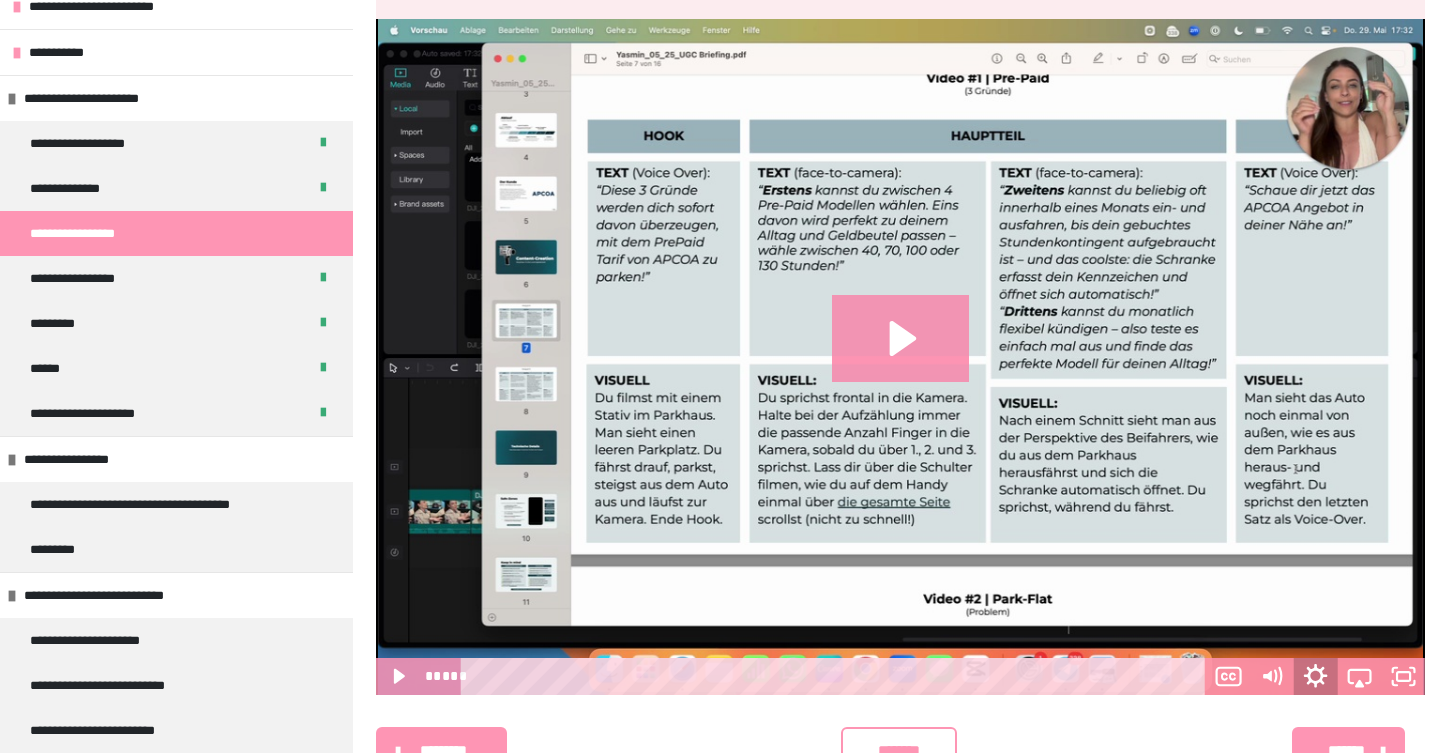 click 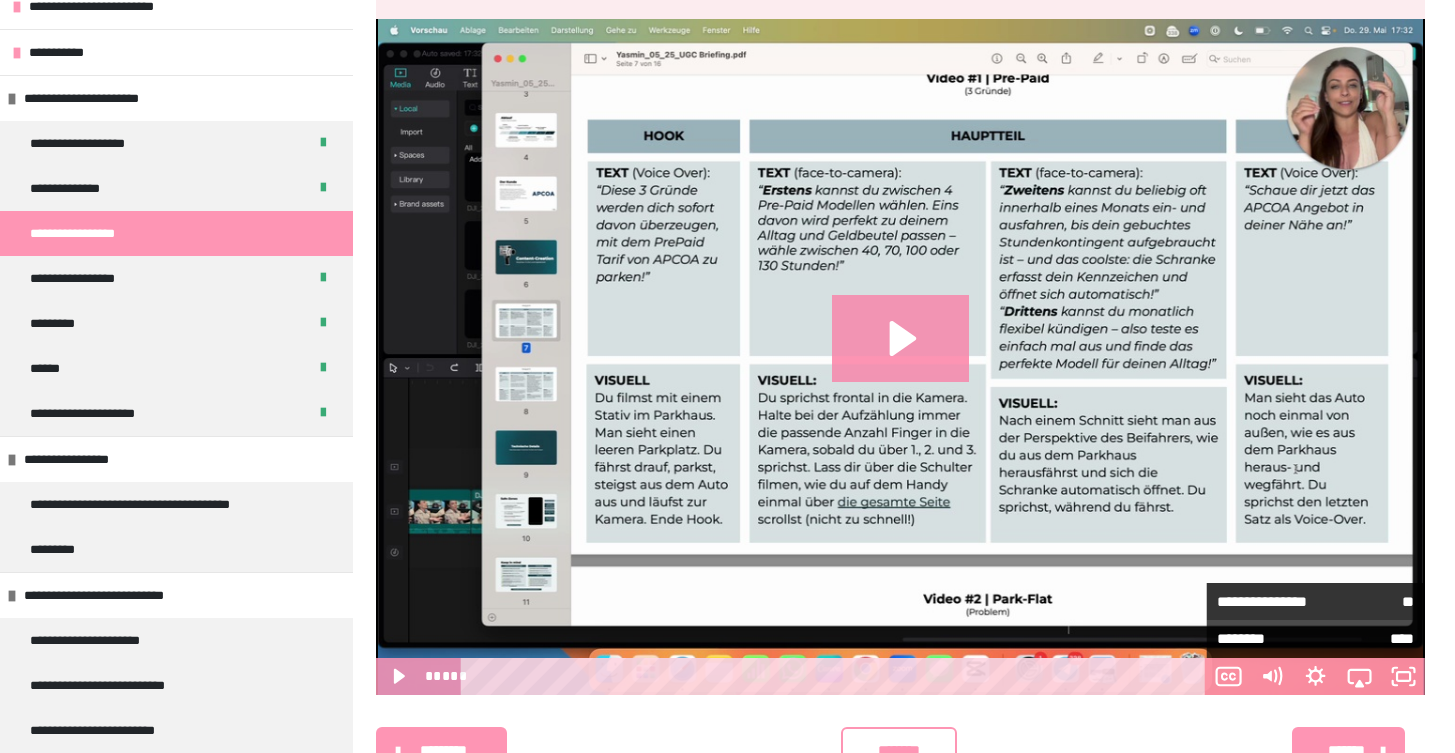 click on "**********" at bounding box center [1266, 601] 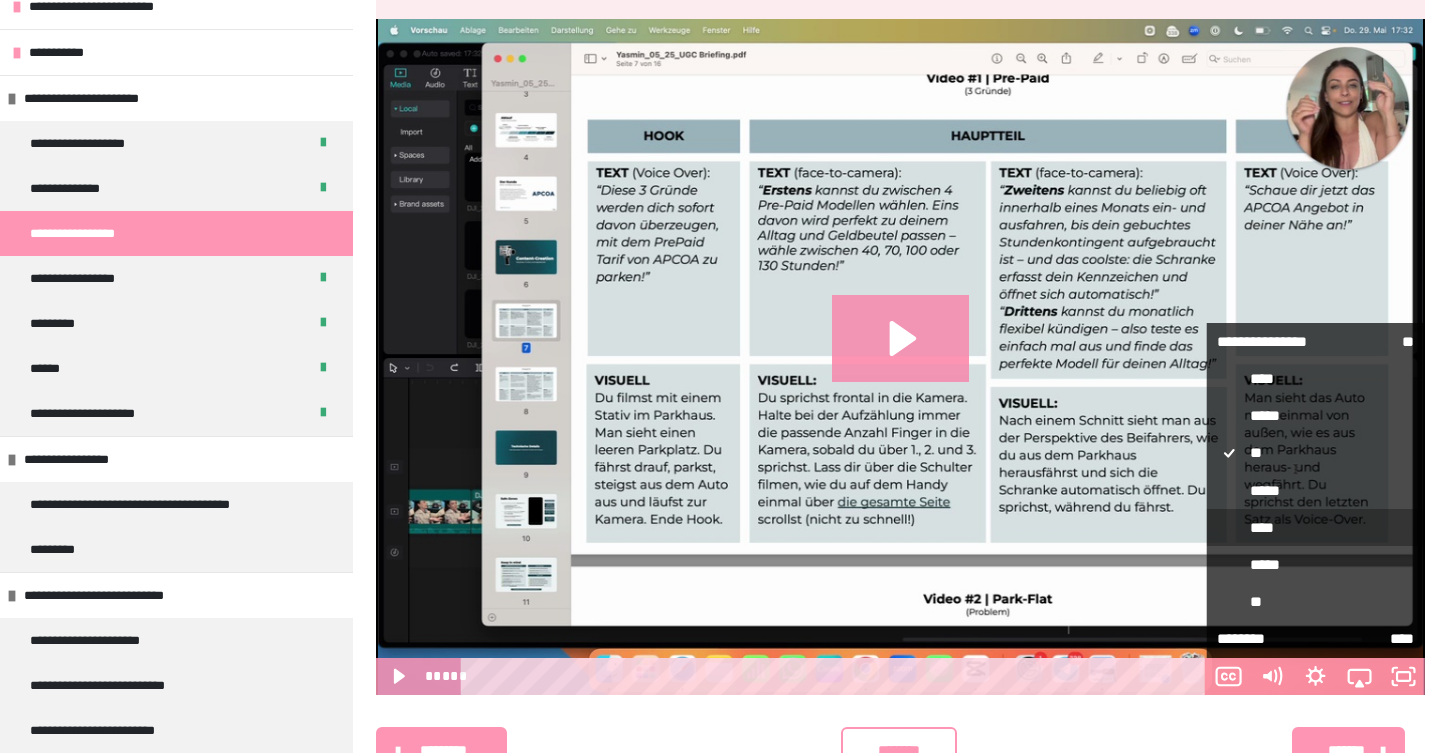 click on "****" at bounding box center (1315, 528) 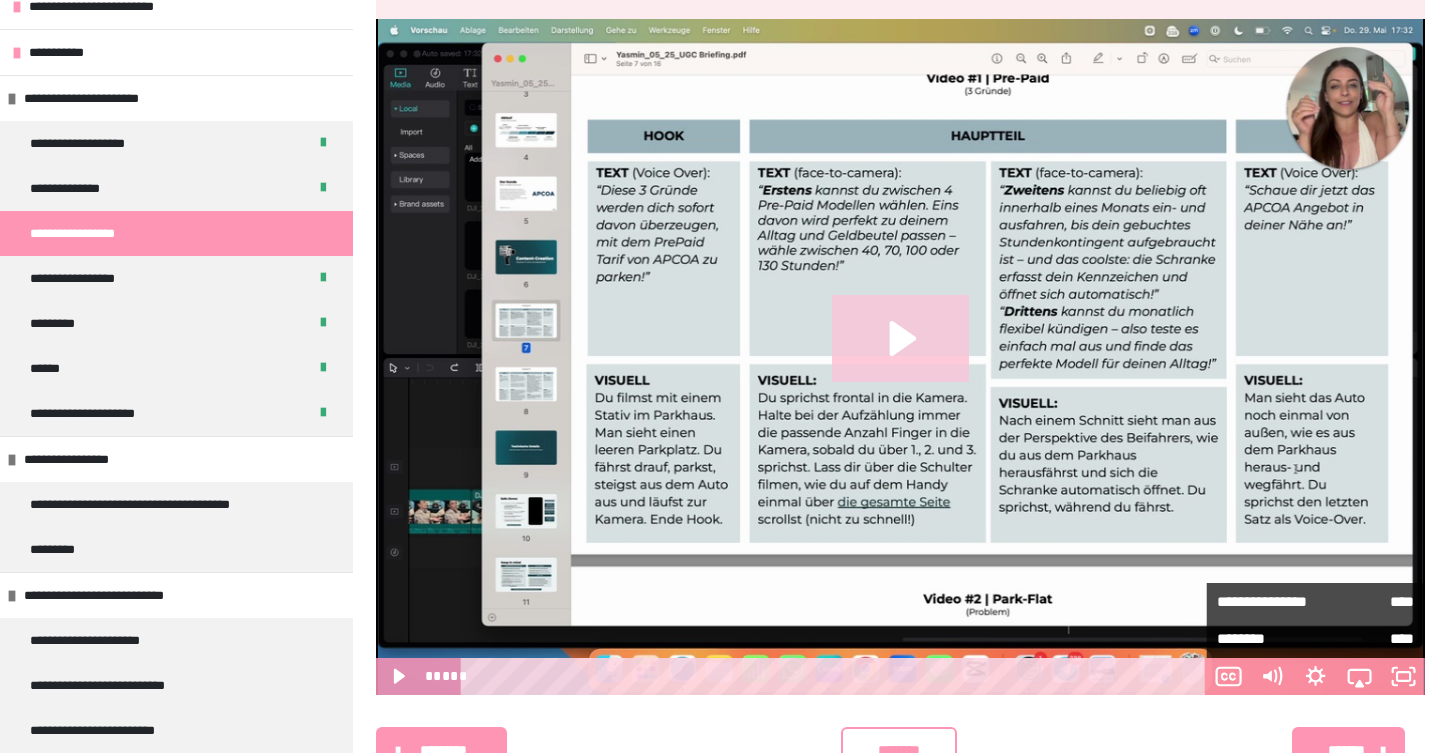 click 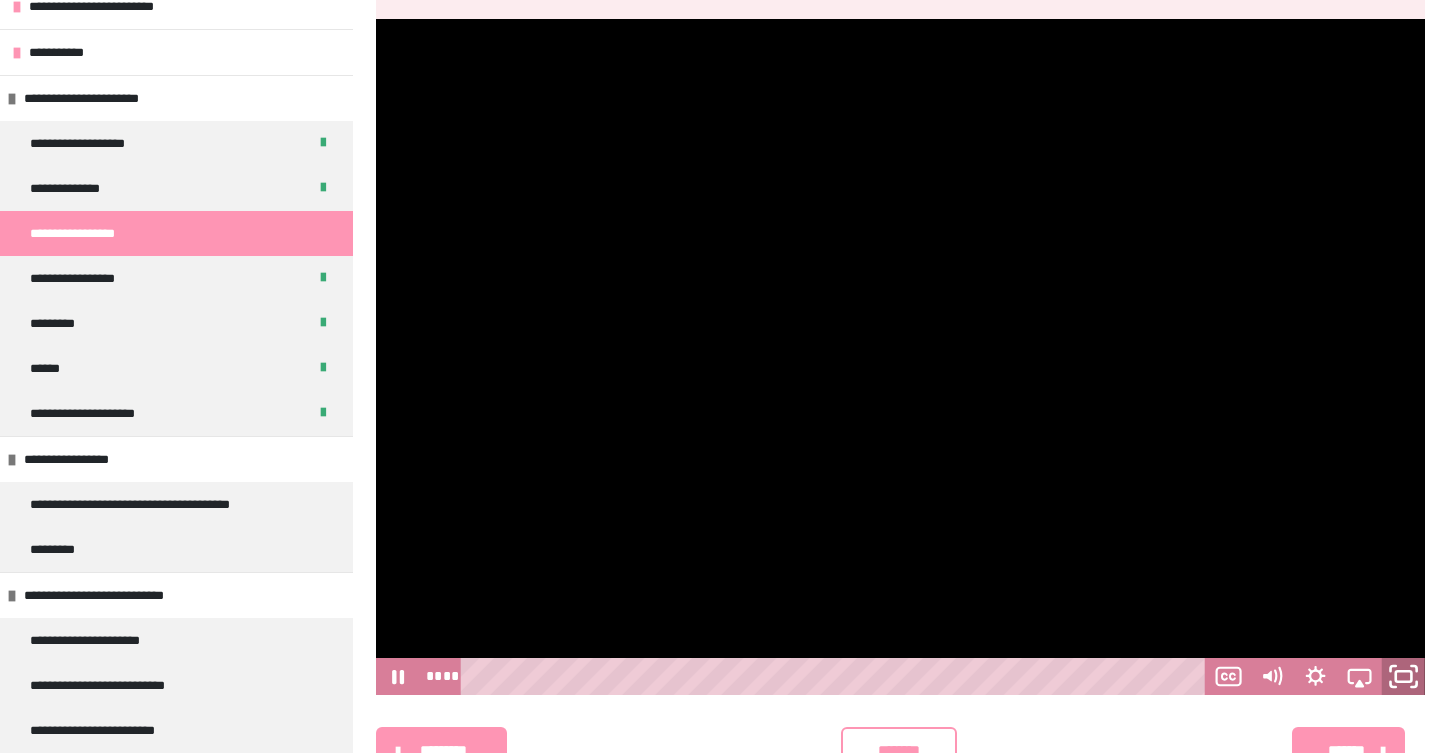 click 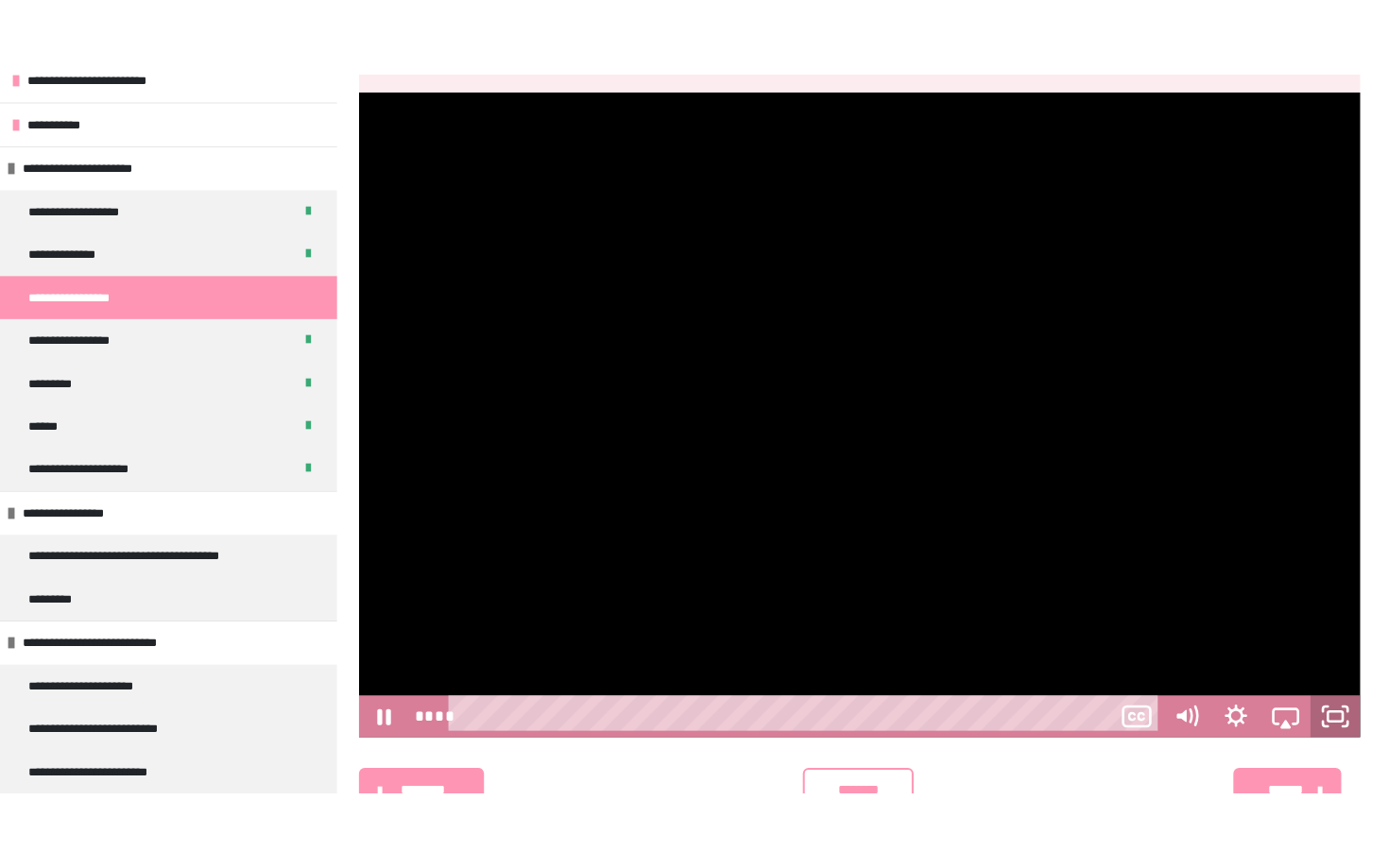 scroll, scrollTop: 332, scrollLeft: 0, axis: vertical 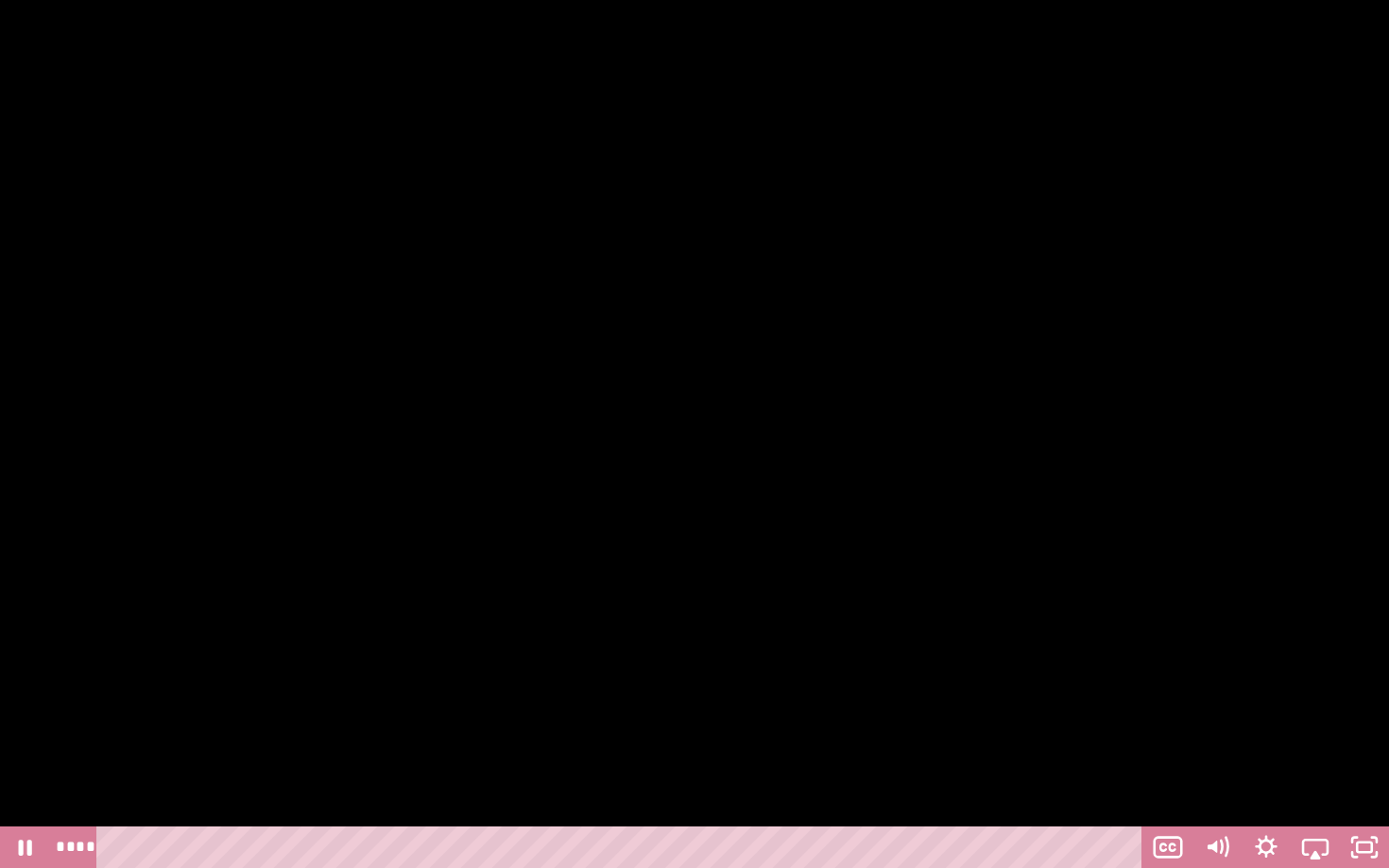 type 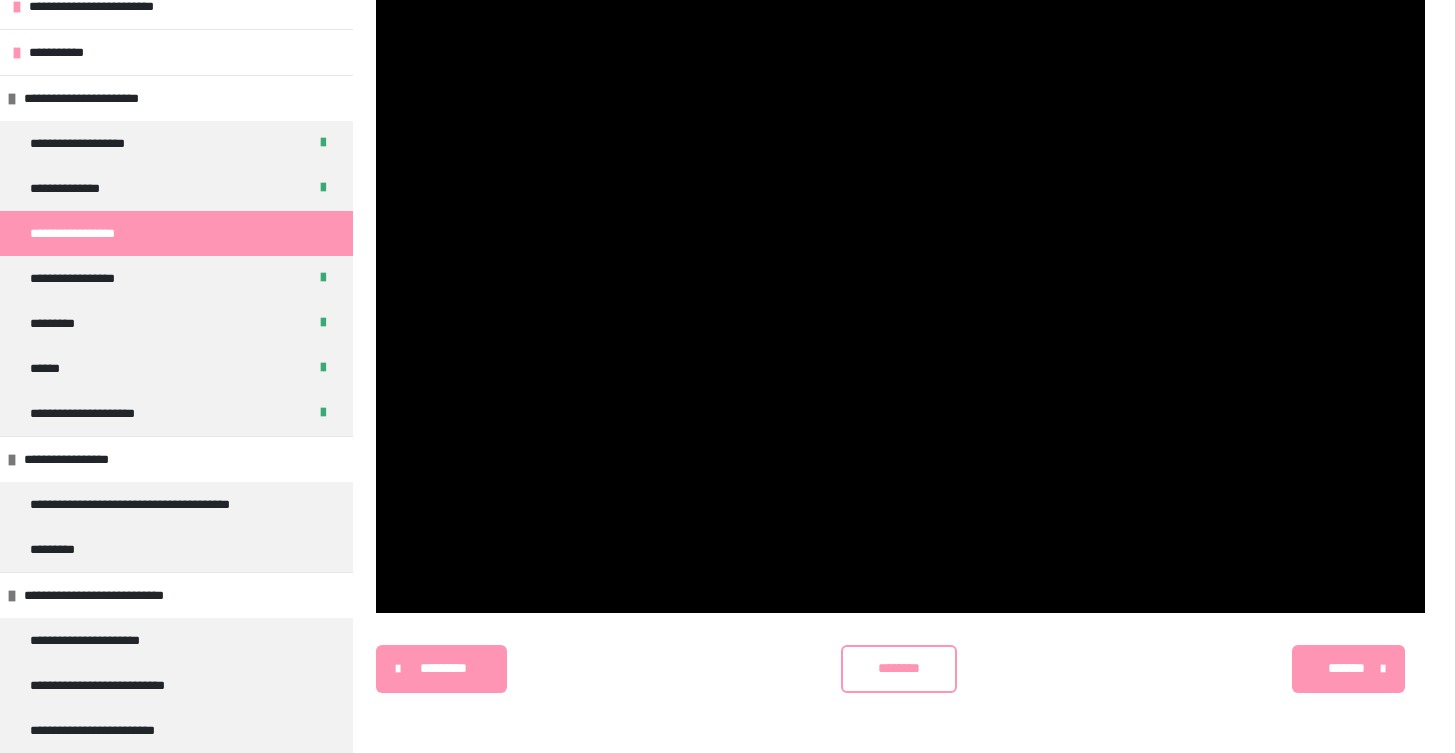 scroll, scrollTop: 523, scrollLeft: 0, axis: vertical 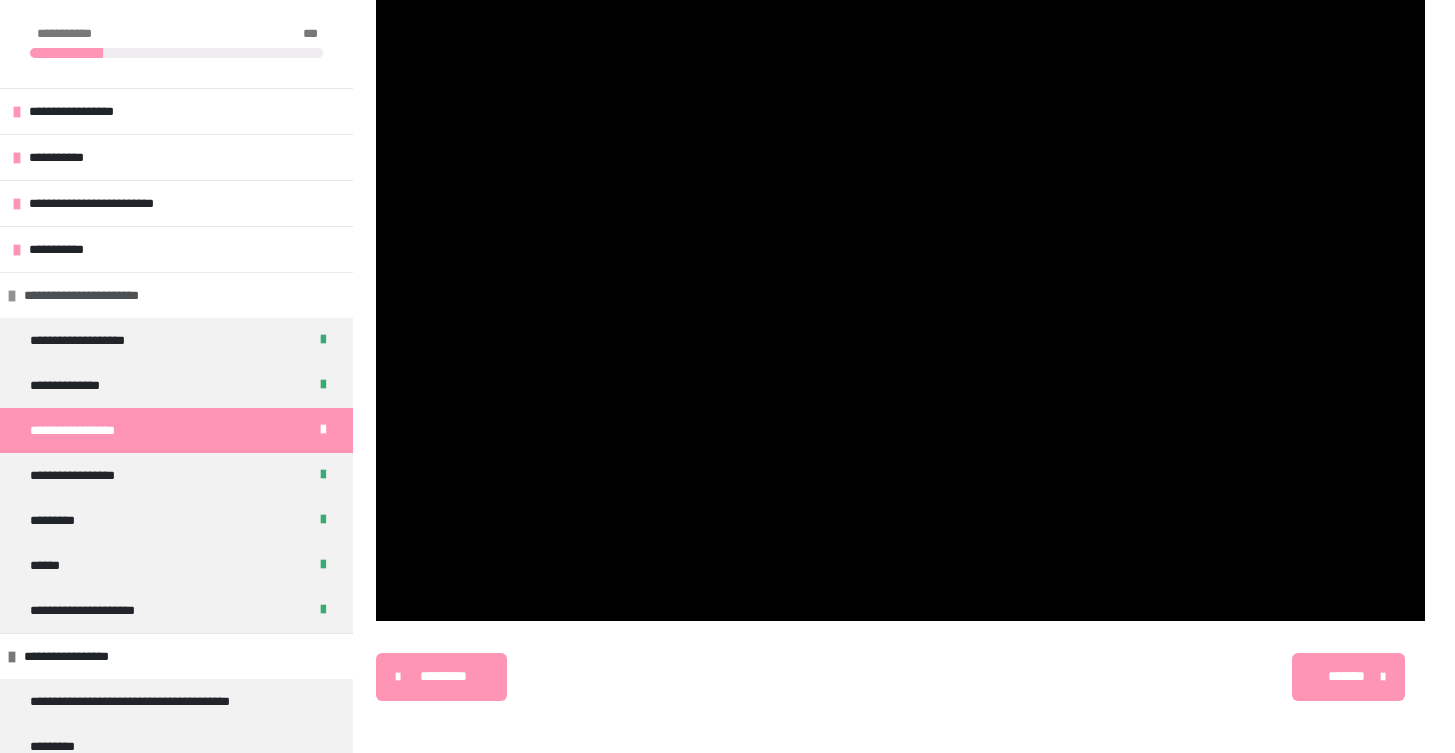 click at bounding box center (12, 296) 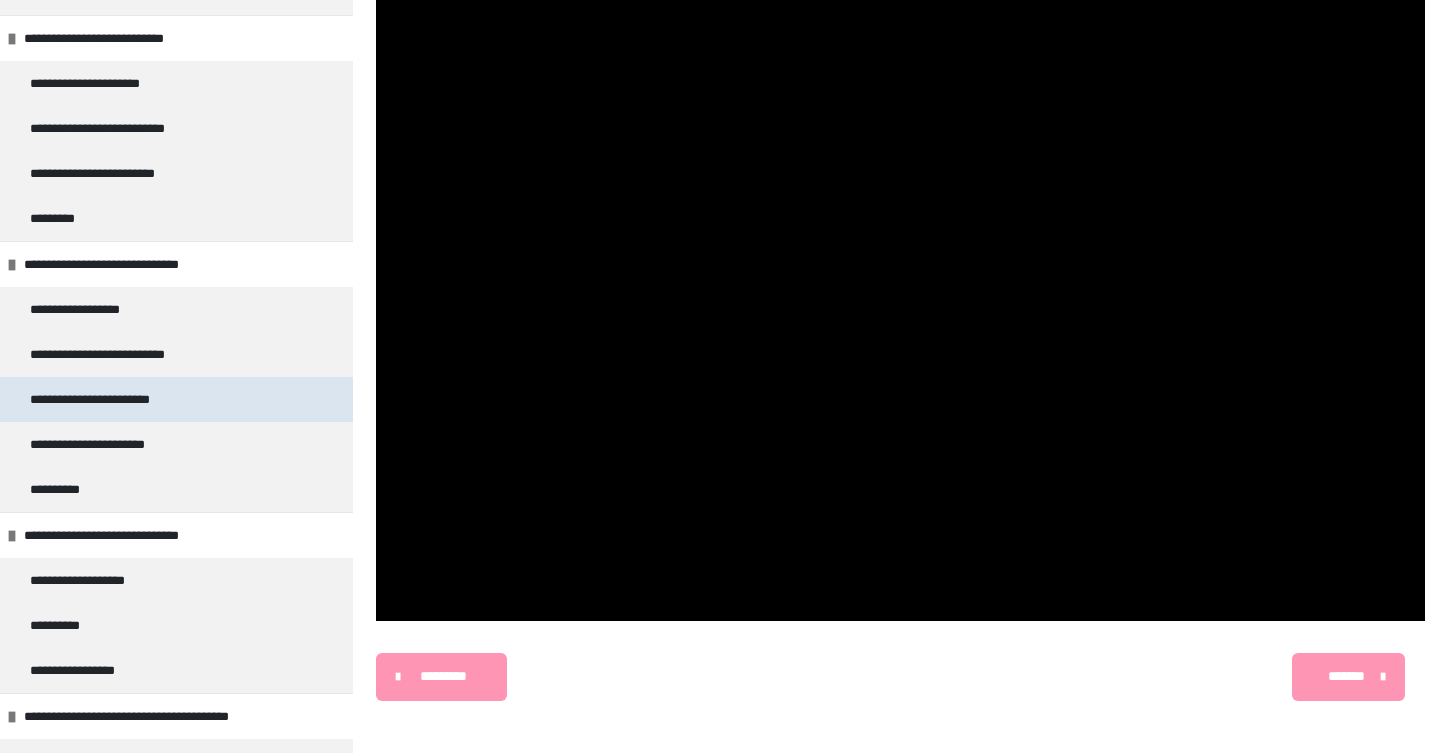 scroll, scrollTop: 456, scrollLeft: 0, axis: vertical 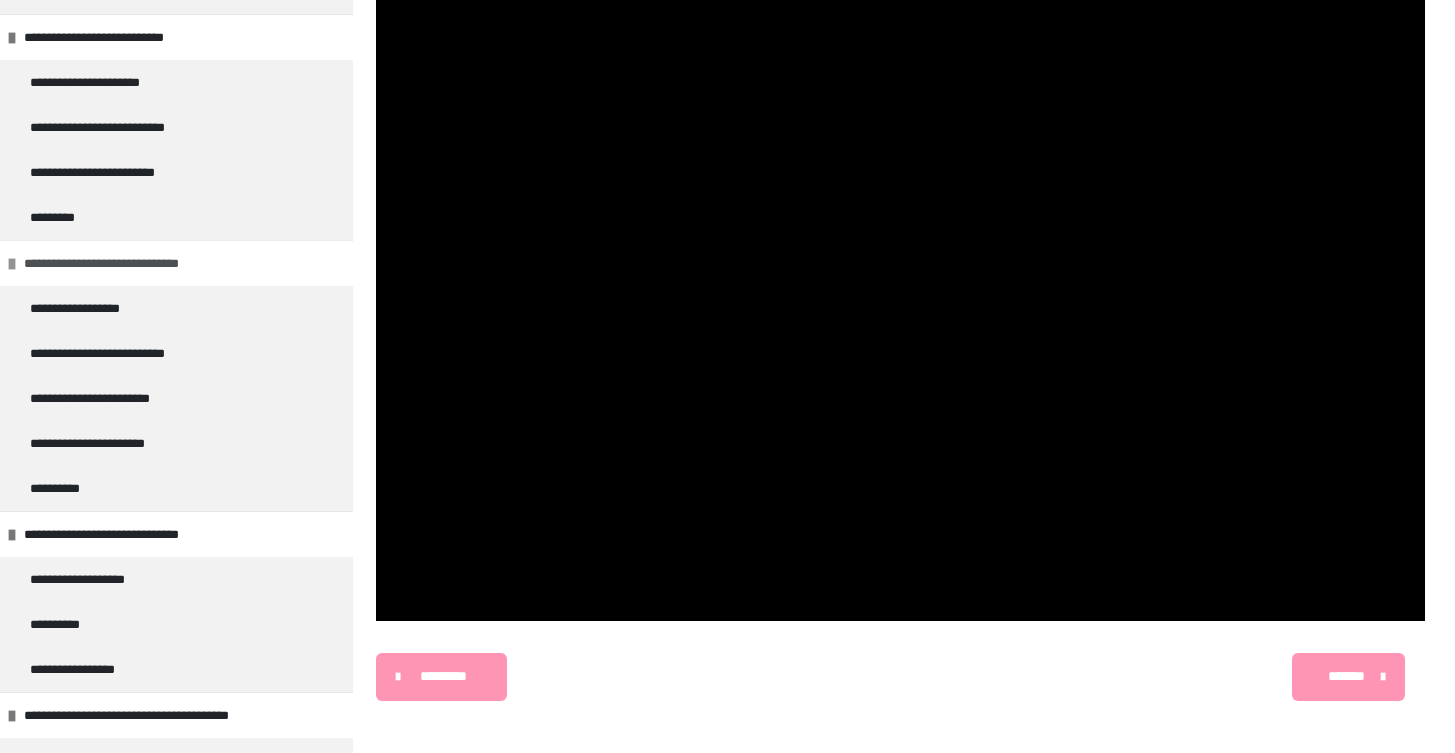 click at bounding box center [12, 264] 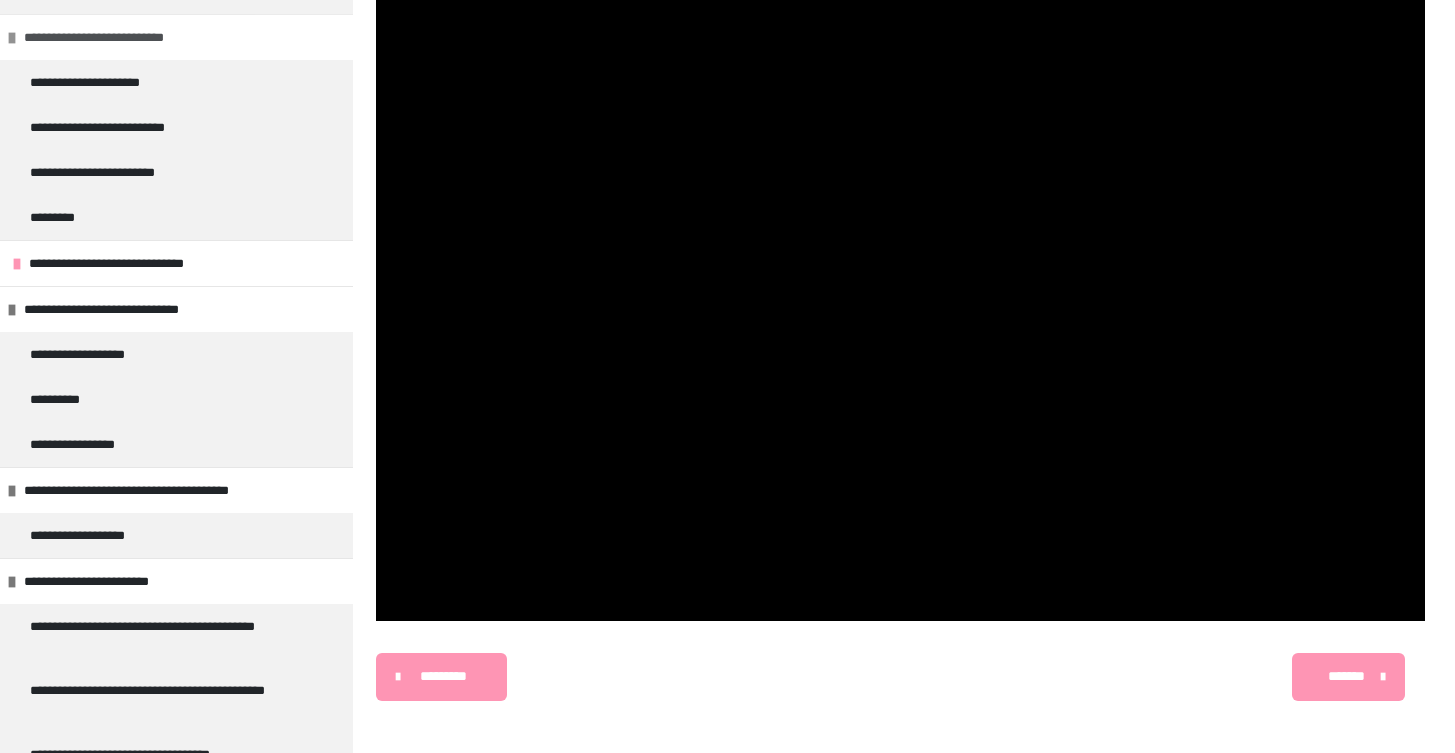click at bounding box center (12, 38) 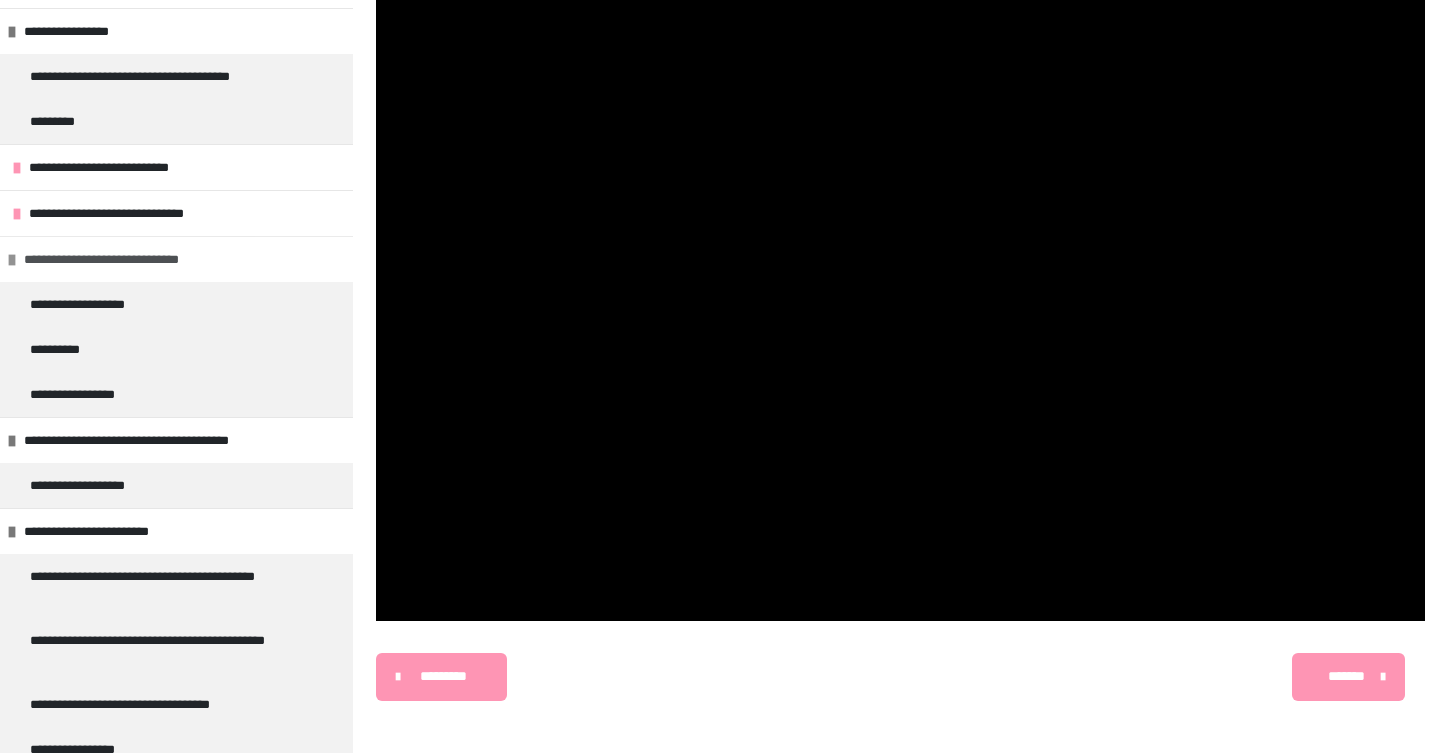 scroll, scrollTop: 320, scrollLeft: 0, axis: vertical 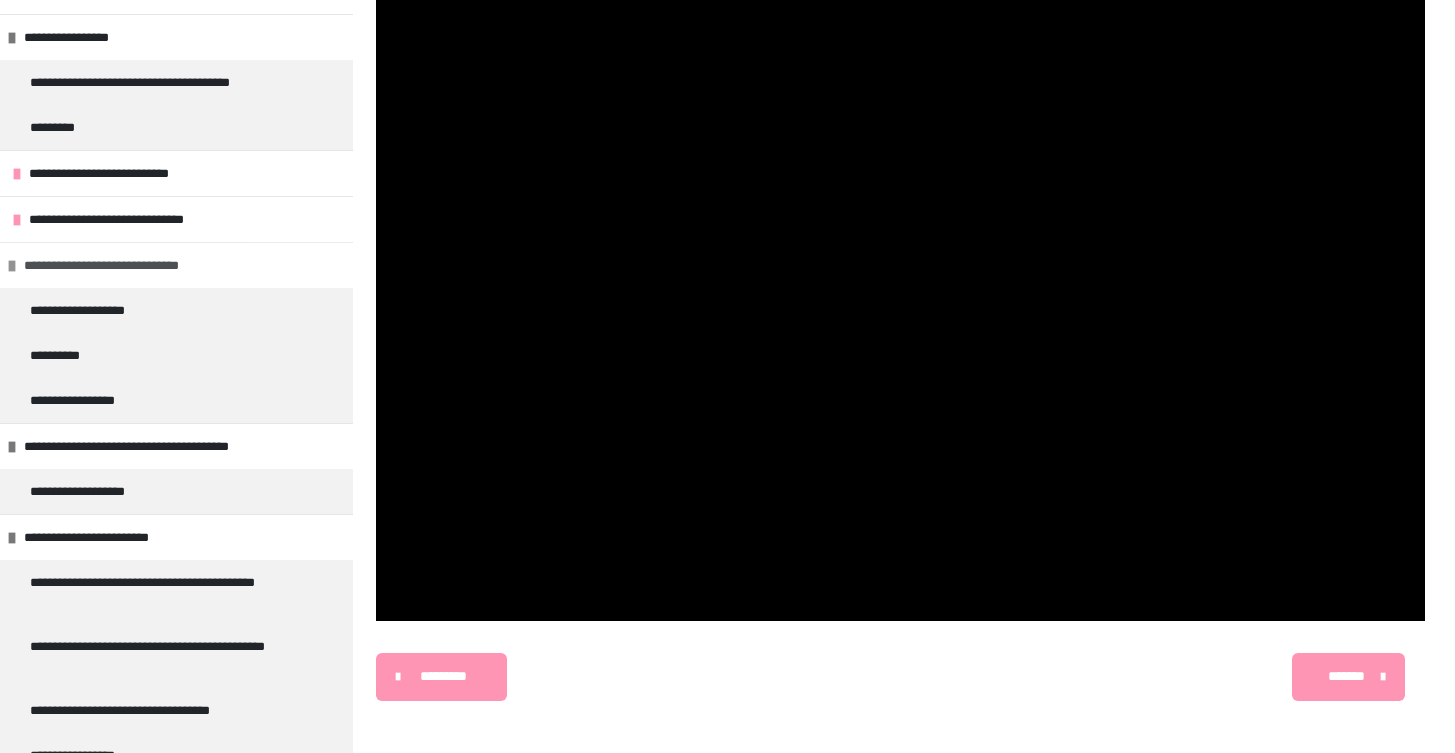 click at bounding box center [12, 266] 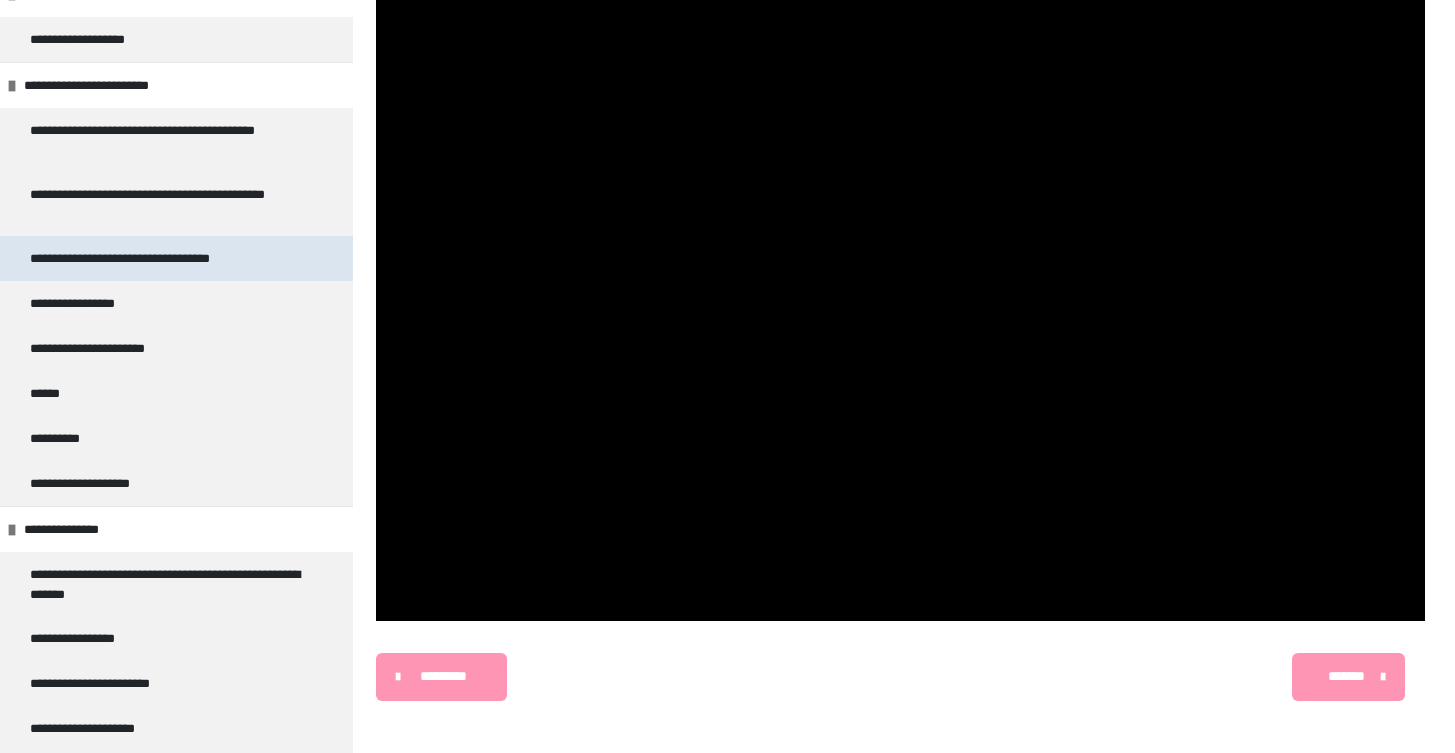 scroll, scrollTop: 637, scrollLeft: 0, axis: vertical 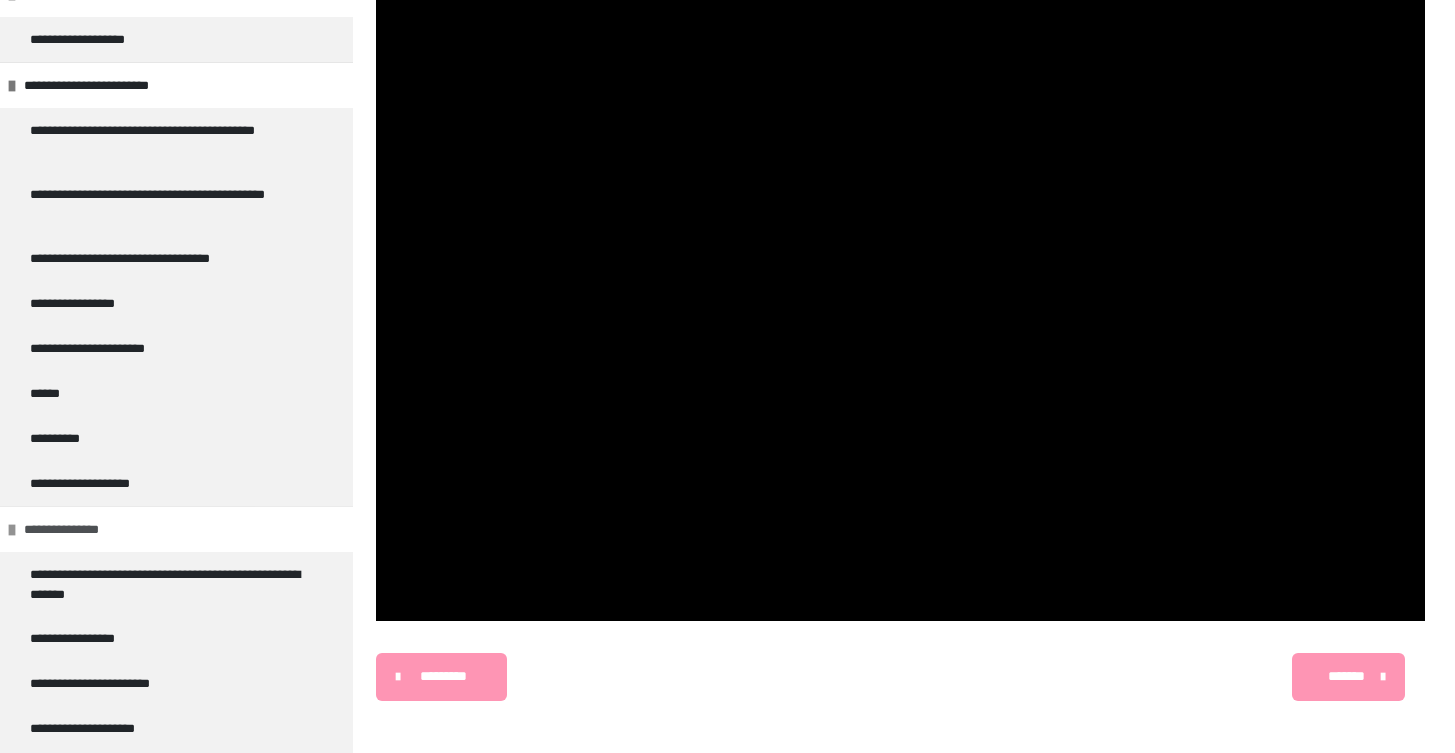 click at bounding box center [12, 530] 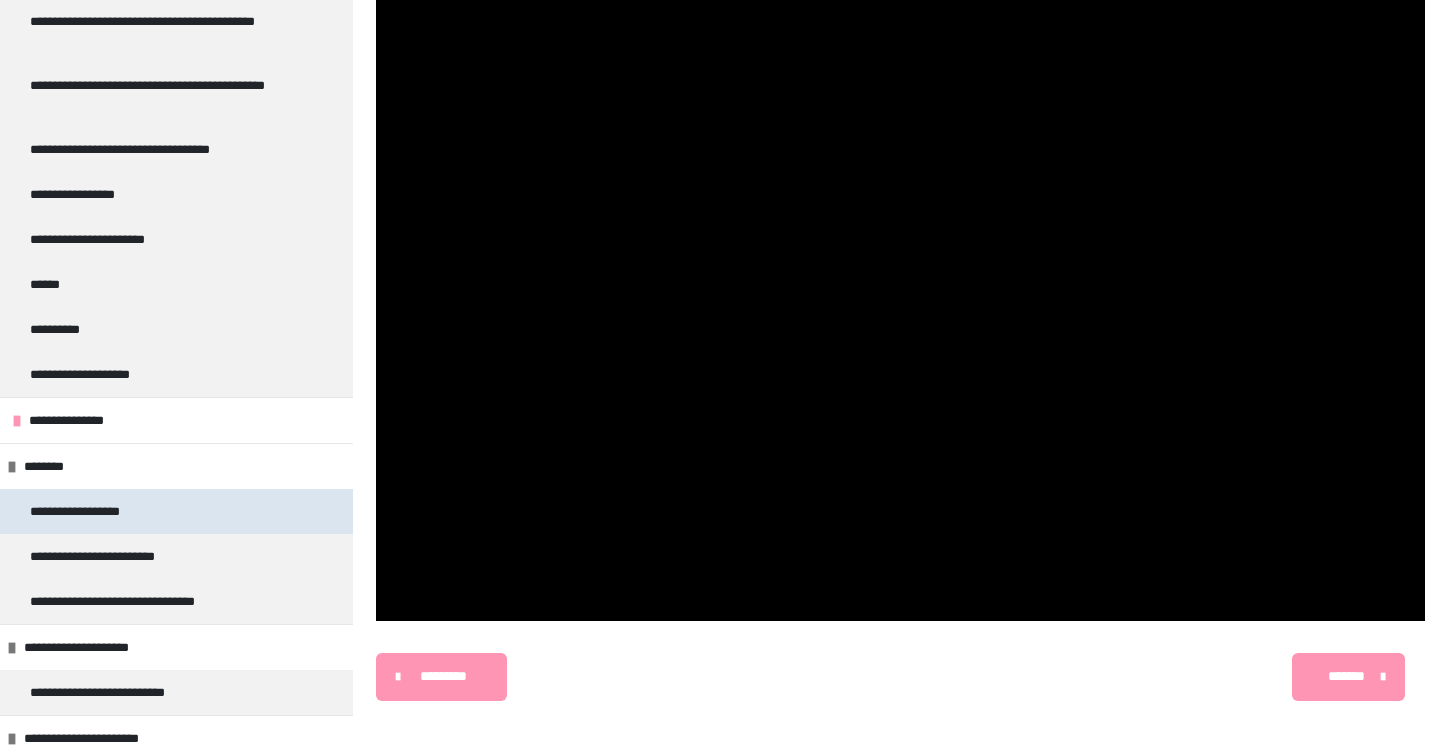 scroll, scrollTop: 744, scrollLeft: 0, axis: vertical 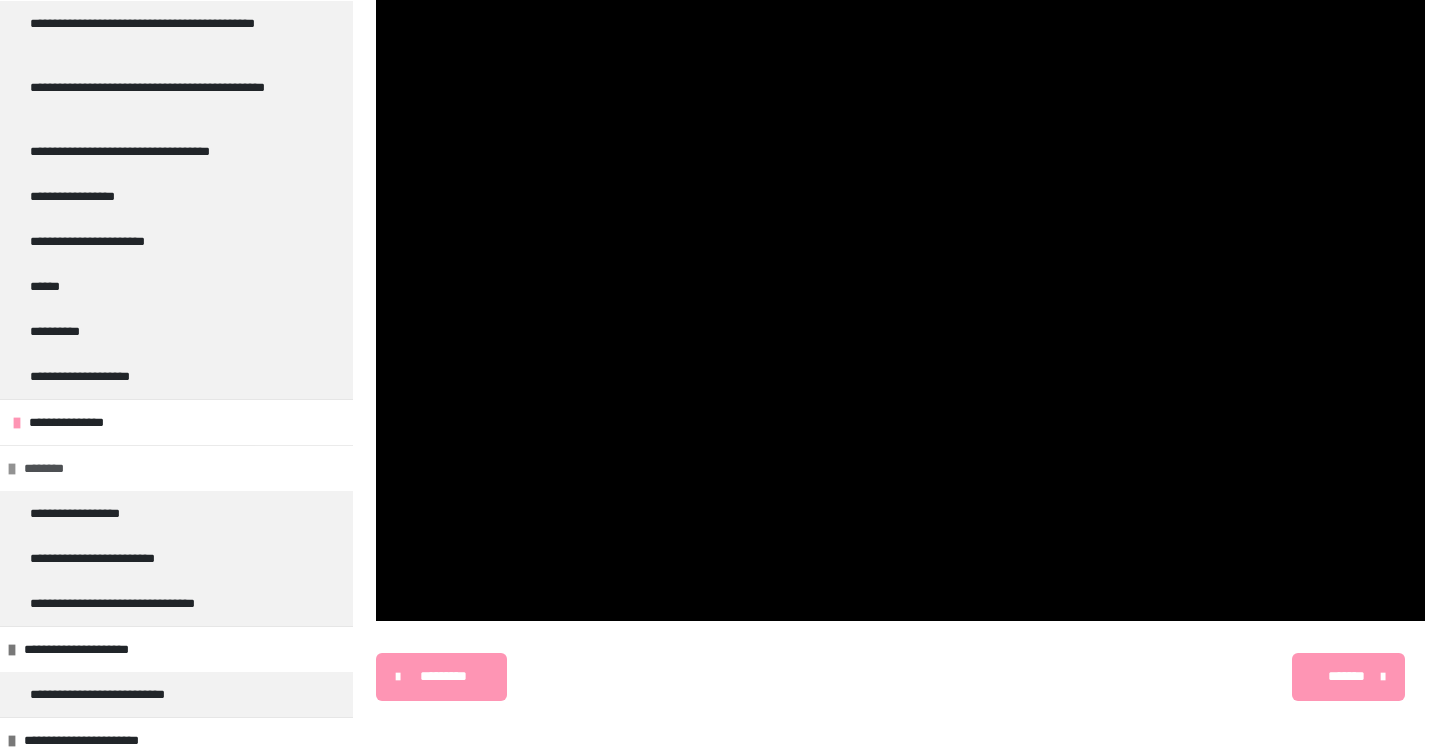 click at bounding box center [12, 469] 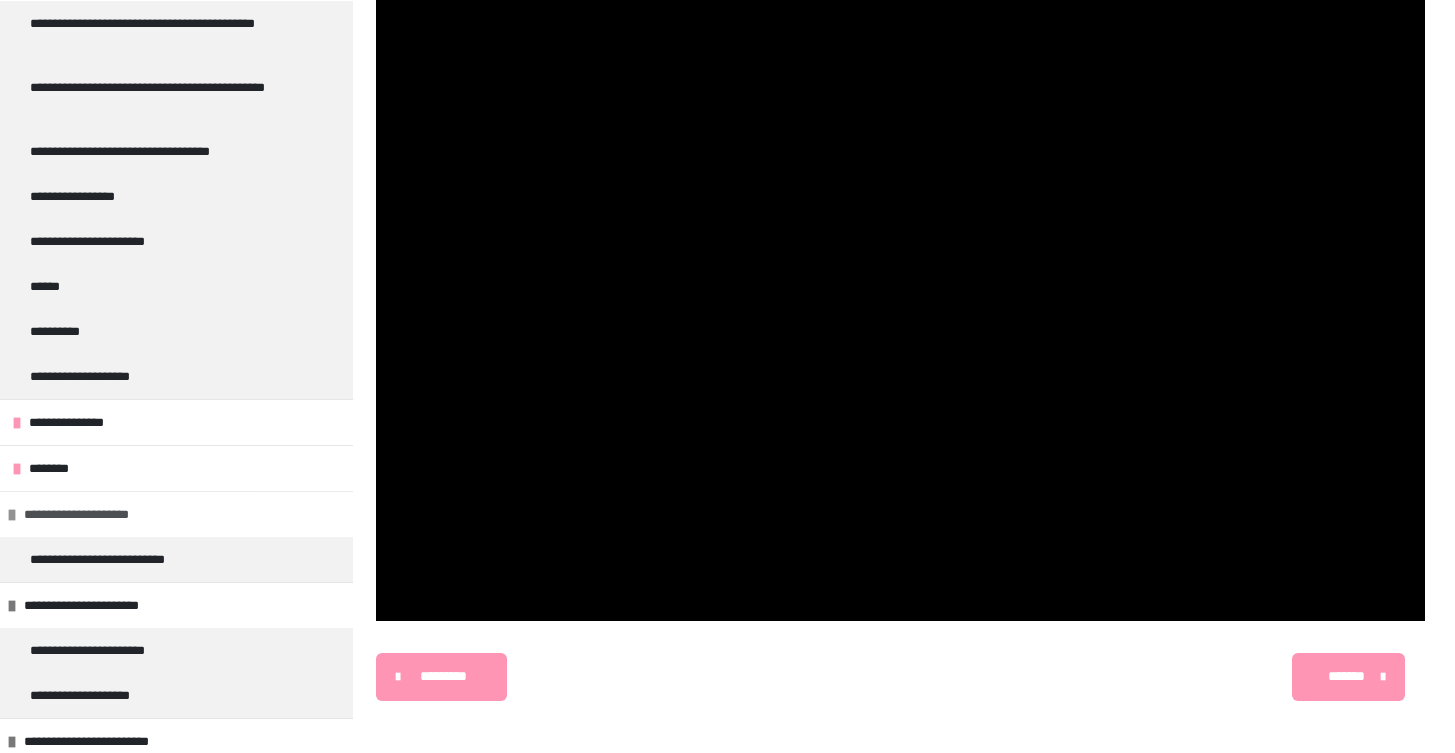 click at bounding box center (12, 515) 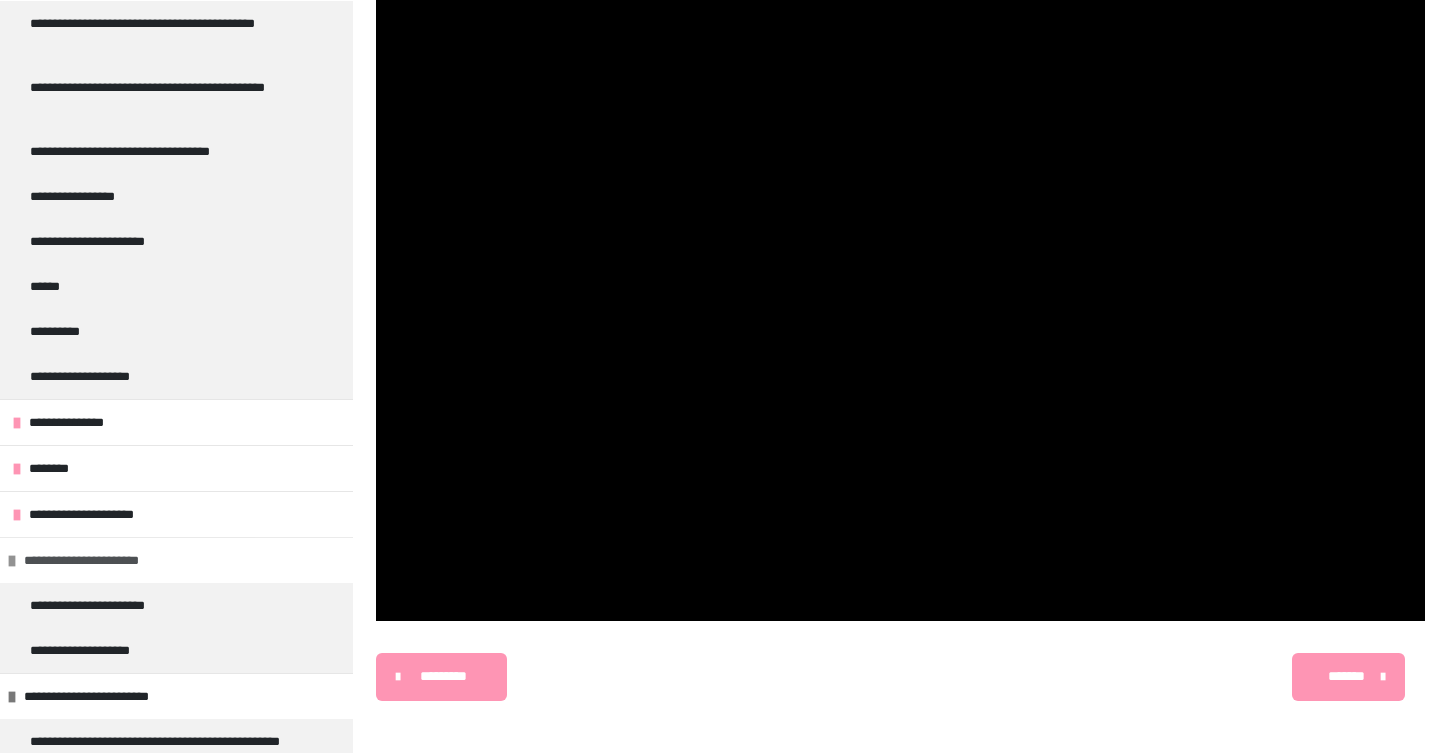 click at bounding box center (12, 561) 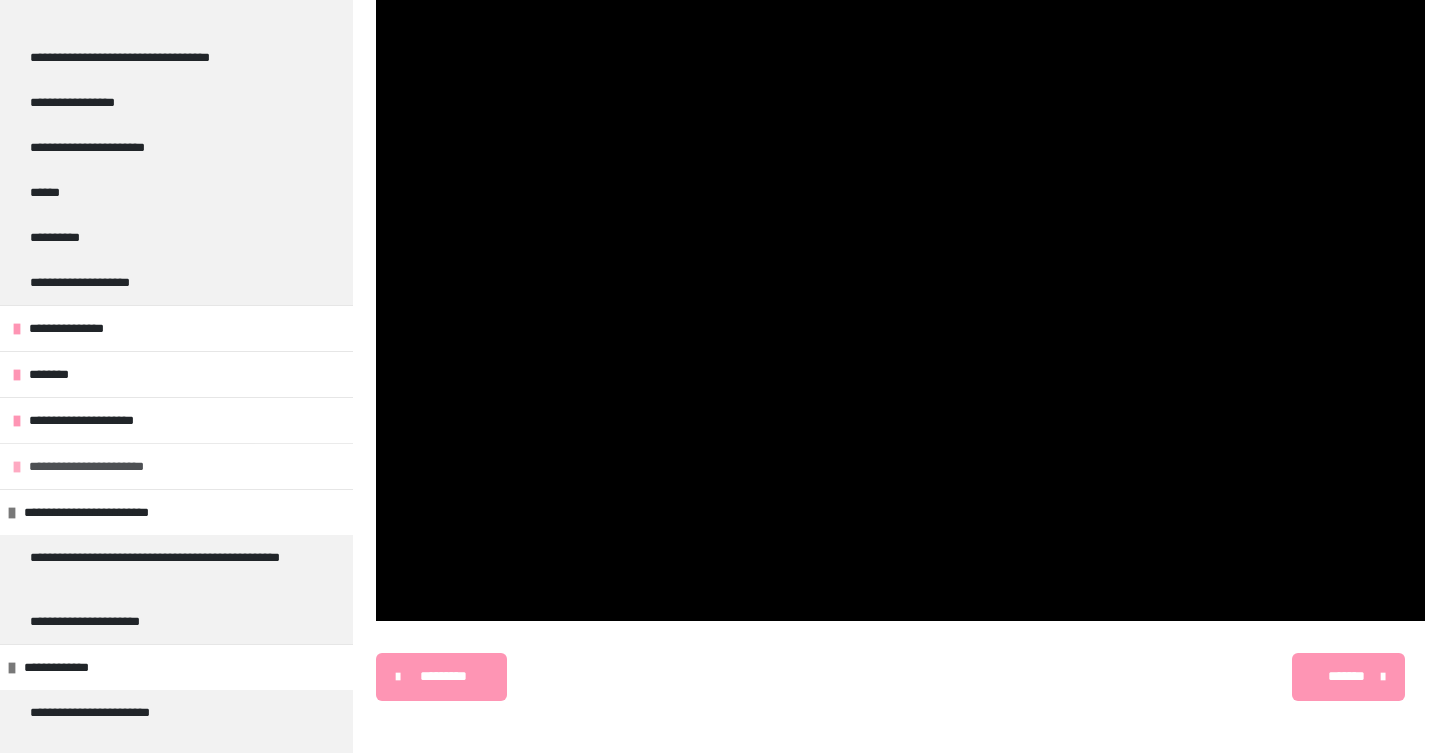 scroll, scrollTop: 846, scrollLeft: 0, axis: vertical 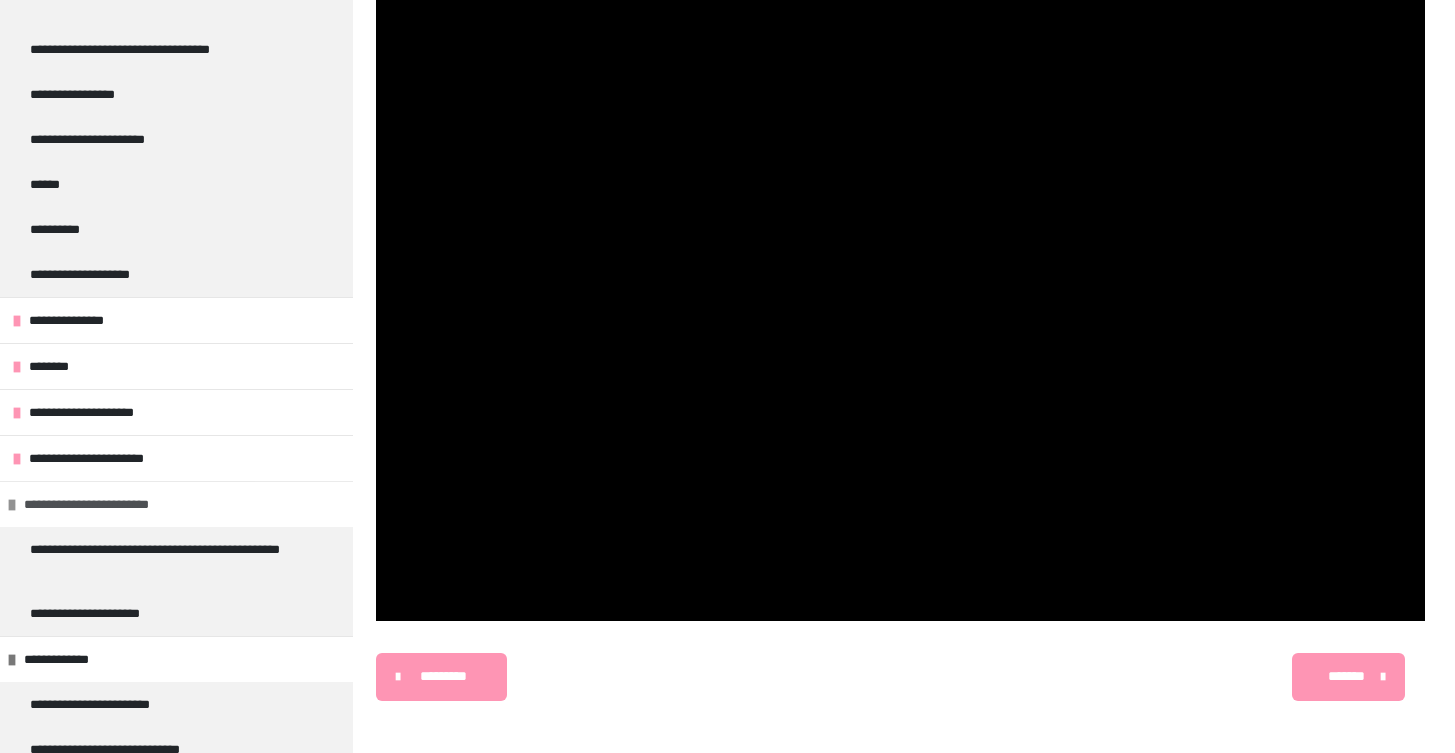click at bounding box center (12, 505) 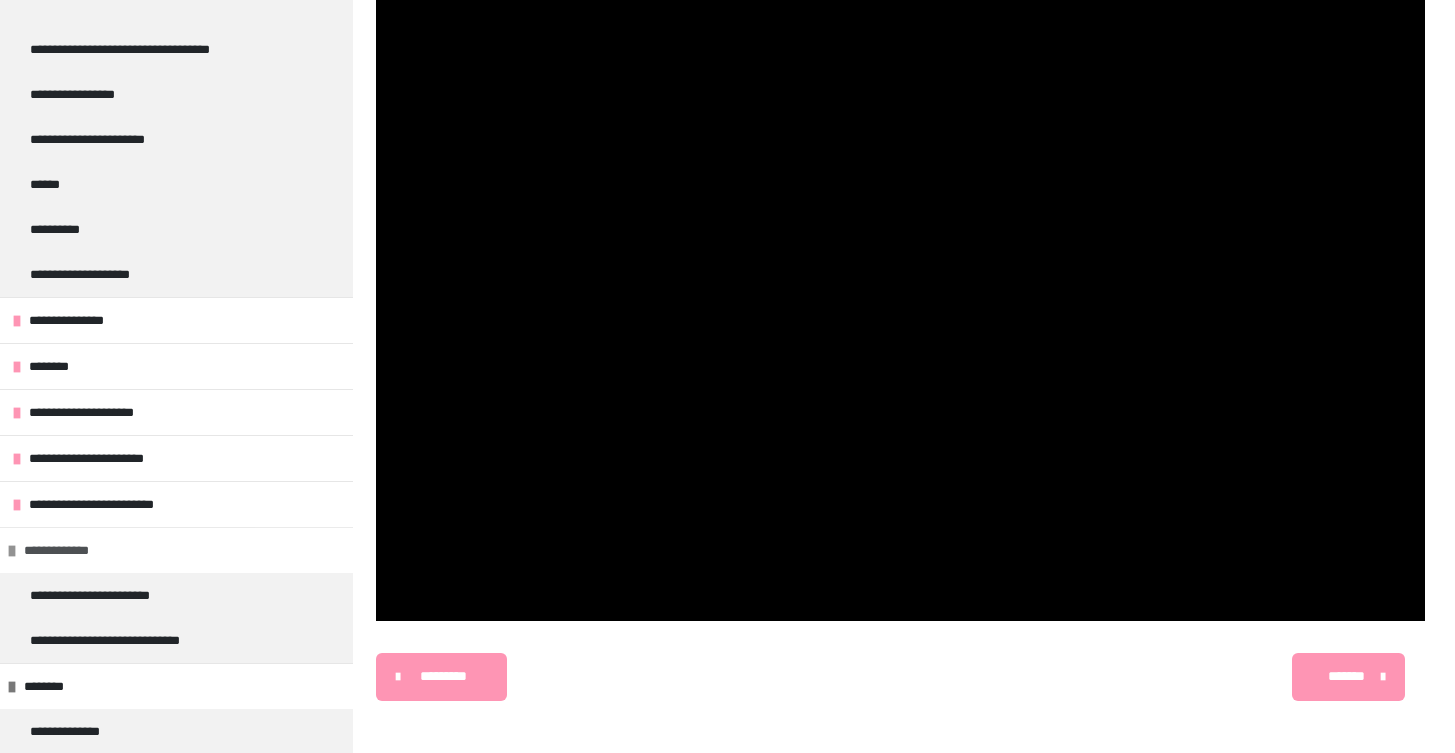 click at bounding box center (12, 551) 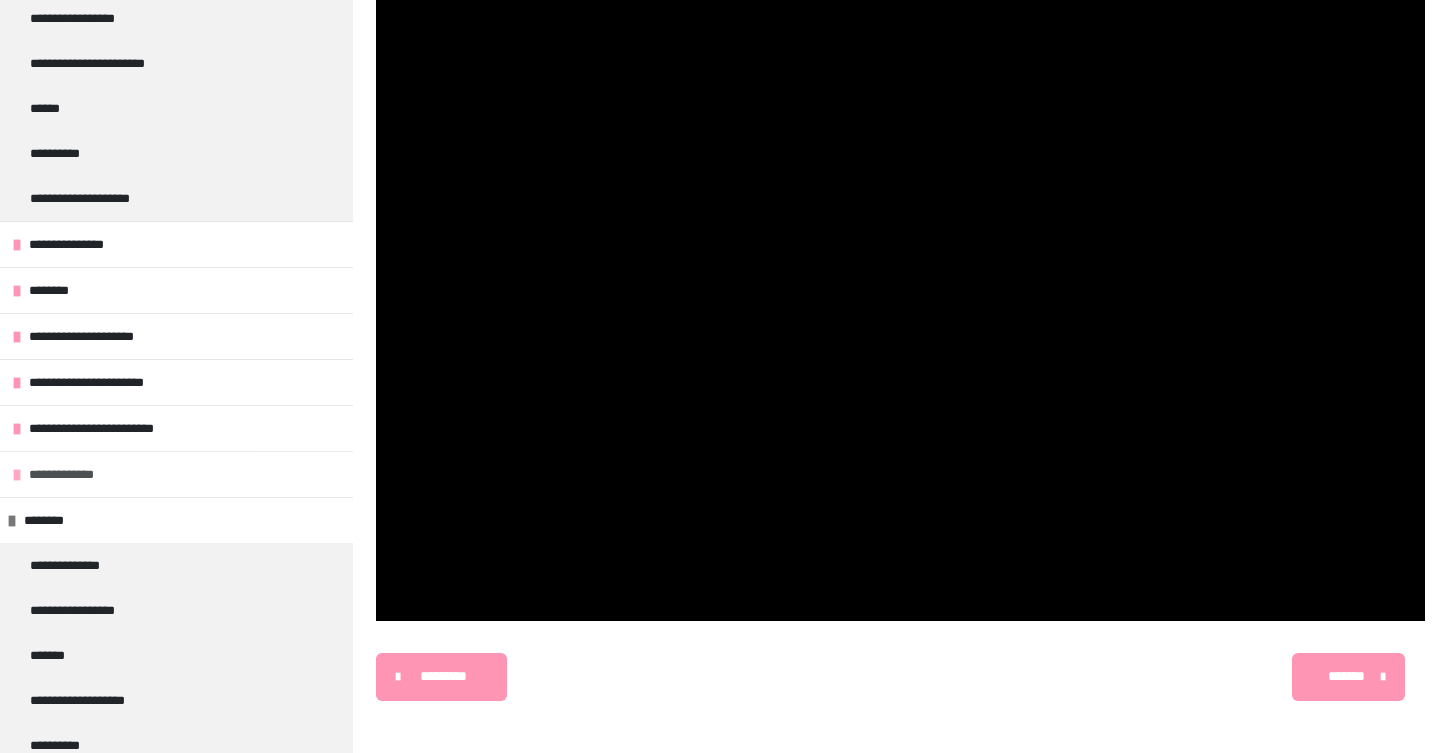 scroll, scrollTop: 922, scrollLeft: 0, axis: vertical 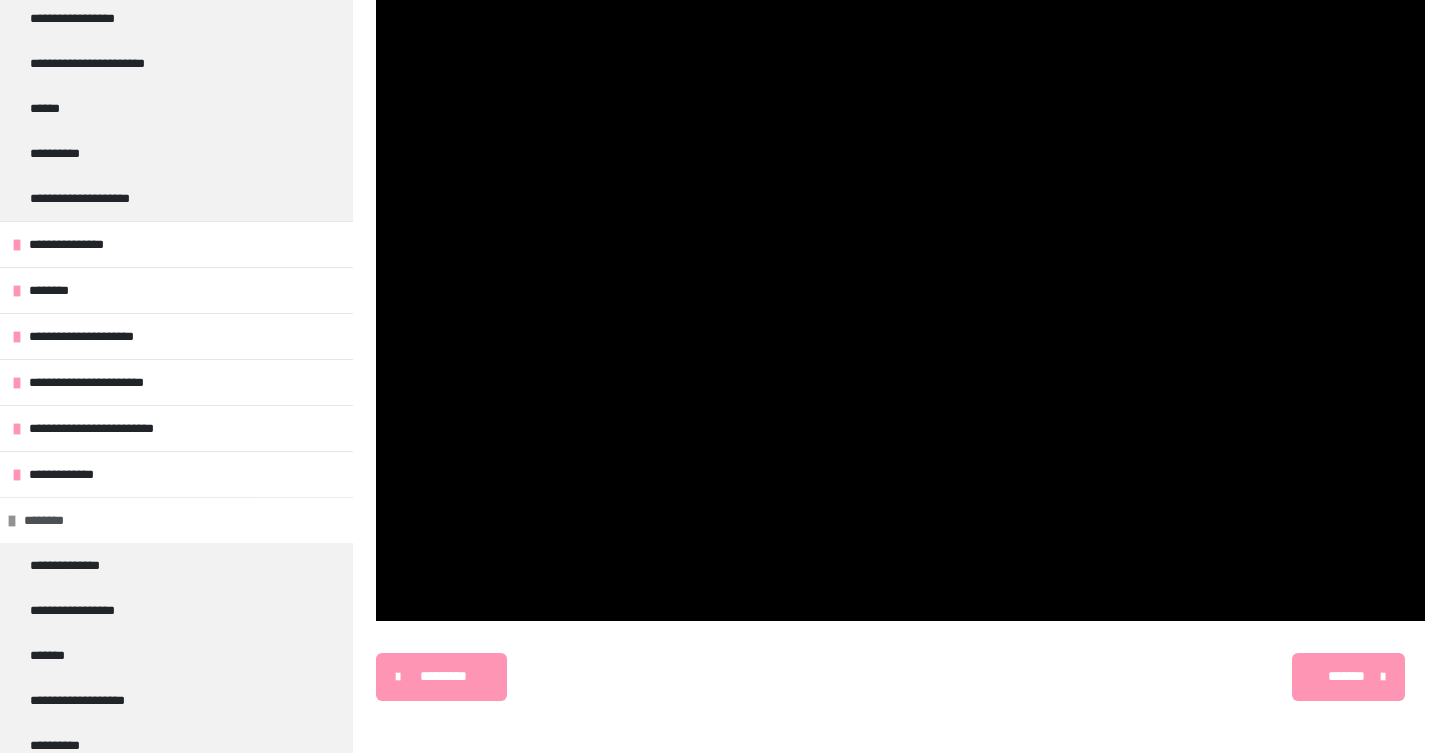 click at bounding box center [12, 521] 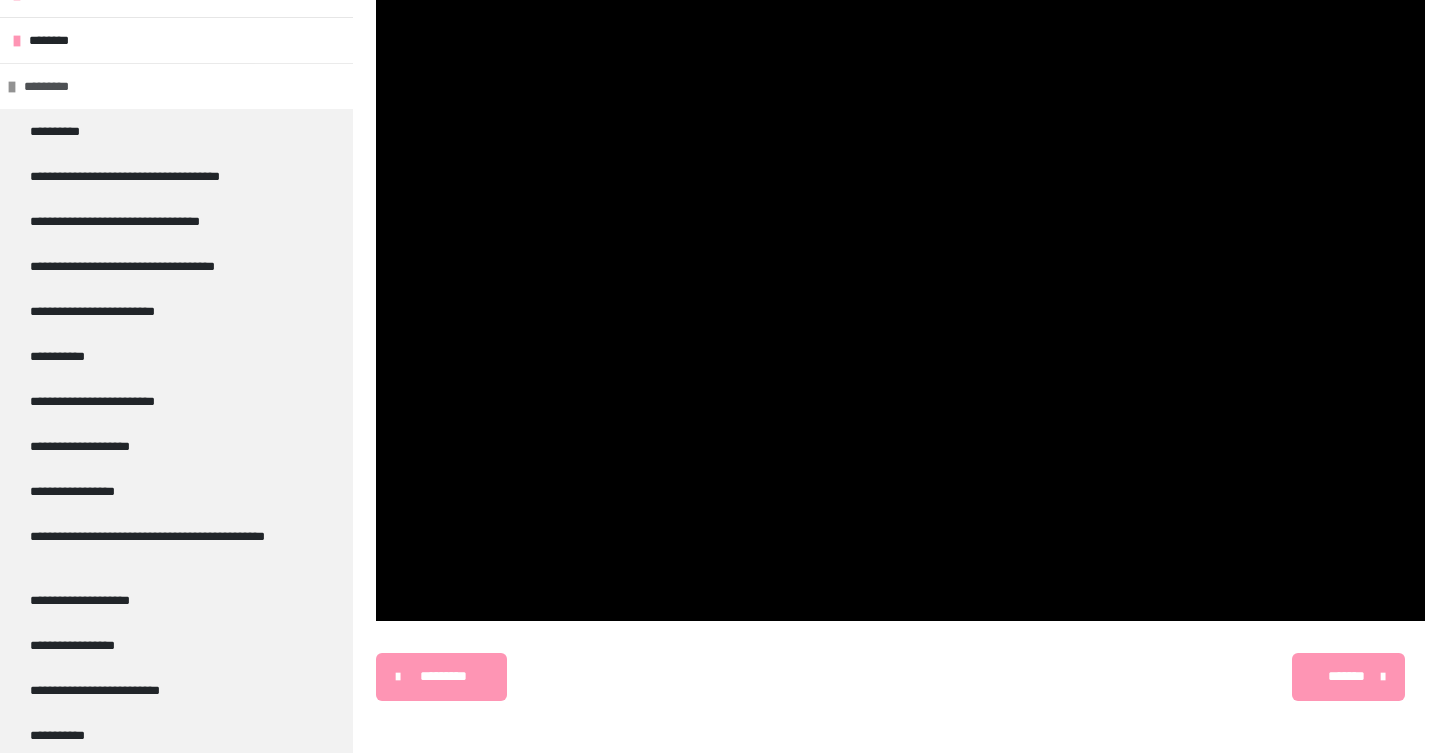 scroll, scrollTop: 1402, scrollLeft: 0, axis: vertical 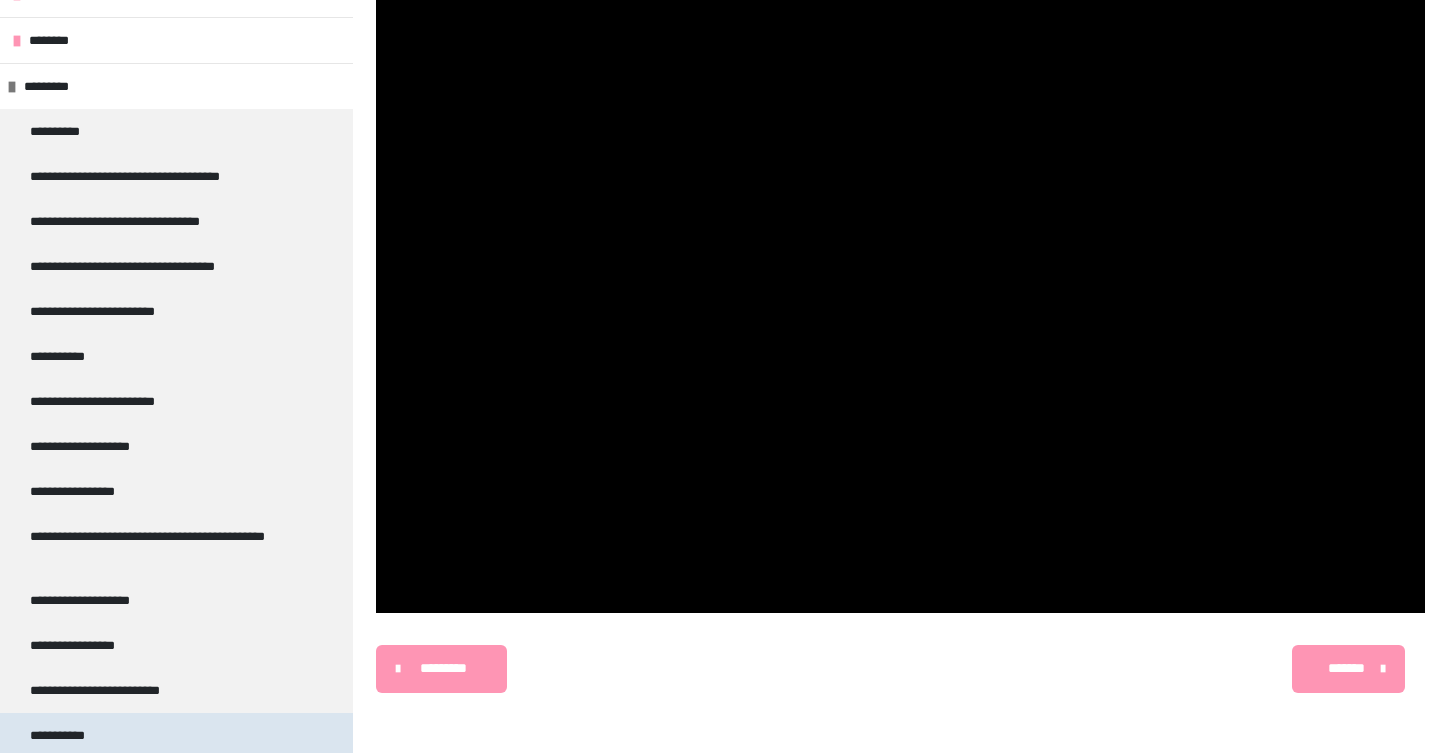click on "**********" at bounding box center [71, 735] 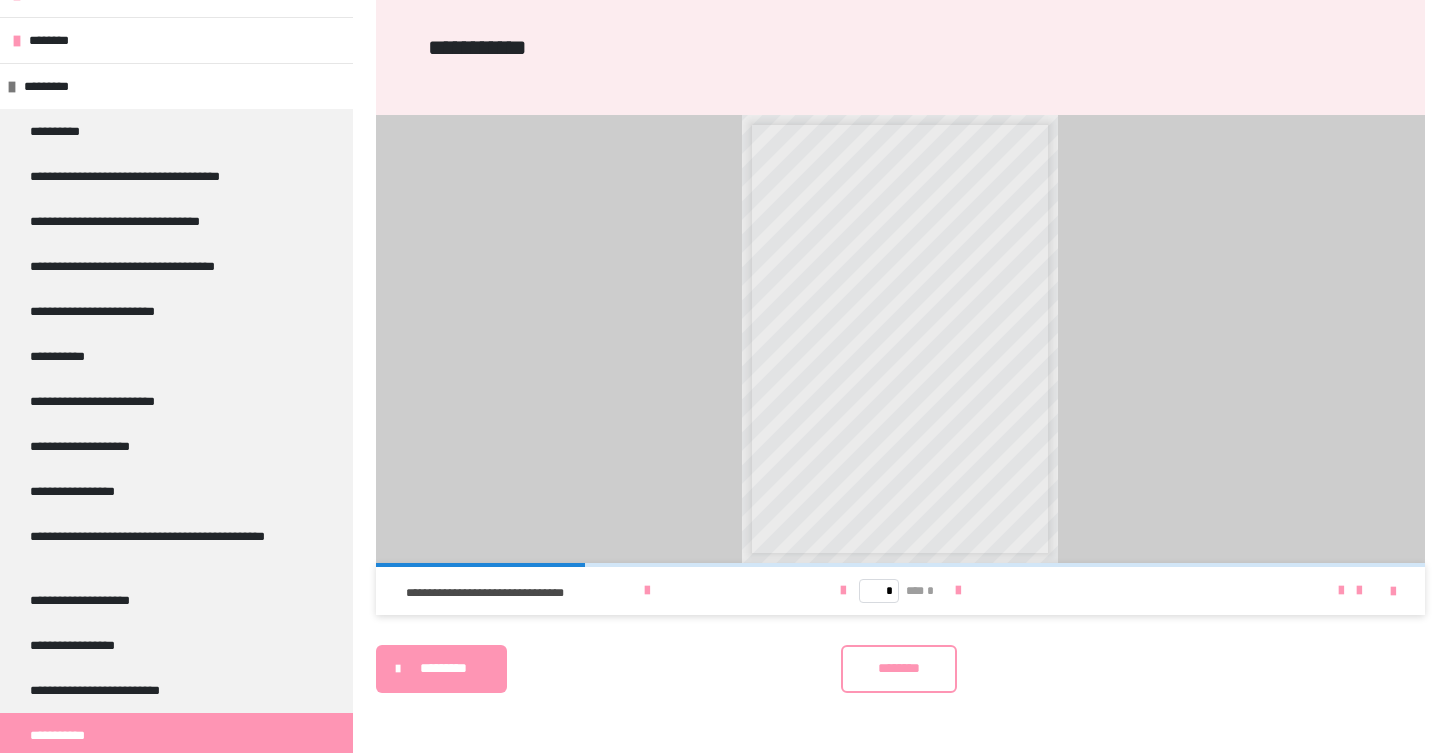 scroll, scrollTop: 345, scrollLeft: 0, axis: vertical 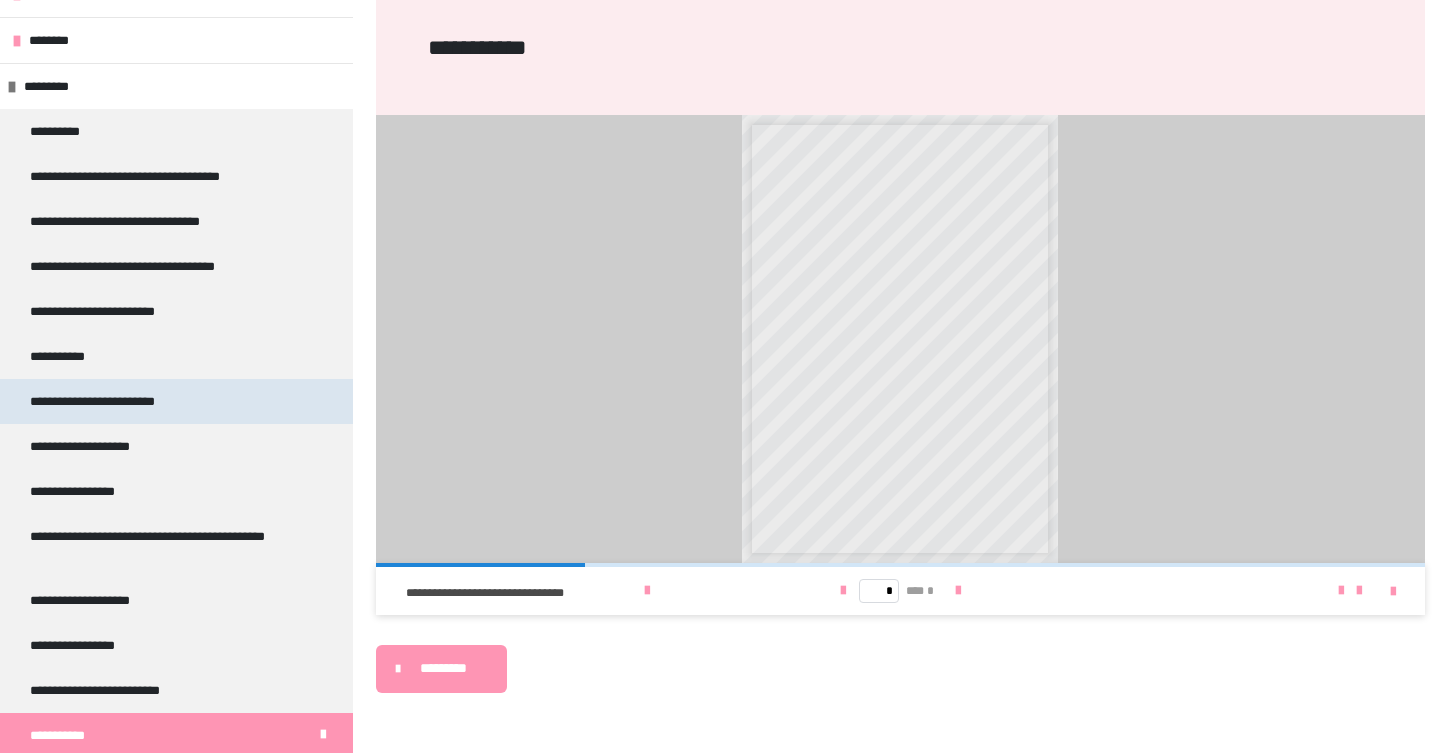 click on "**********" at bounding box center (116, 401) 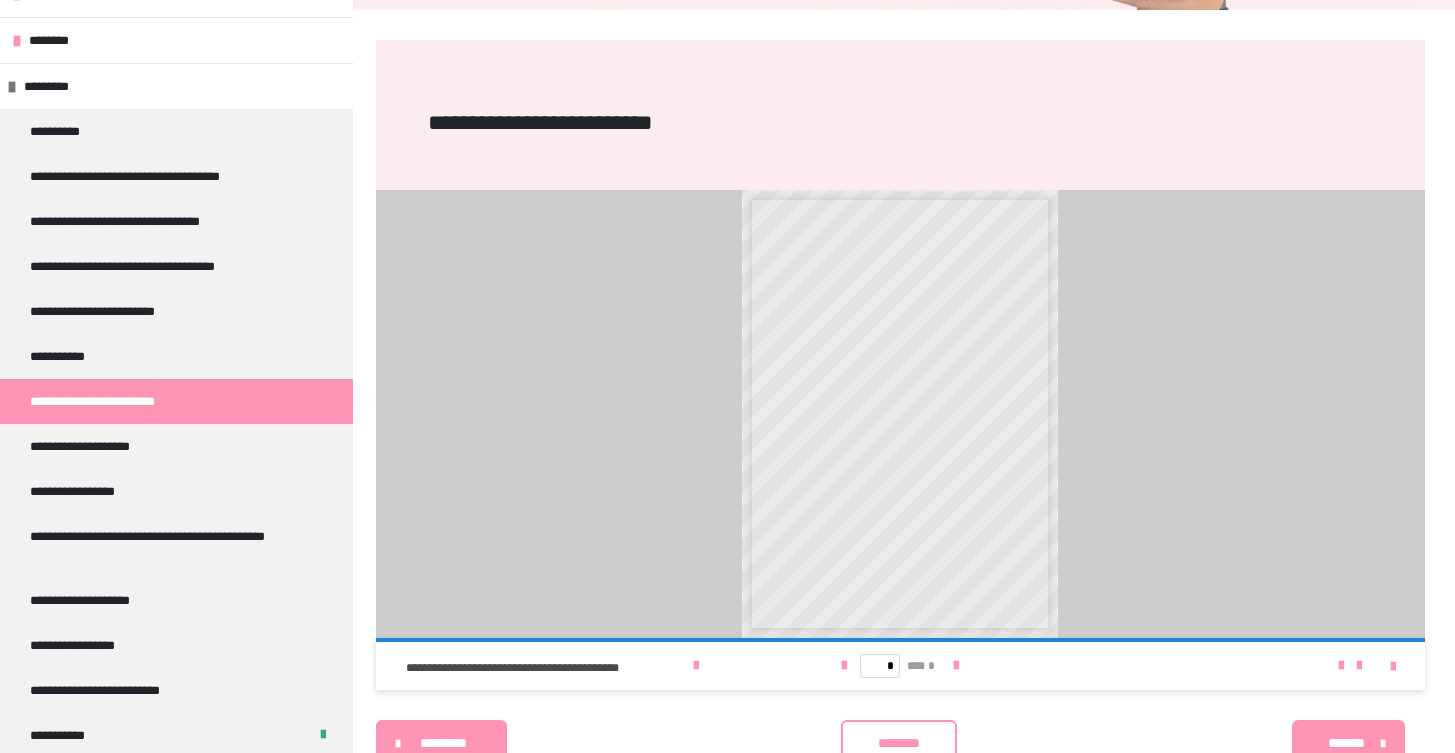click on "********" at bounding box center (899, 744) 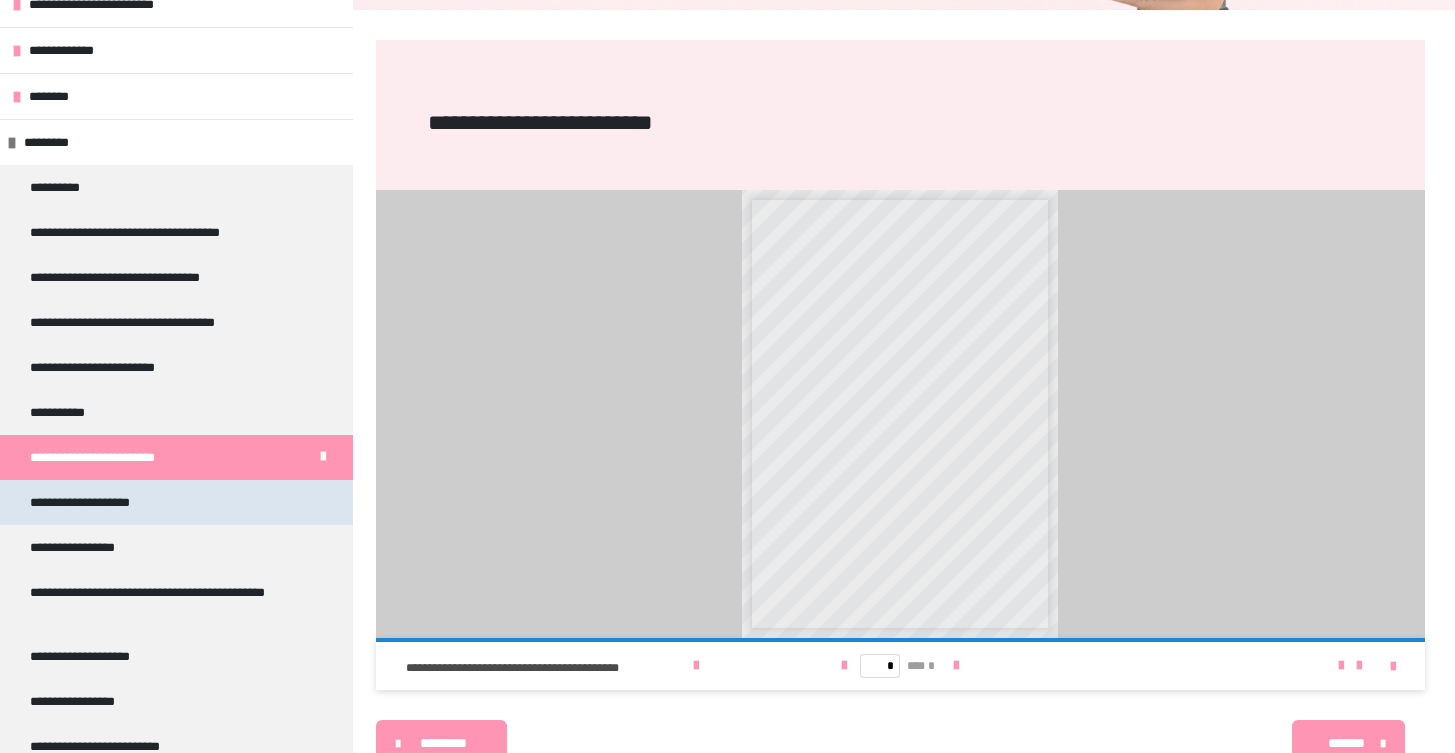 scroll, scrollTop: 1334, scrollLeft: 0, axis: vertical 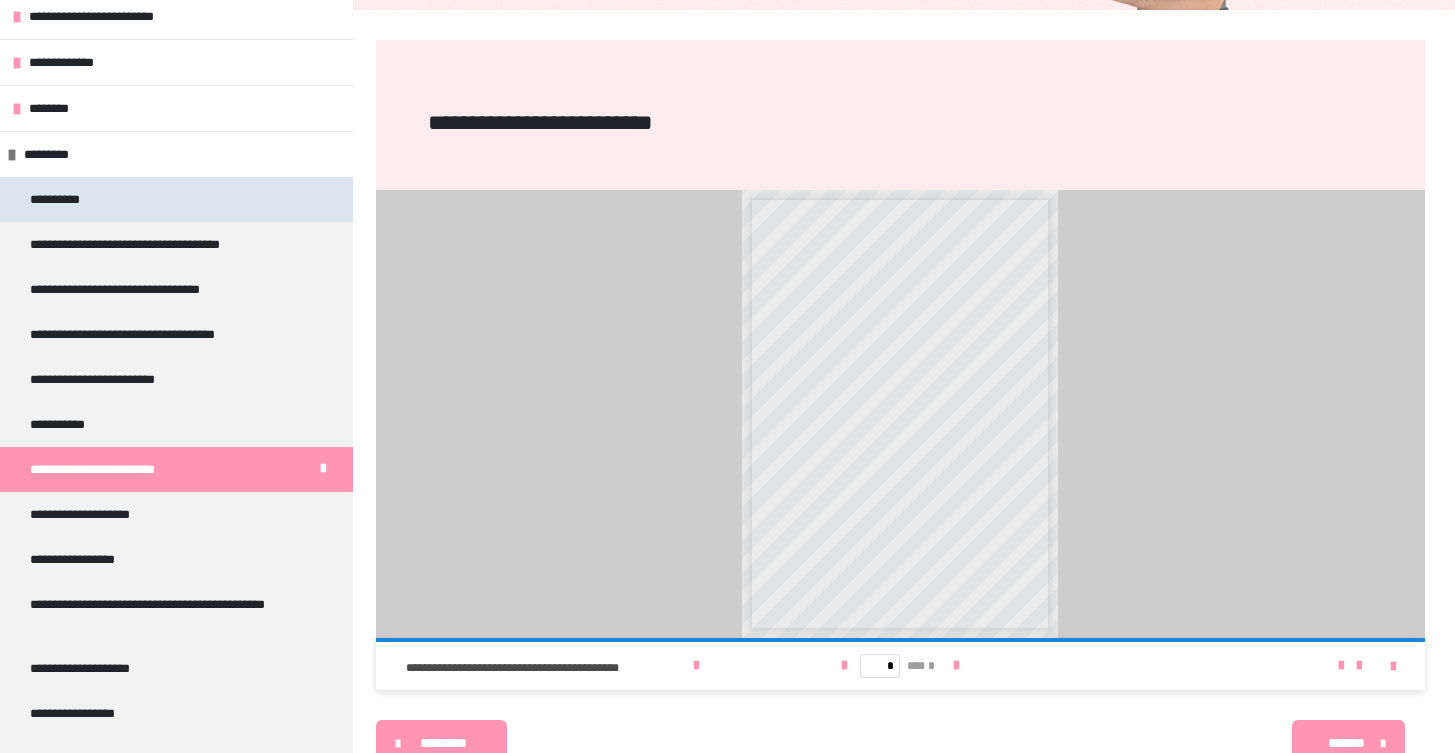 click on "**********" at bounding box center [176, 199] 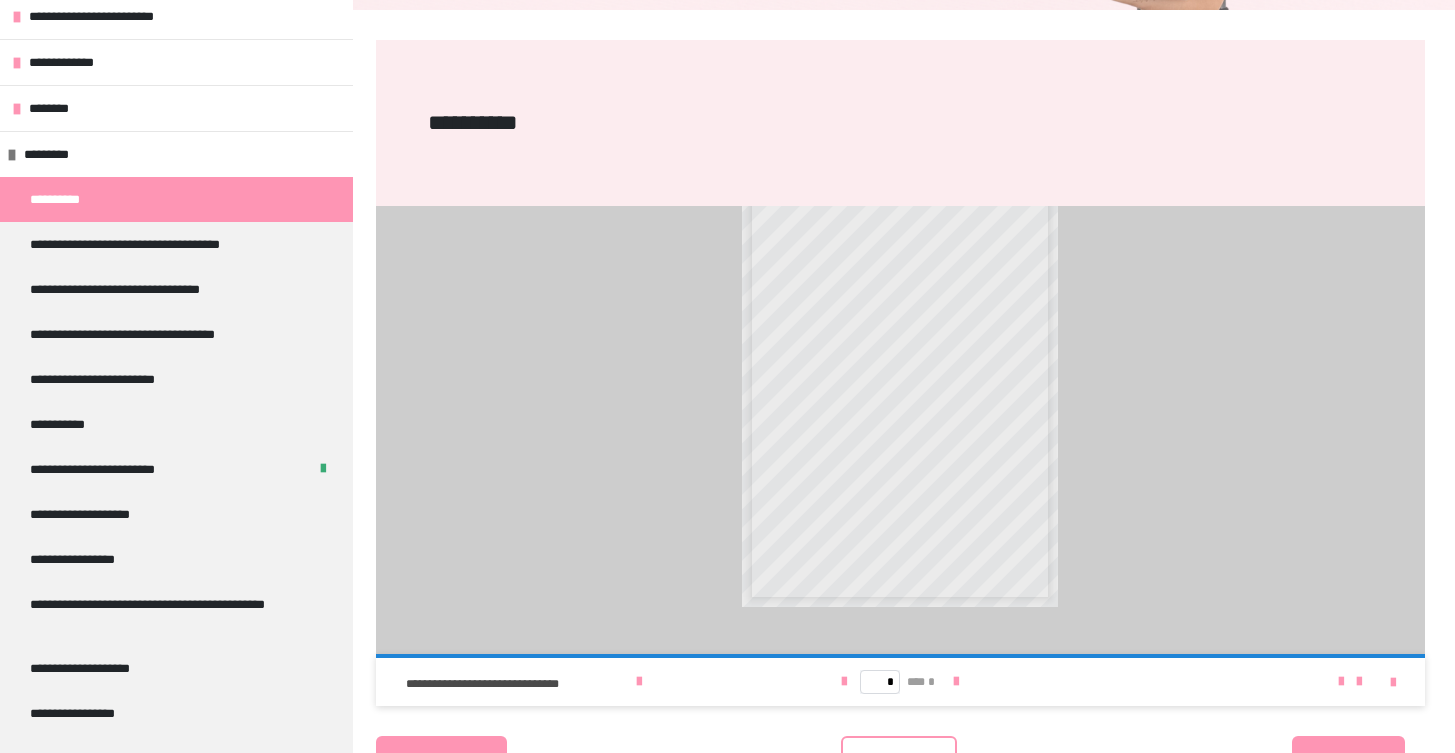 scroll, scrollTop: 47, scrollLeft: 0, axis: vertical 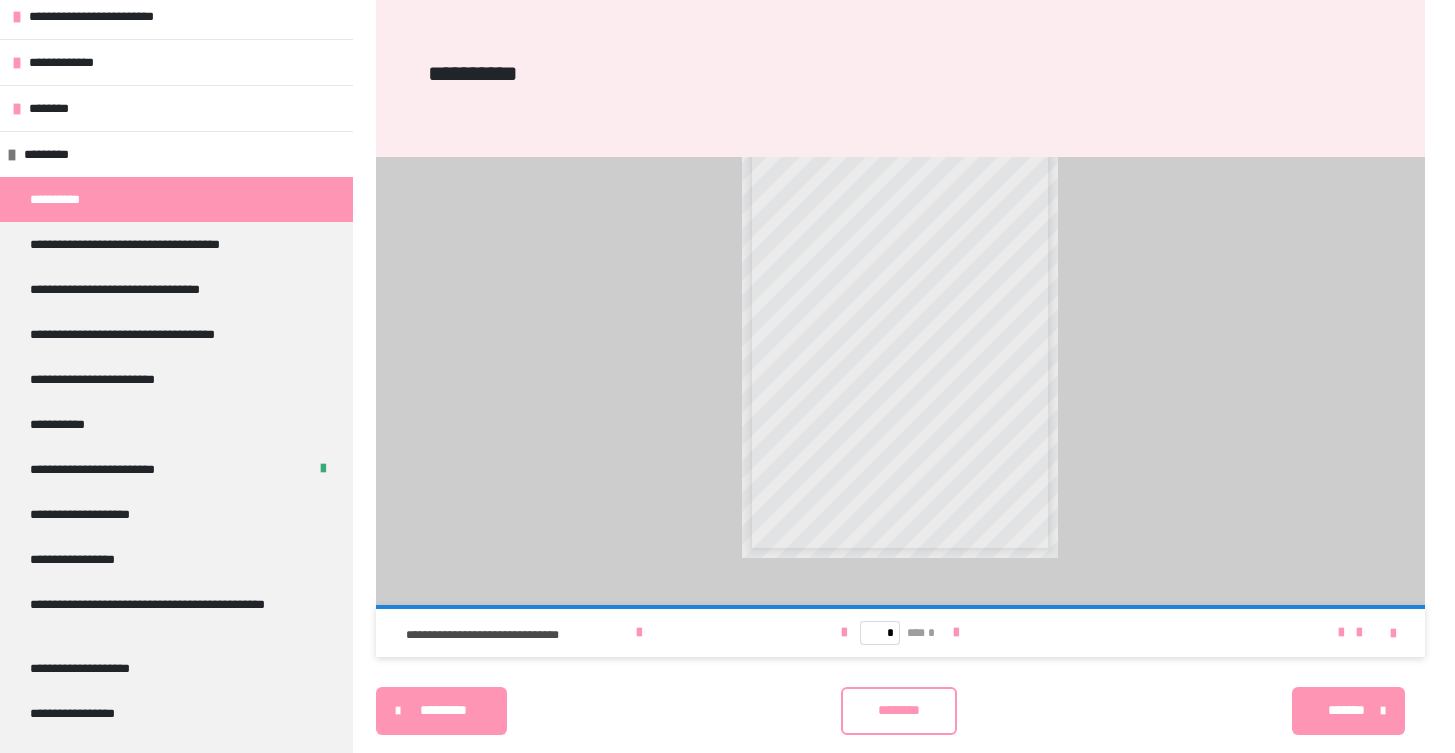 click on "********" at bounding box center (899, 710) 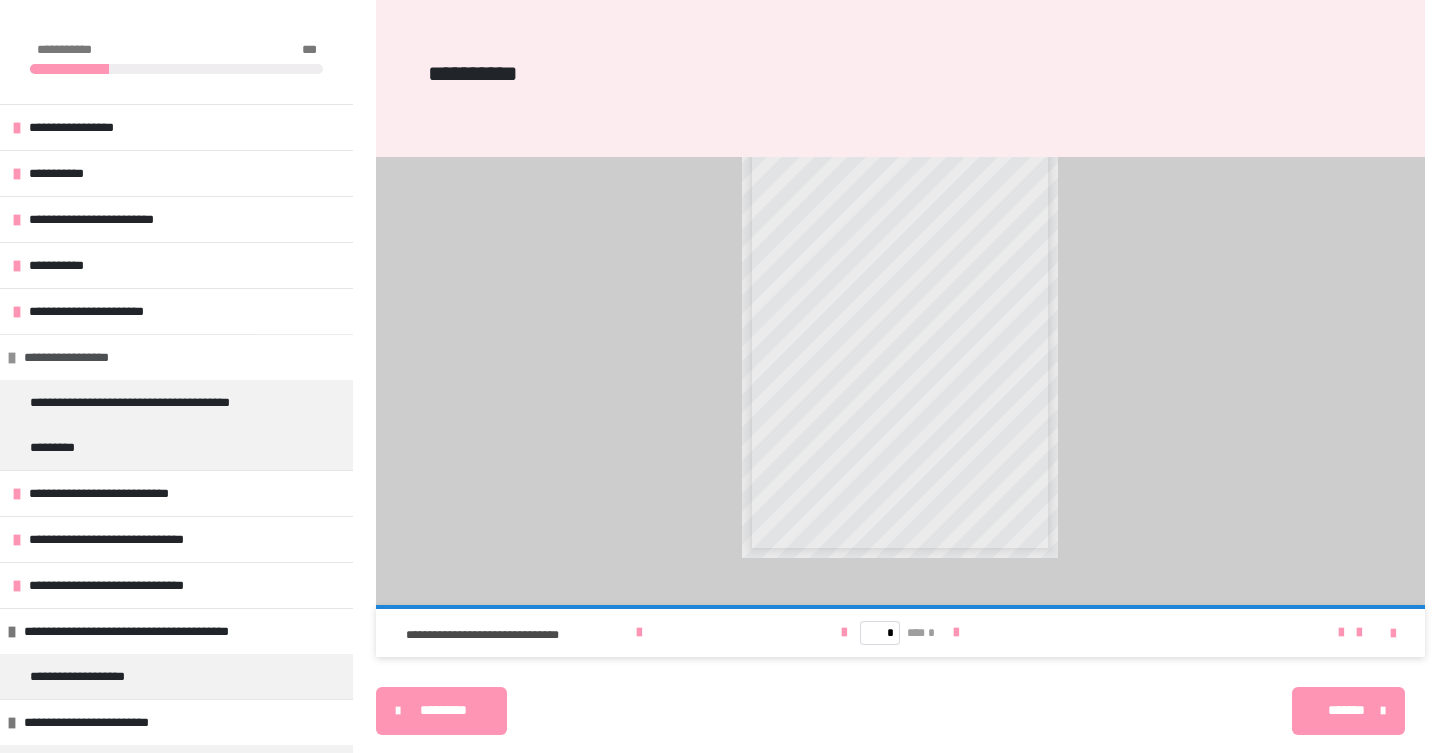 scroll, scrollTop: 0, scrollLeft: 0, axis: both 